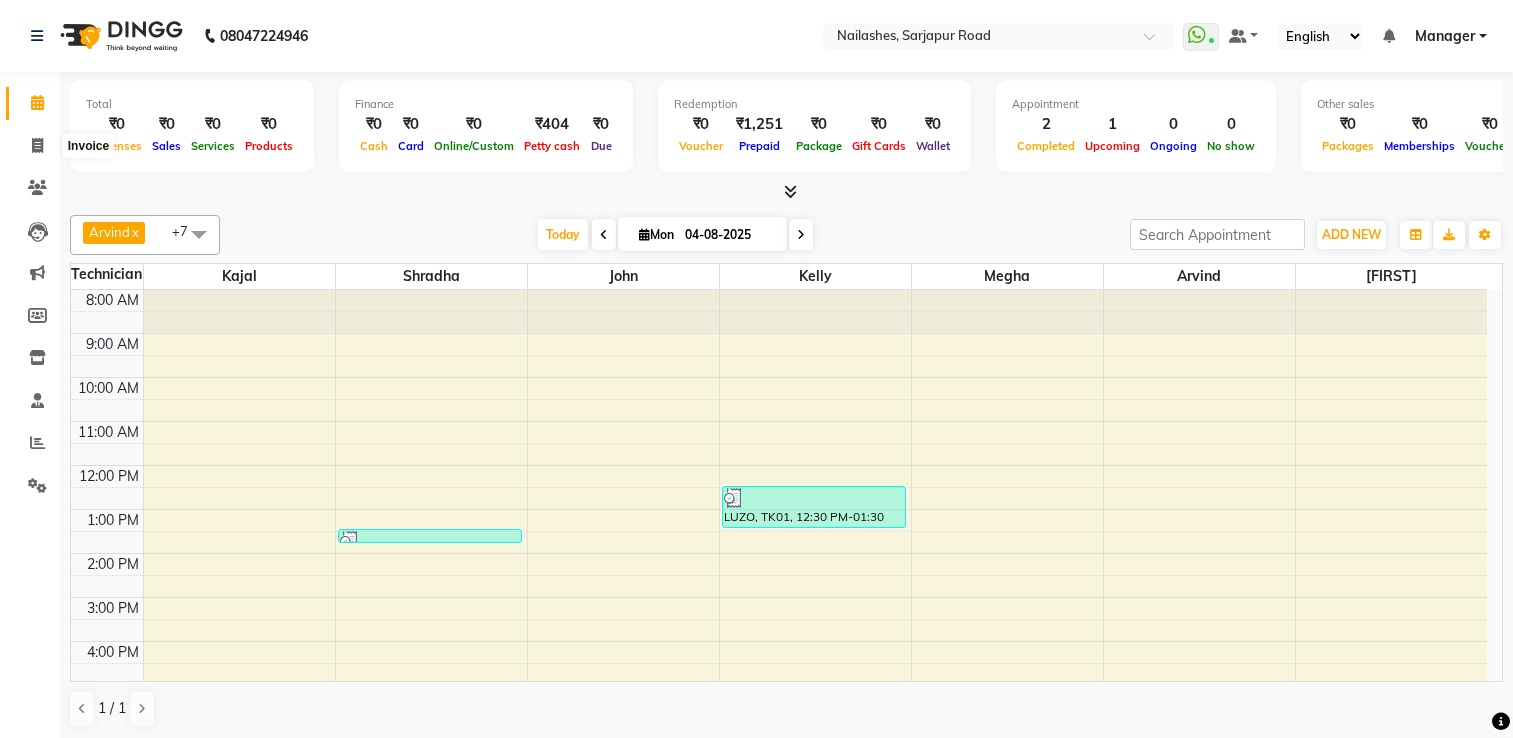 scroll, scrollTop: 0, scrollLeft: 0, axis: both 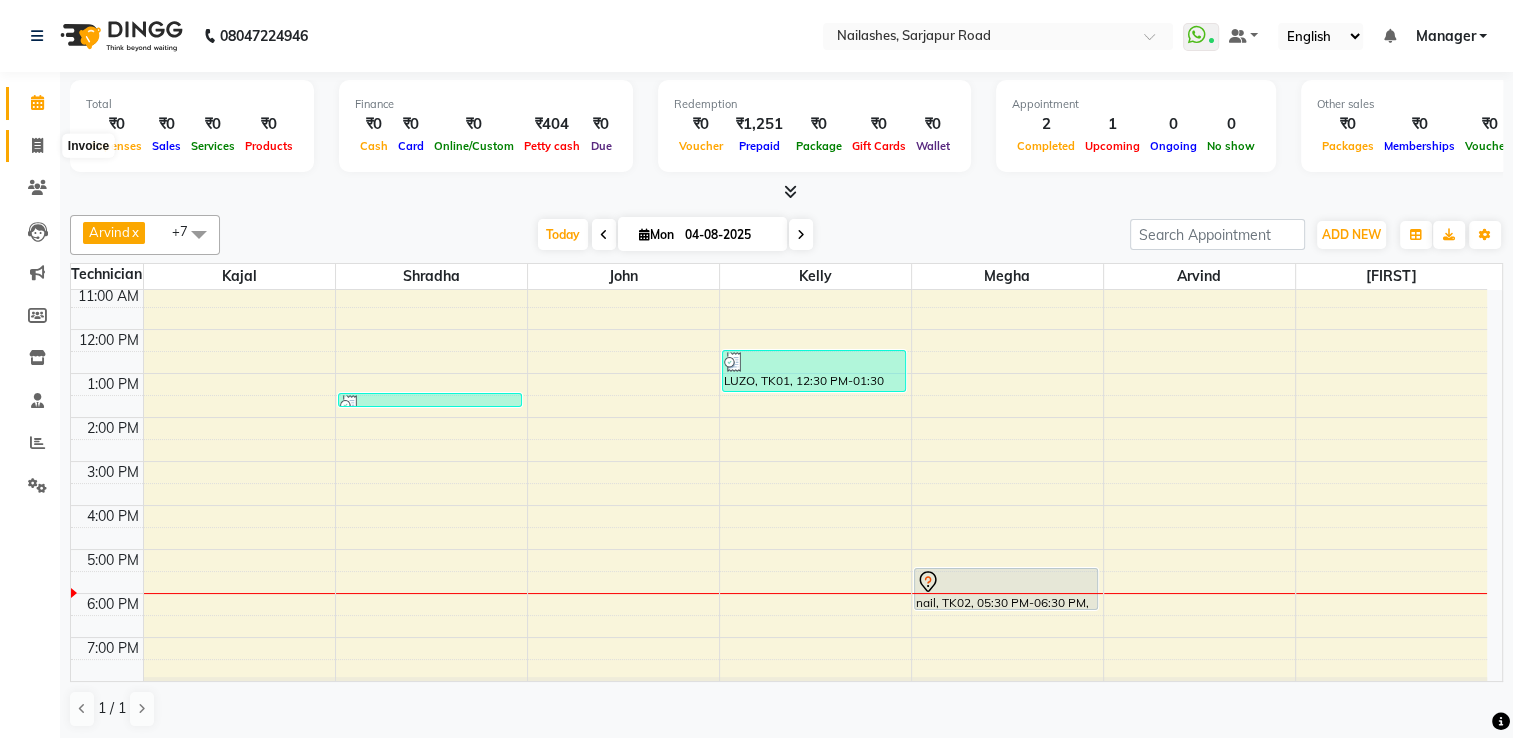 drag, startPoint x: 0, startPoint y: 0, endPoint x: 44, endPoint y: 134, distance: 141.039 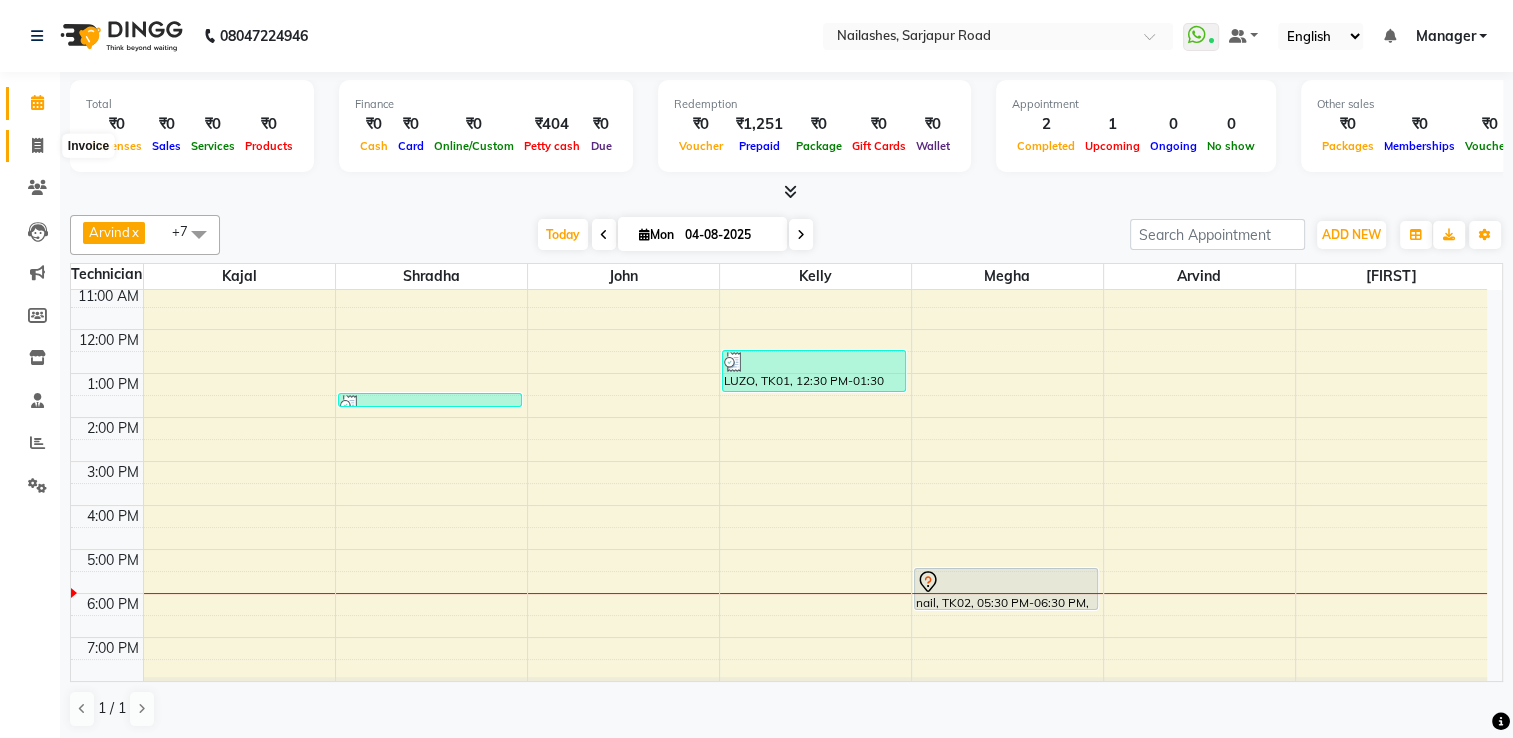 click 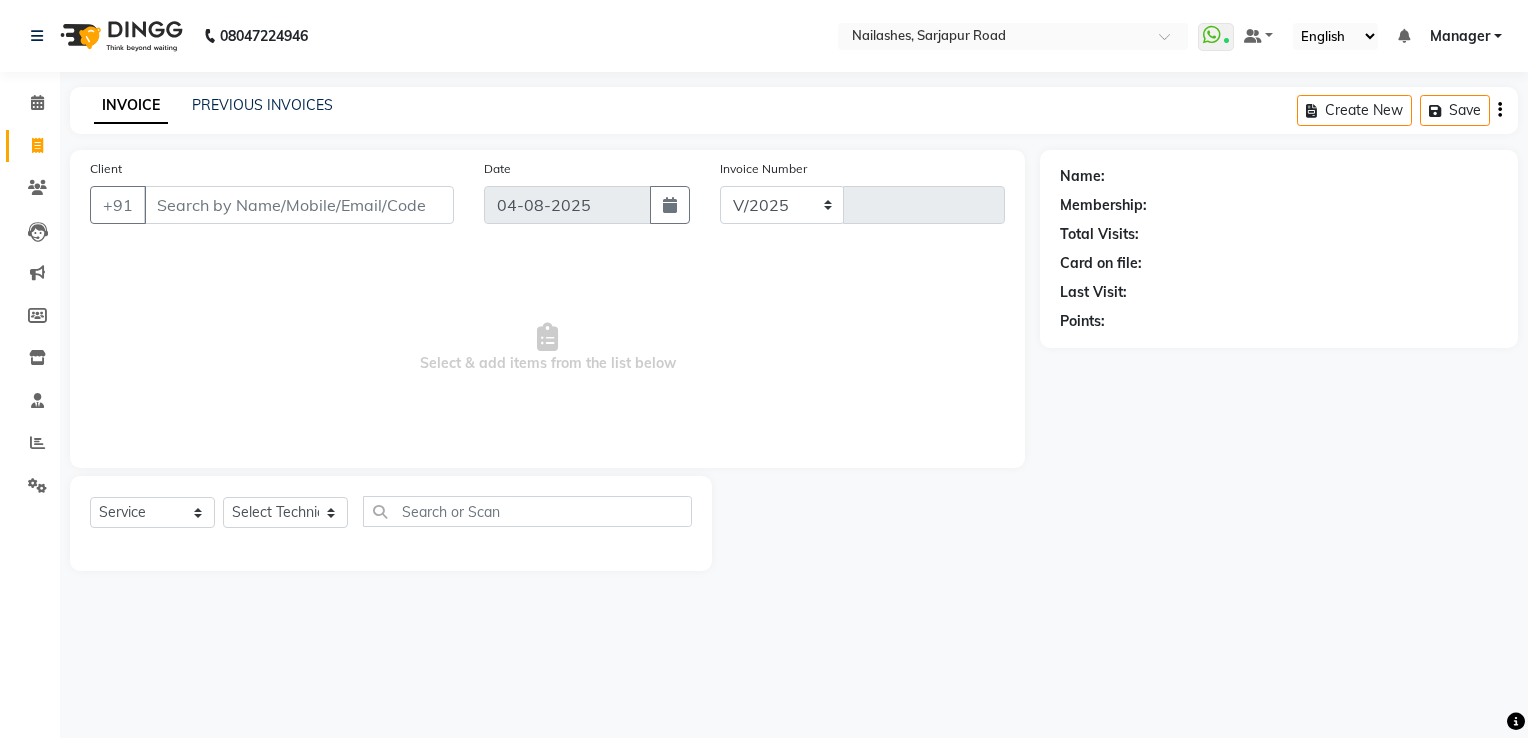 select on "6579" 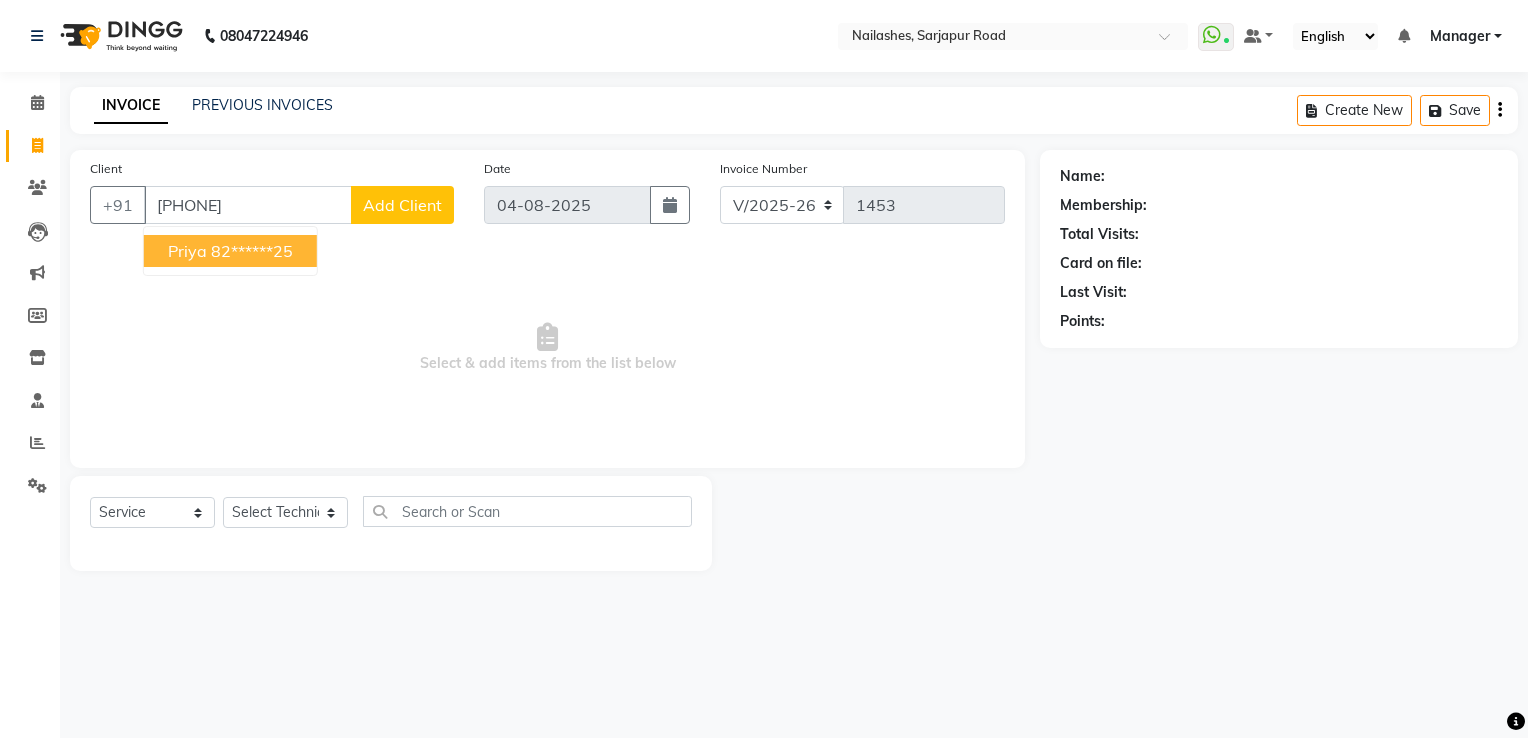 click on "Priya" at bounding box center [187, 251] 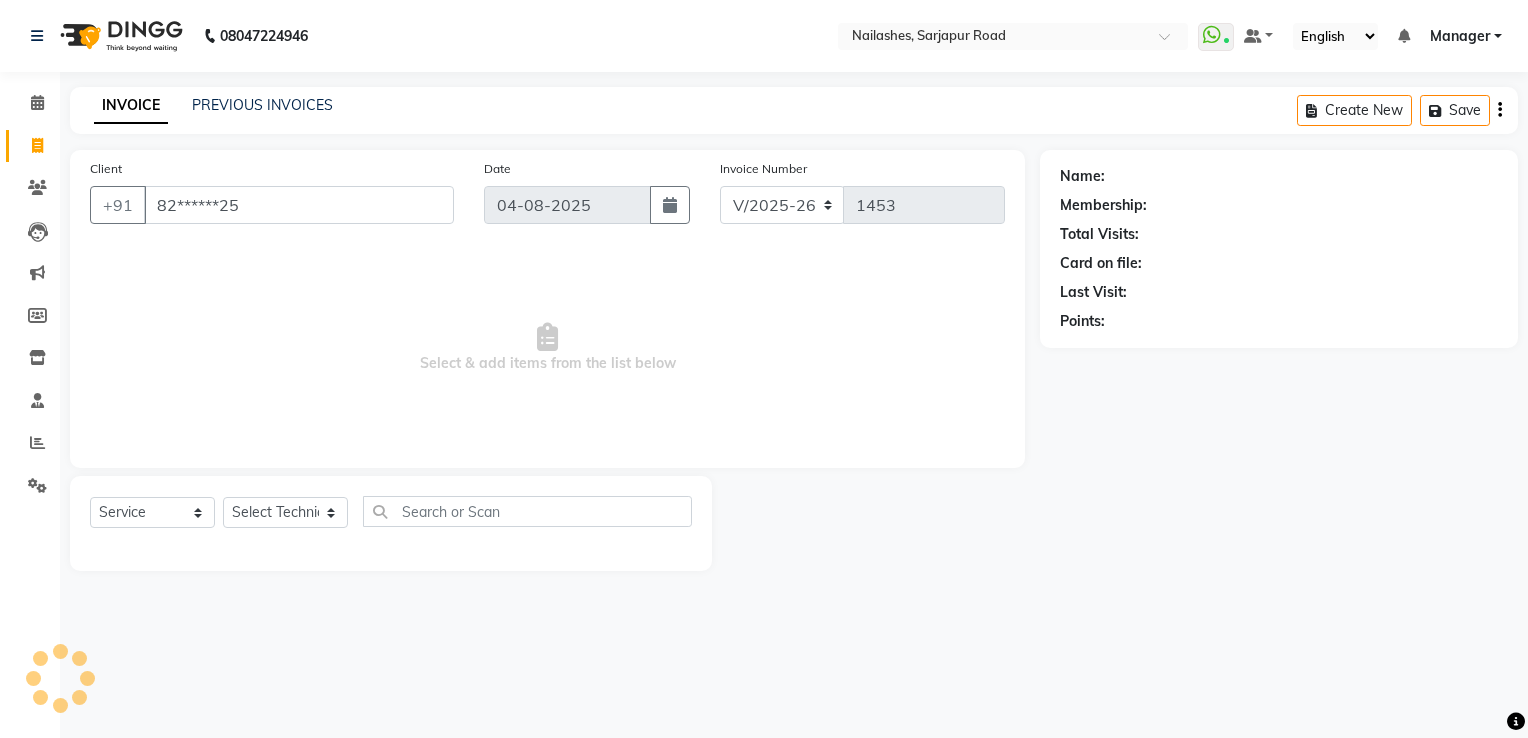 type on "82******25" 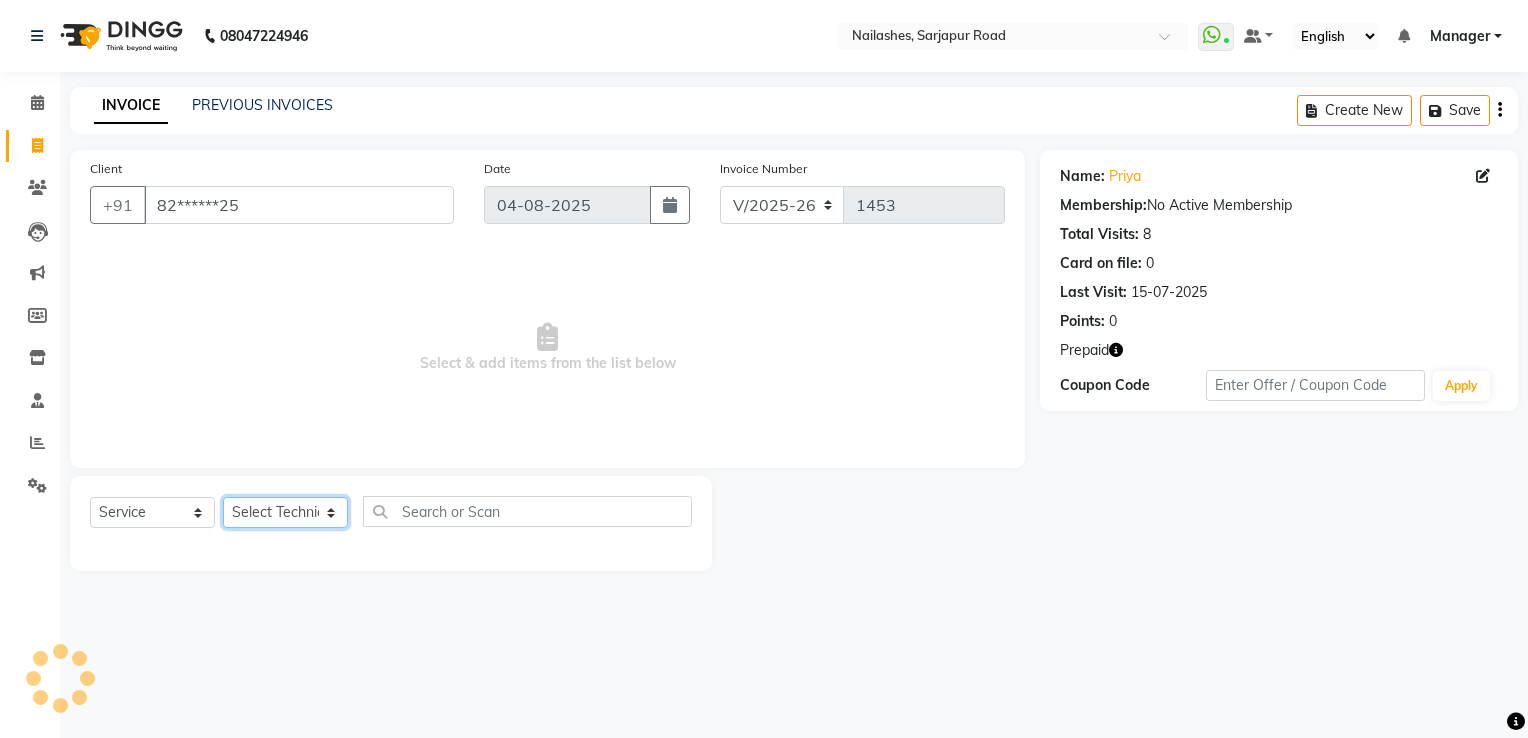 click on "Select Technician ARISH Arvind chandu Dipen Gulafshan John Kajal kelly kupu Manager megha Nirjala Owner pankaj PARE shradha" 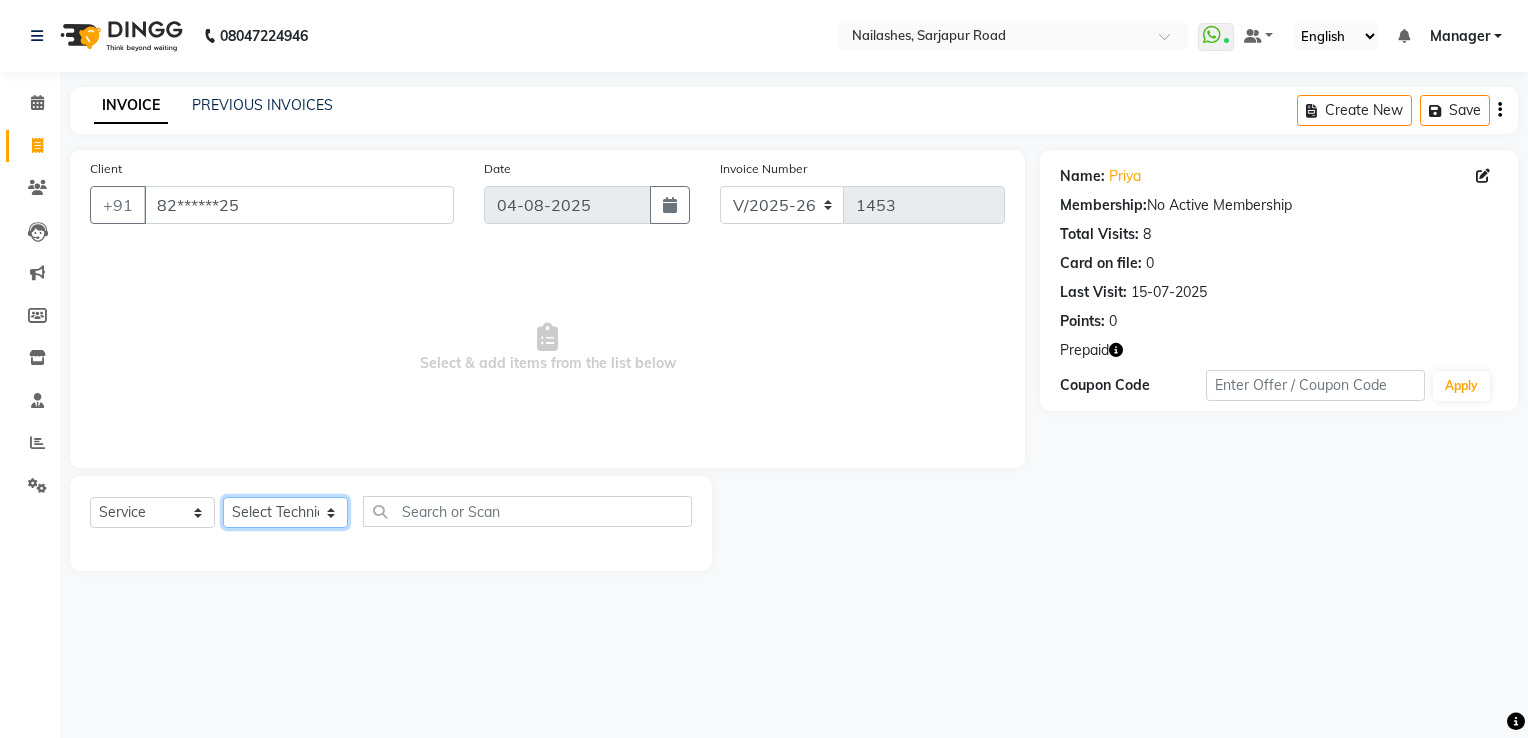 select on "68195" 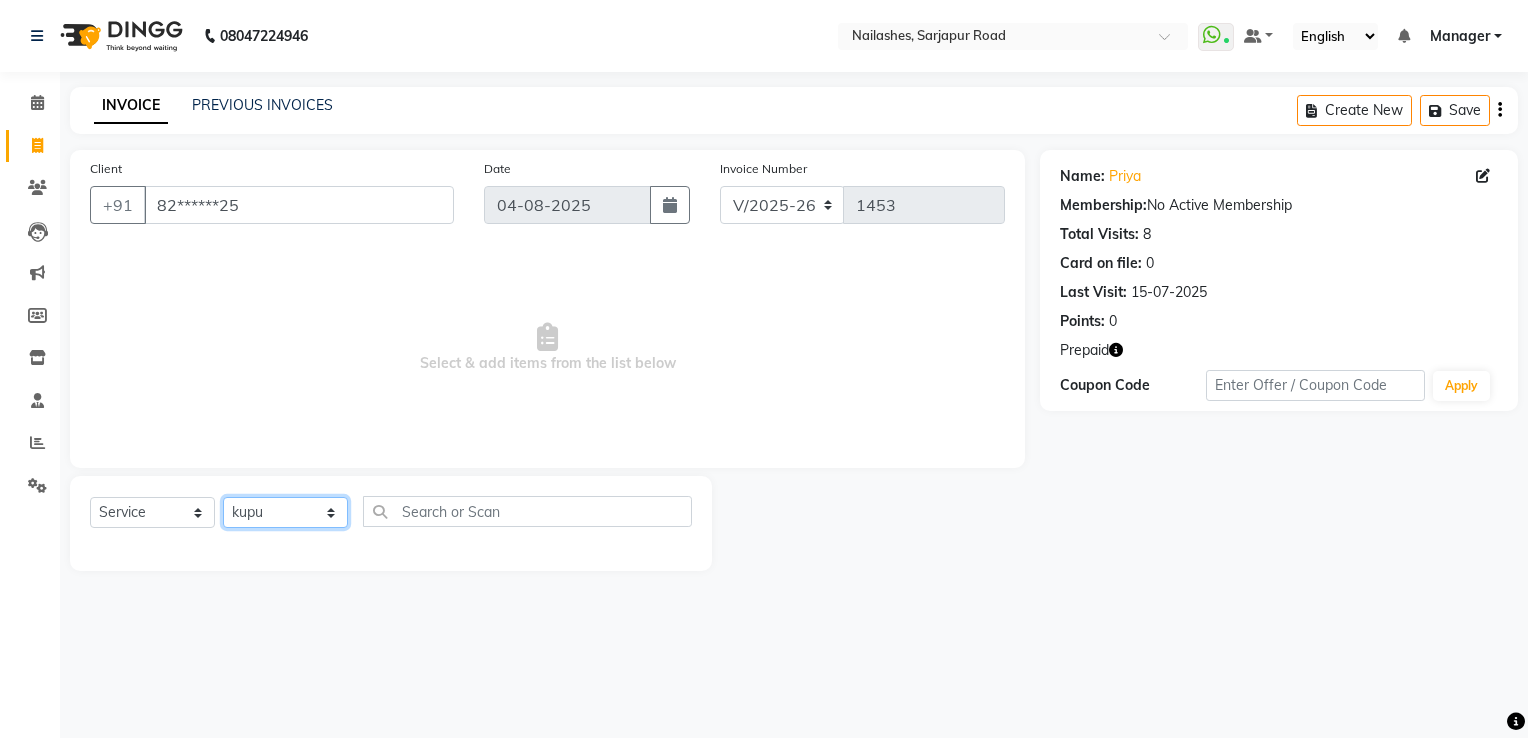 click on "Select Technician ARISH Arvind chandu Dipen Gulafshan John Kajal kelly kupu Manager megha Nirjala Owner pankaj PARE shradha" 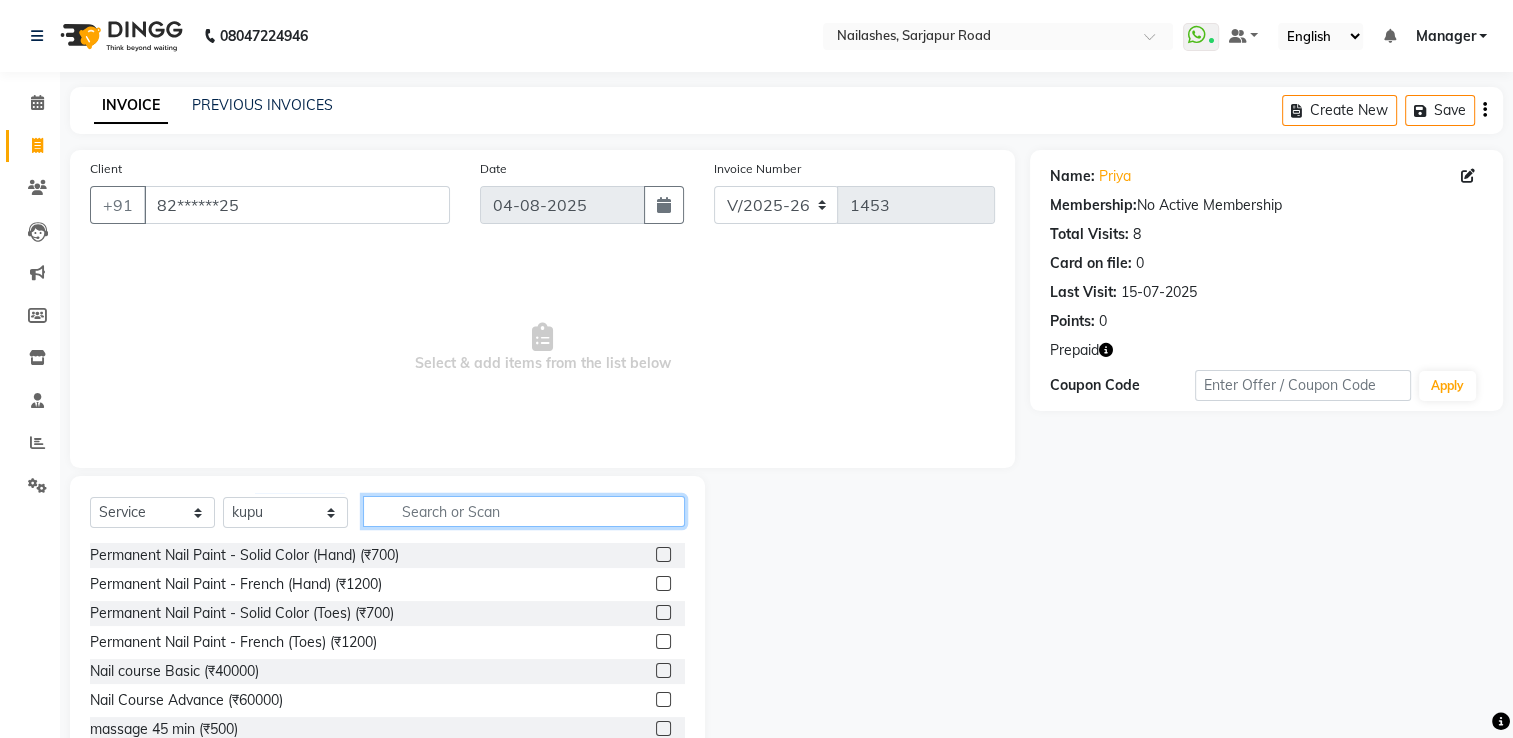 click 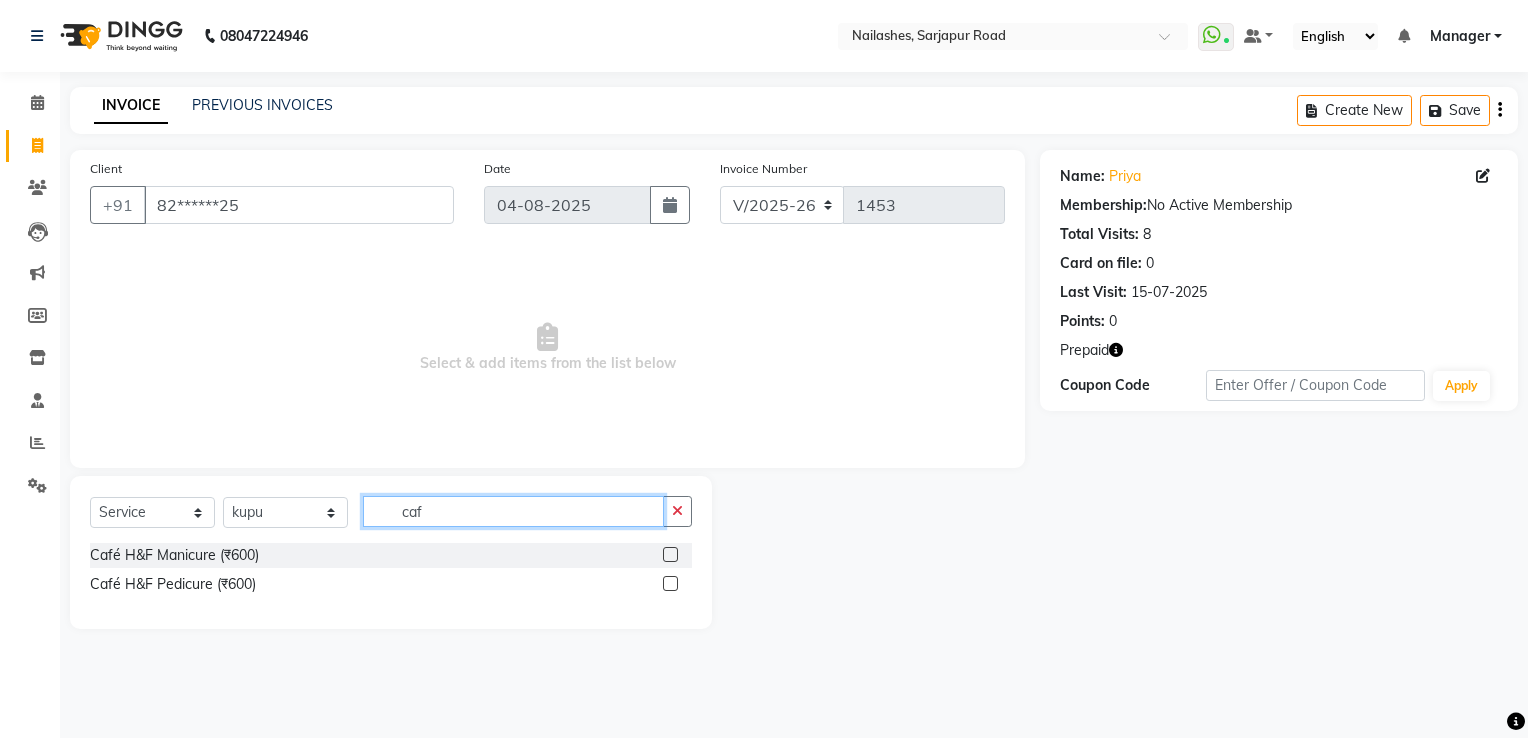 type on "caf" 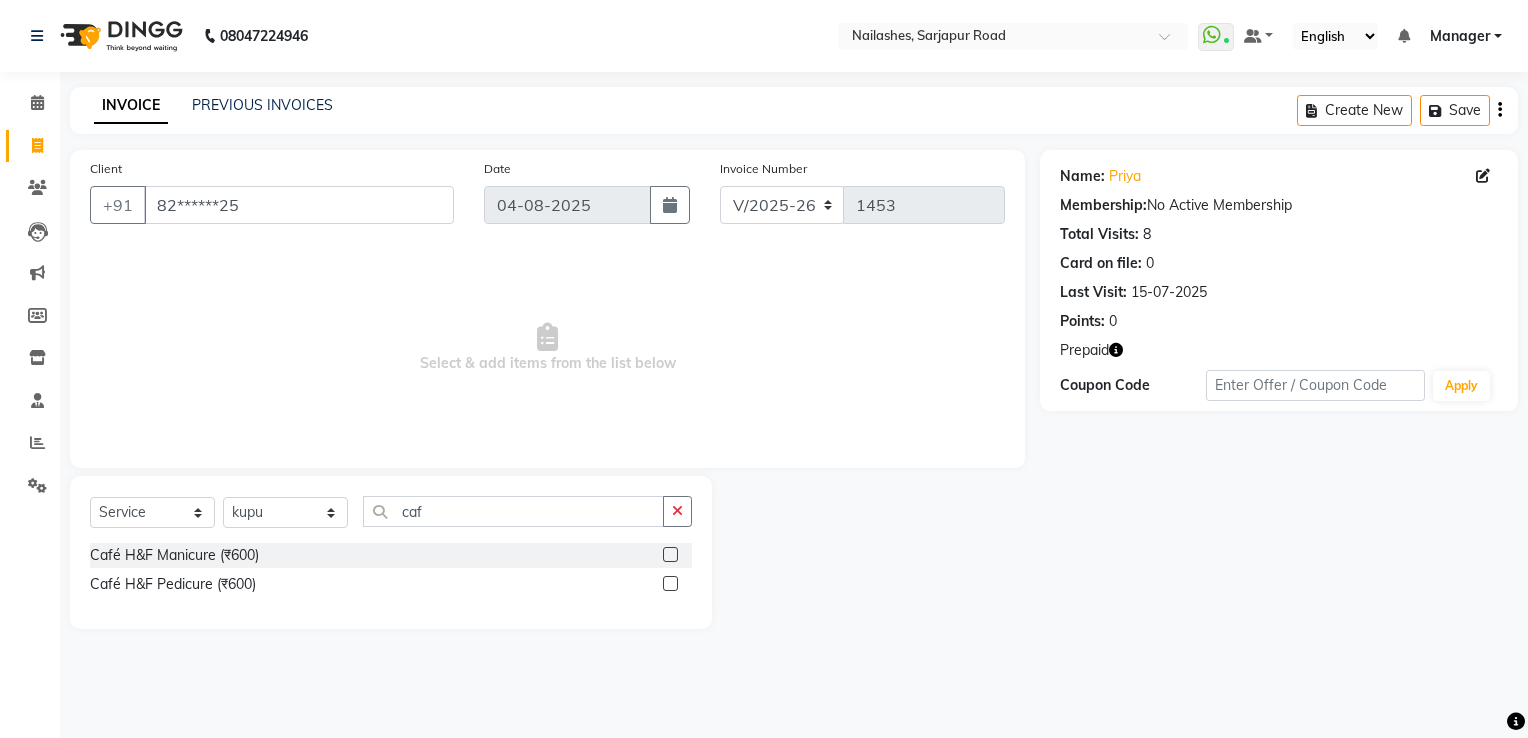 click 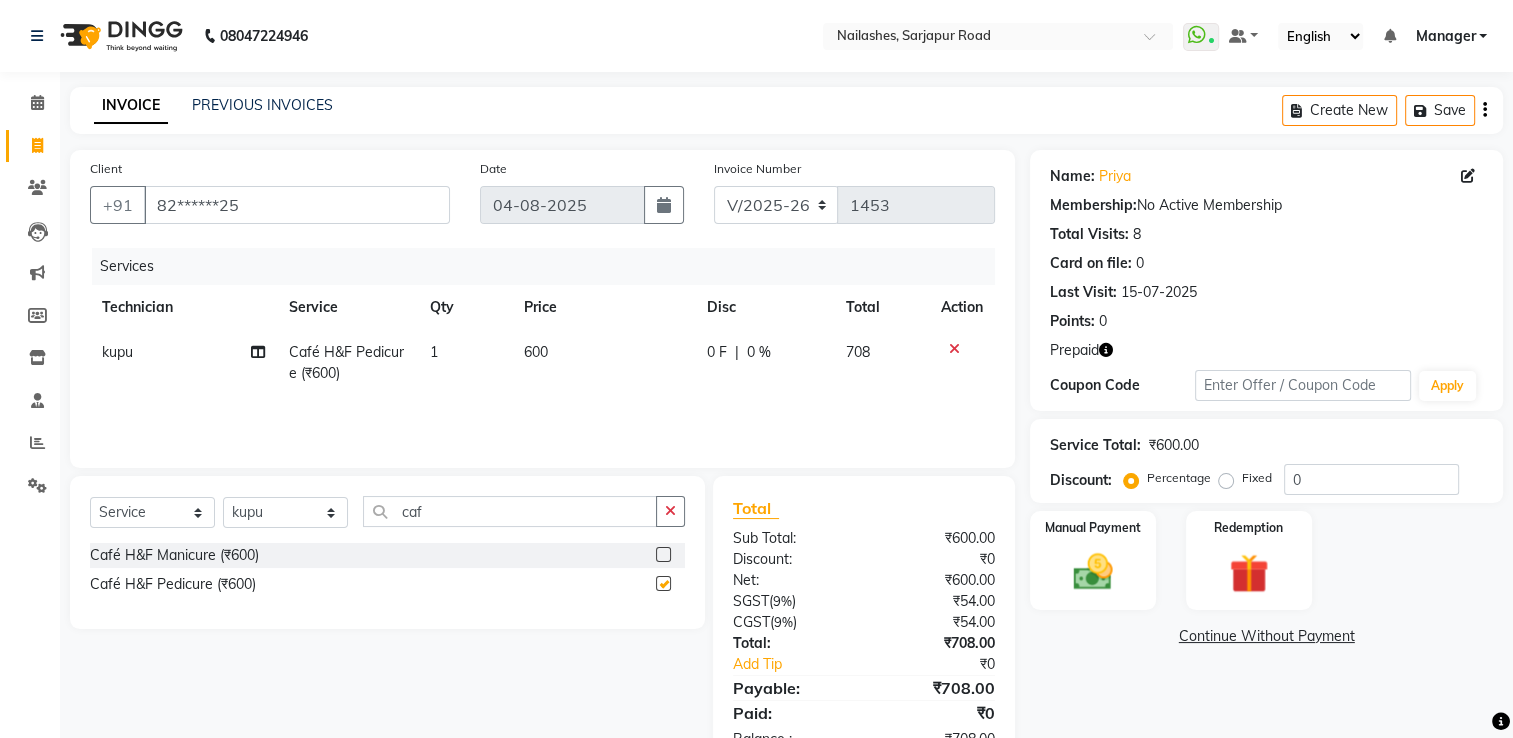 checkbox on "false" 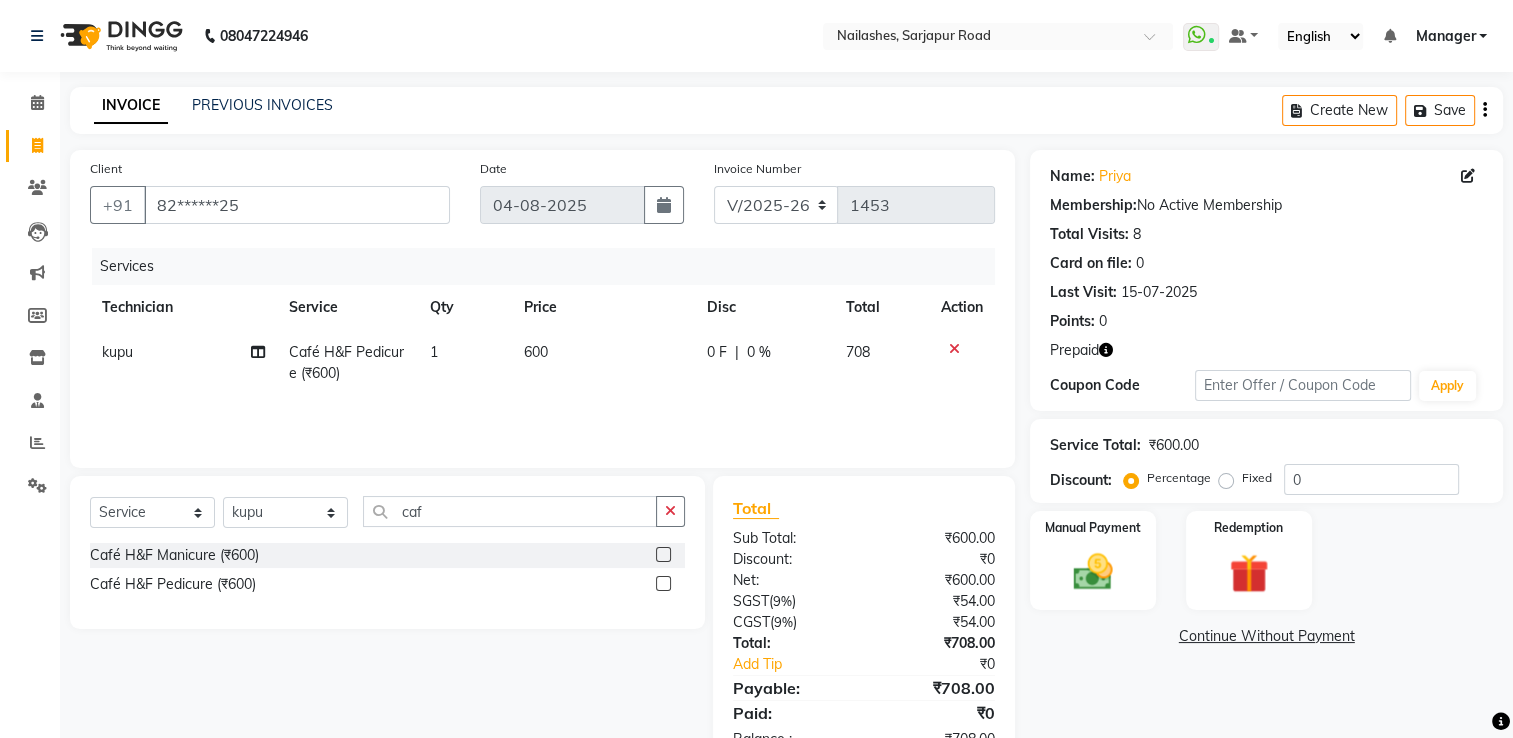 click on "Select  Service  Product  Membership  Package Voucher Prepaid Gift Card  Select Technician ARISH Arvind chandu Dipen Gulafshan John Kajal kelly kupu Manager megha Nirjala Owner pankaj PARE shradha caf" 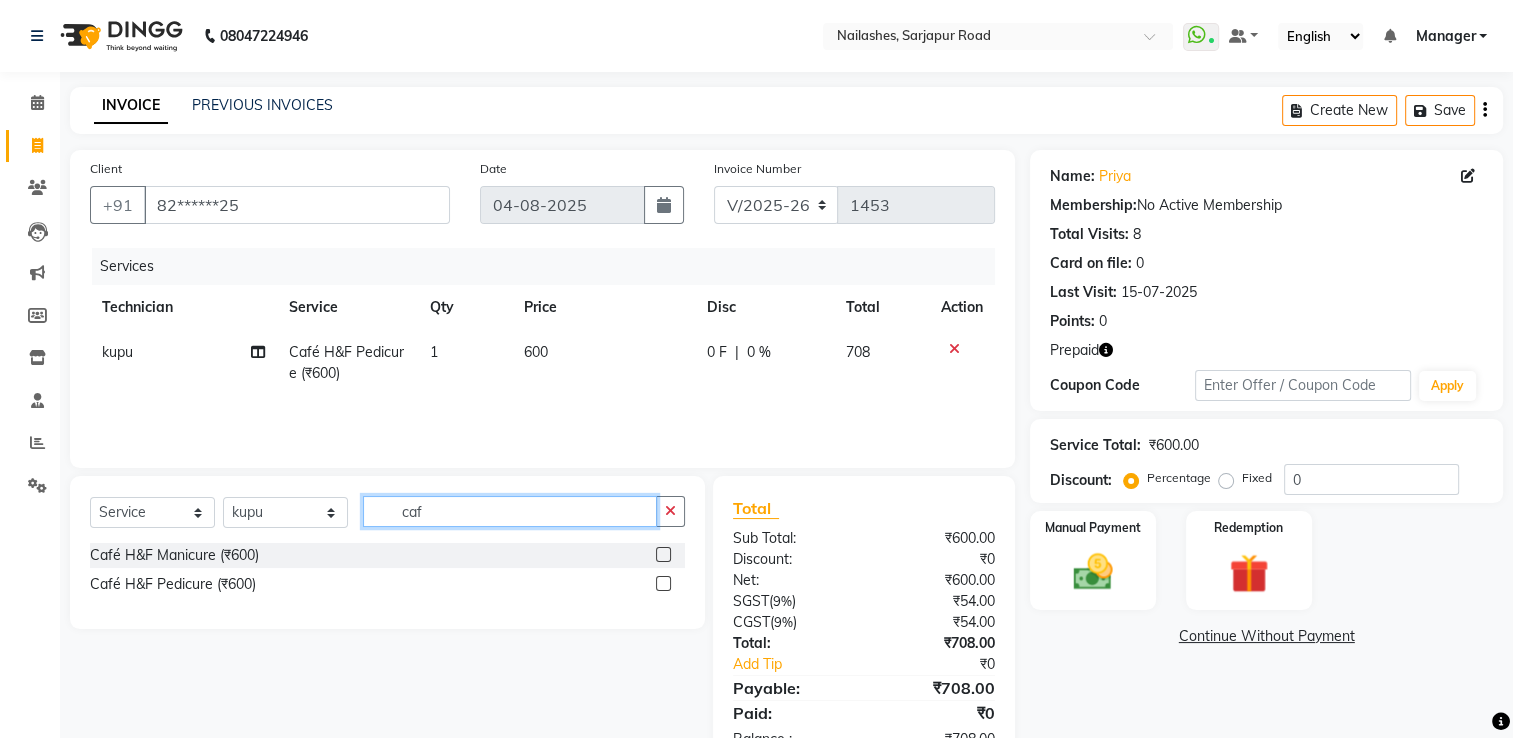 click on "caf" 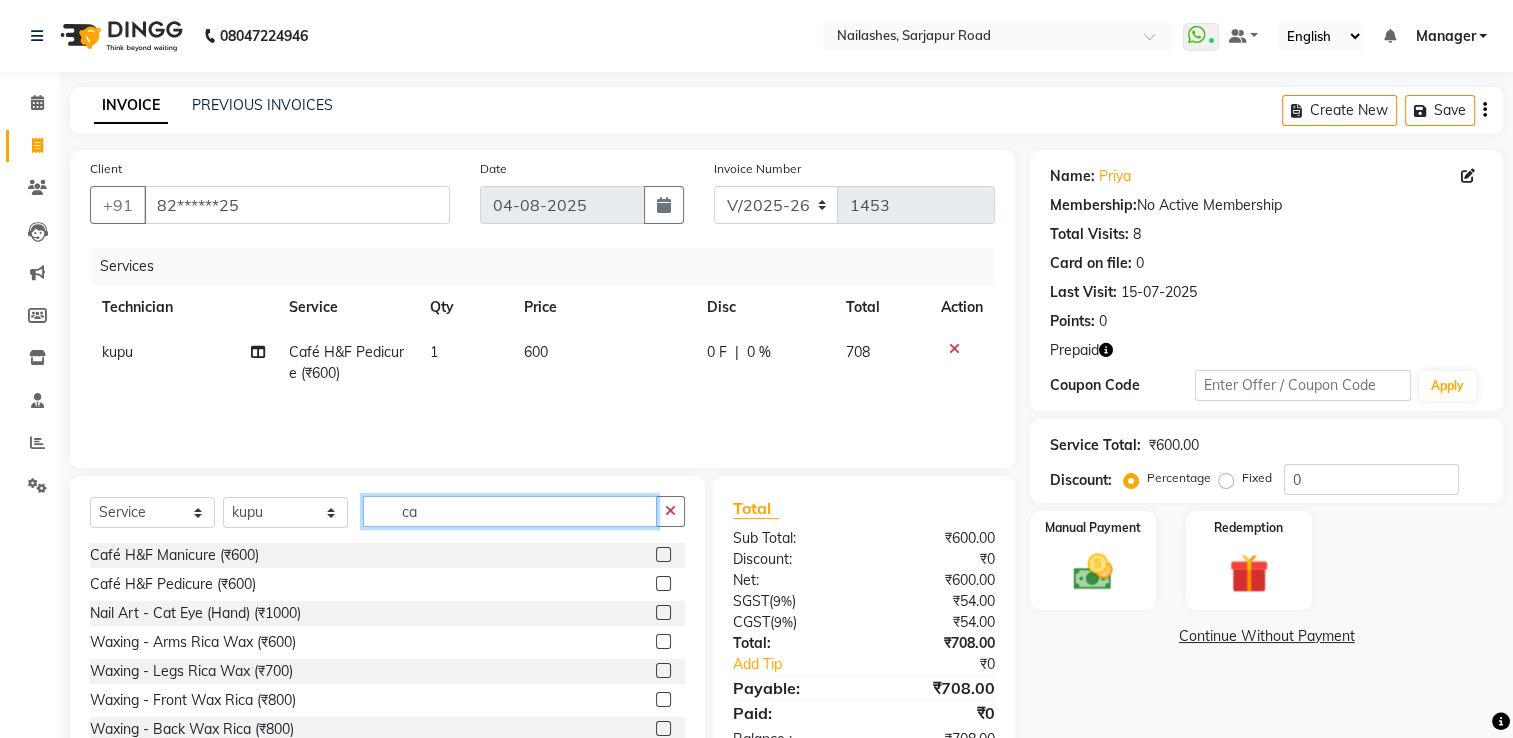 type on "c" 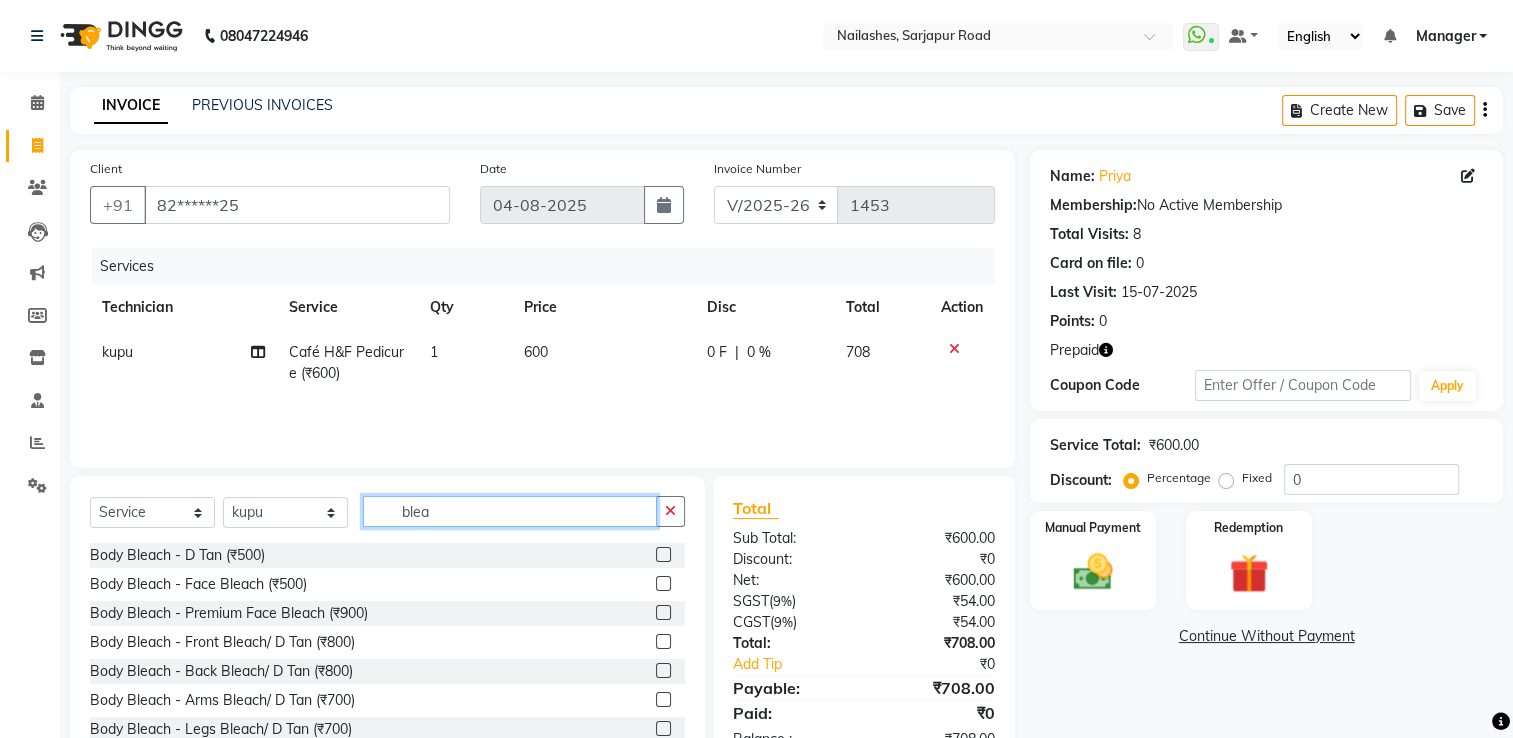 scroll, scrollTop: 32, scrollLeft: 0, axis: vertical 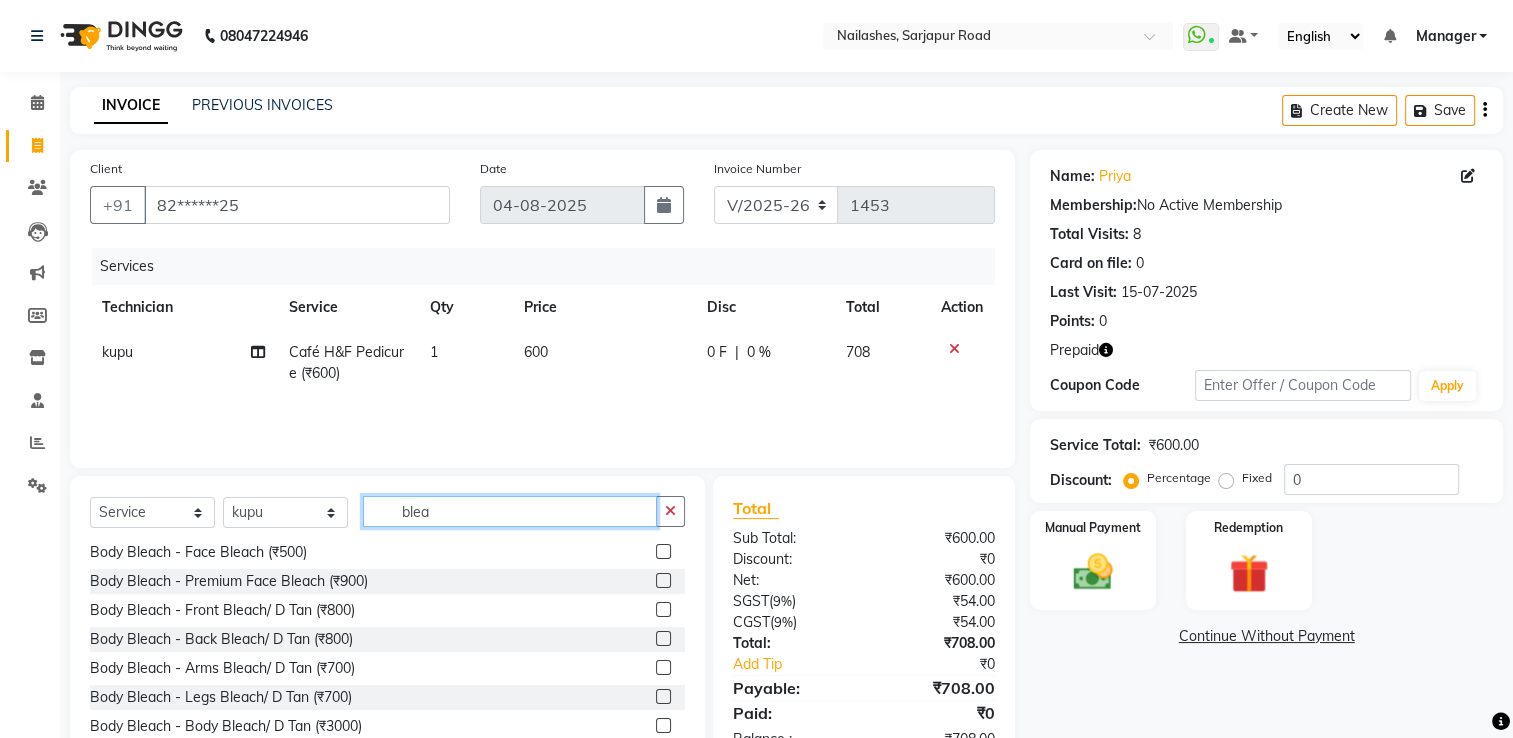type on "blea" 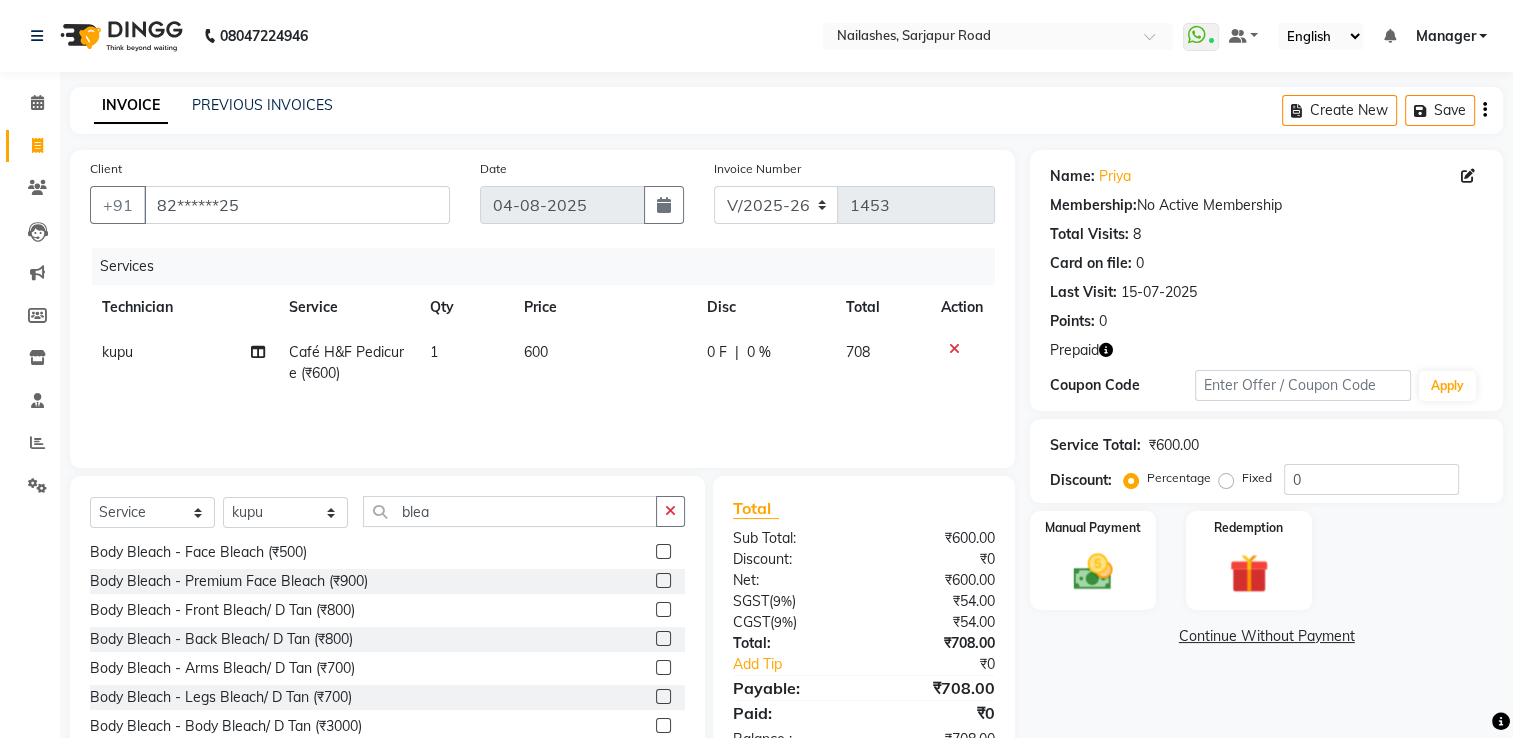 click 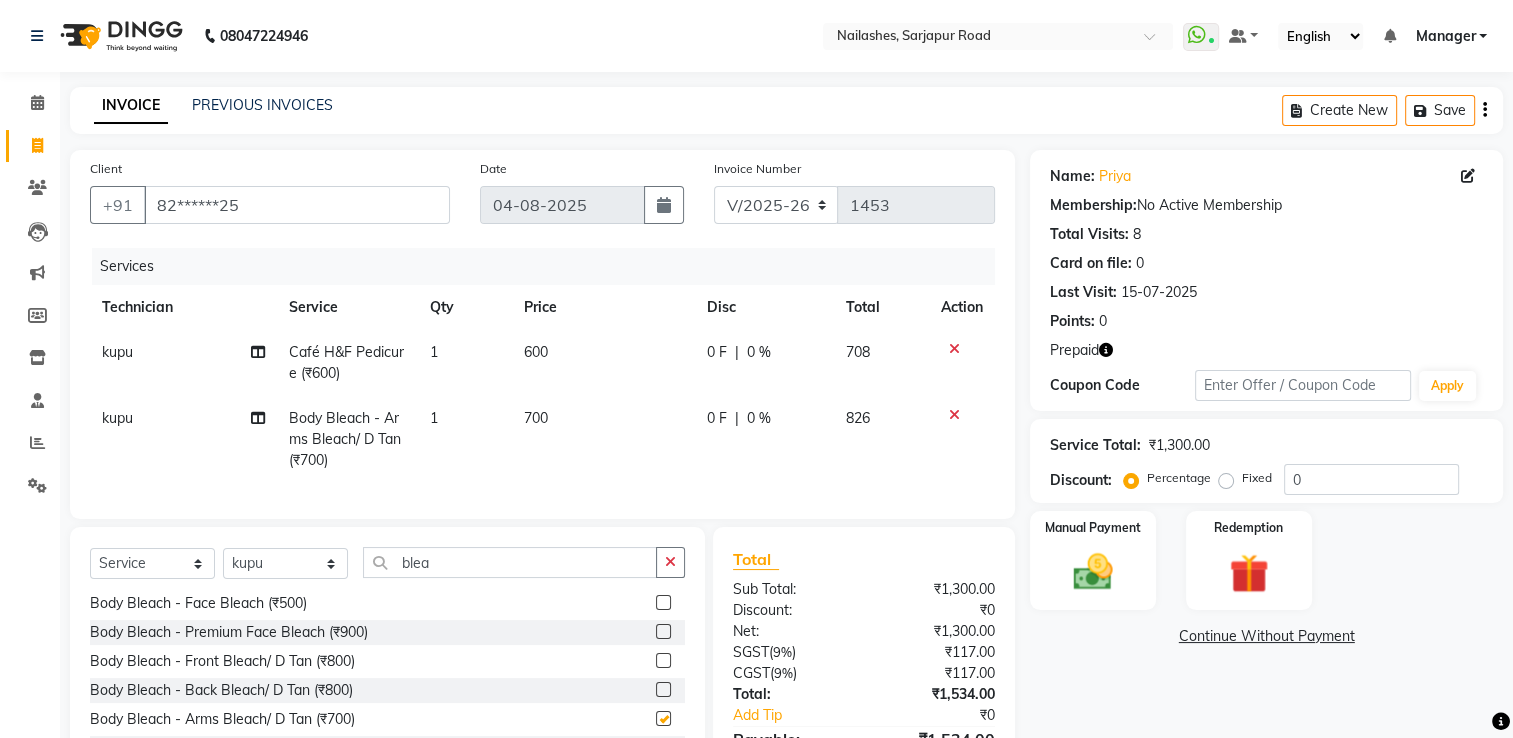 checkbox on "false" 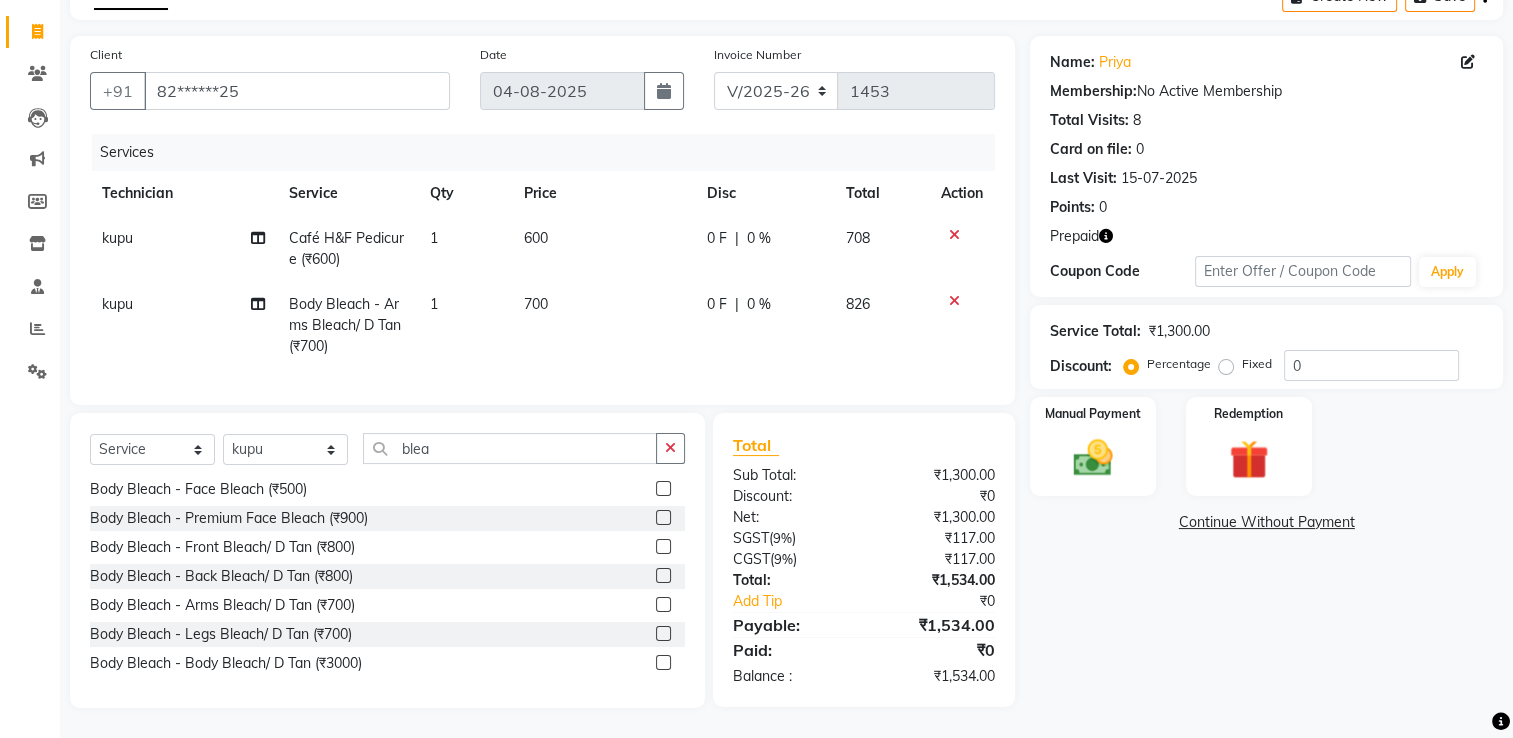 scroll, scrollTop: 129, scrollLeft: 0, axis: vertical 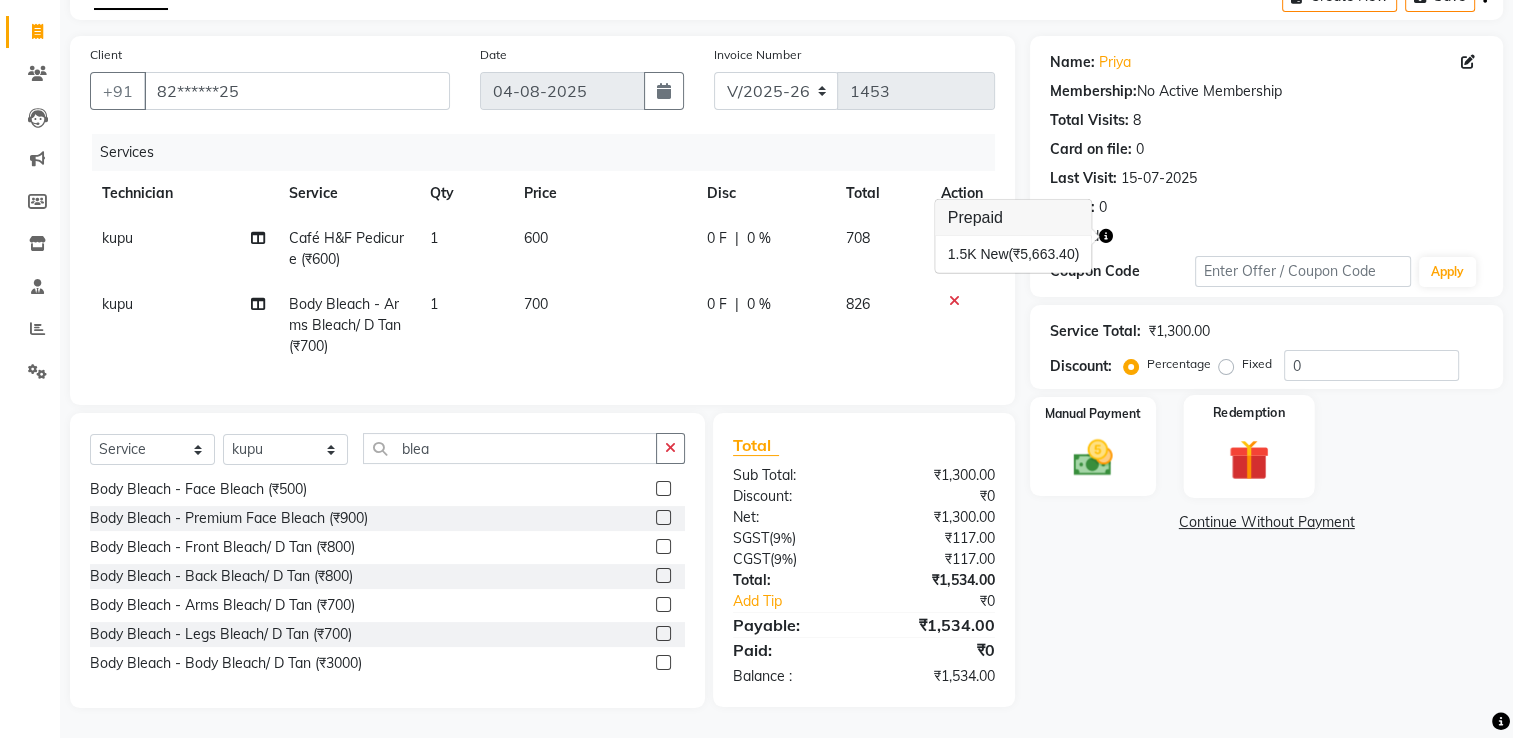 click 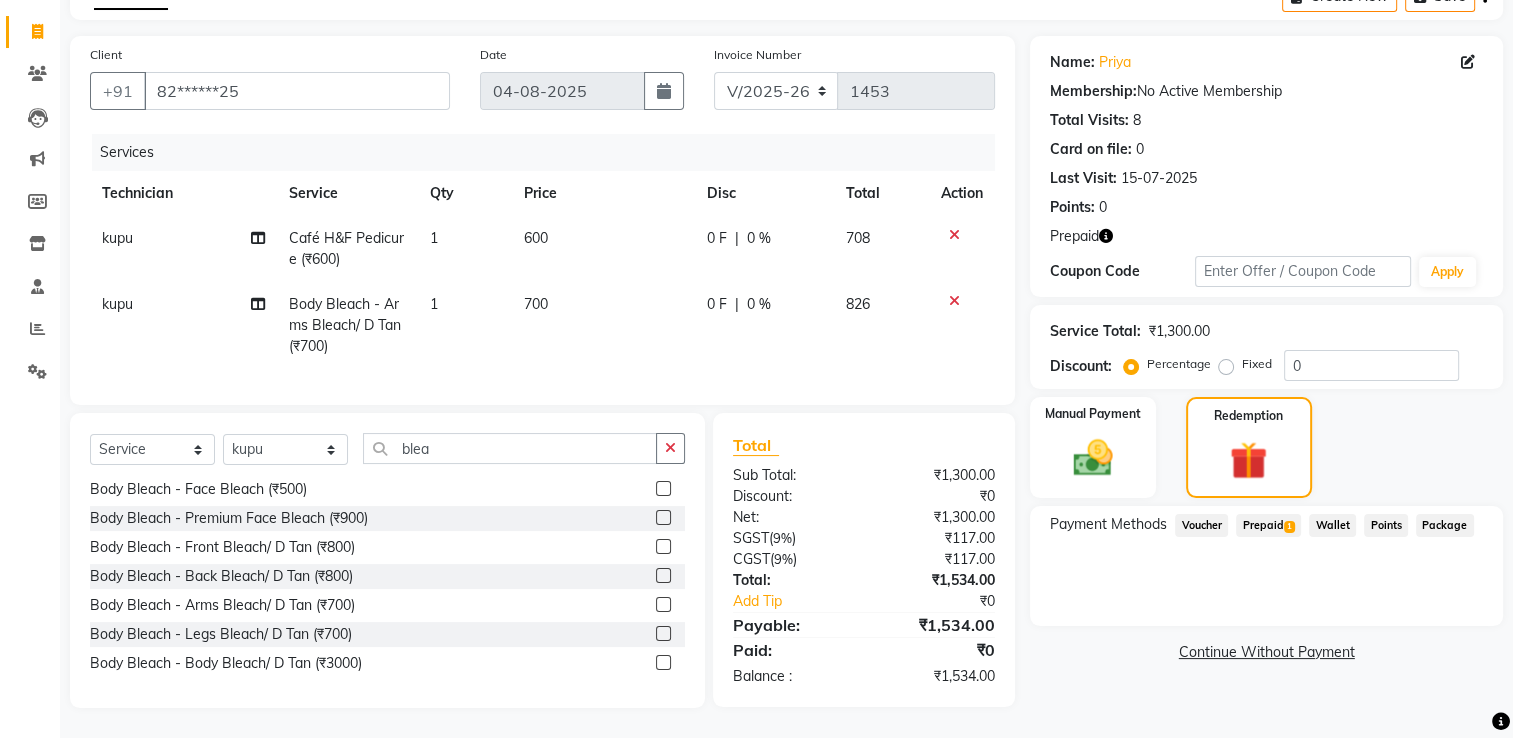 click on "Prepaid  1" 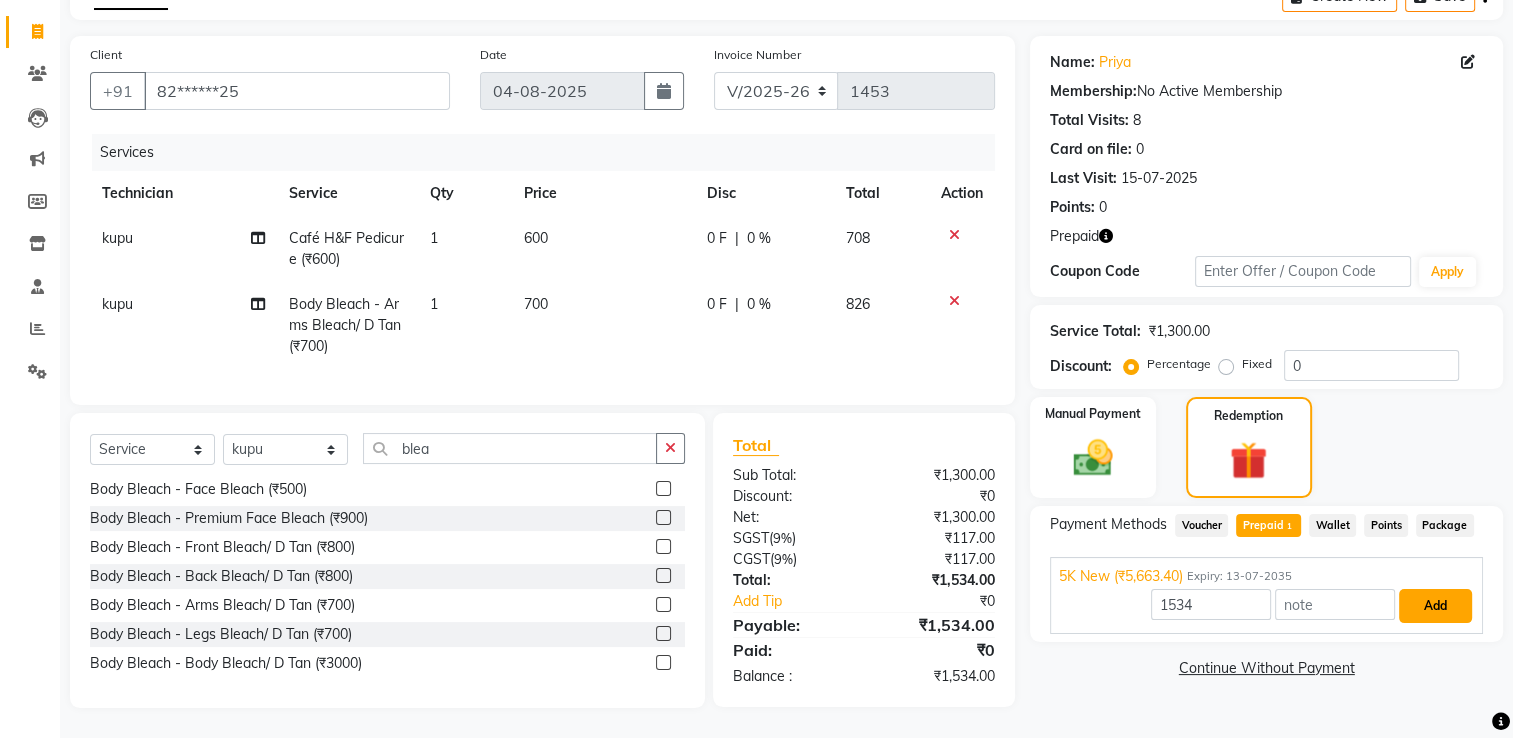 click on "Add" at bounding box center [1435, 606] 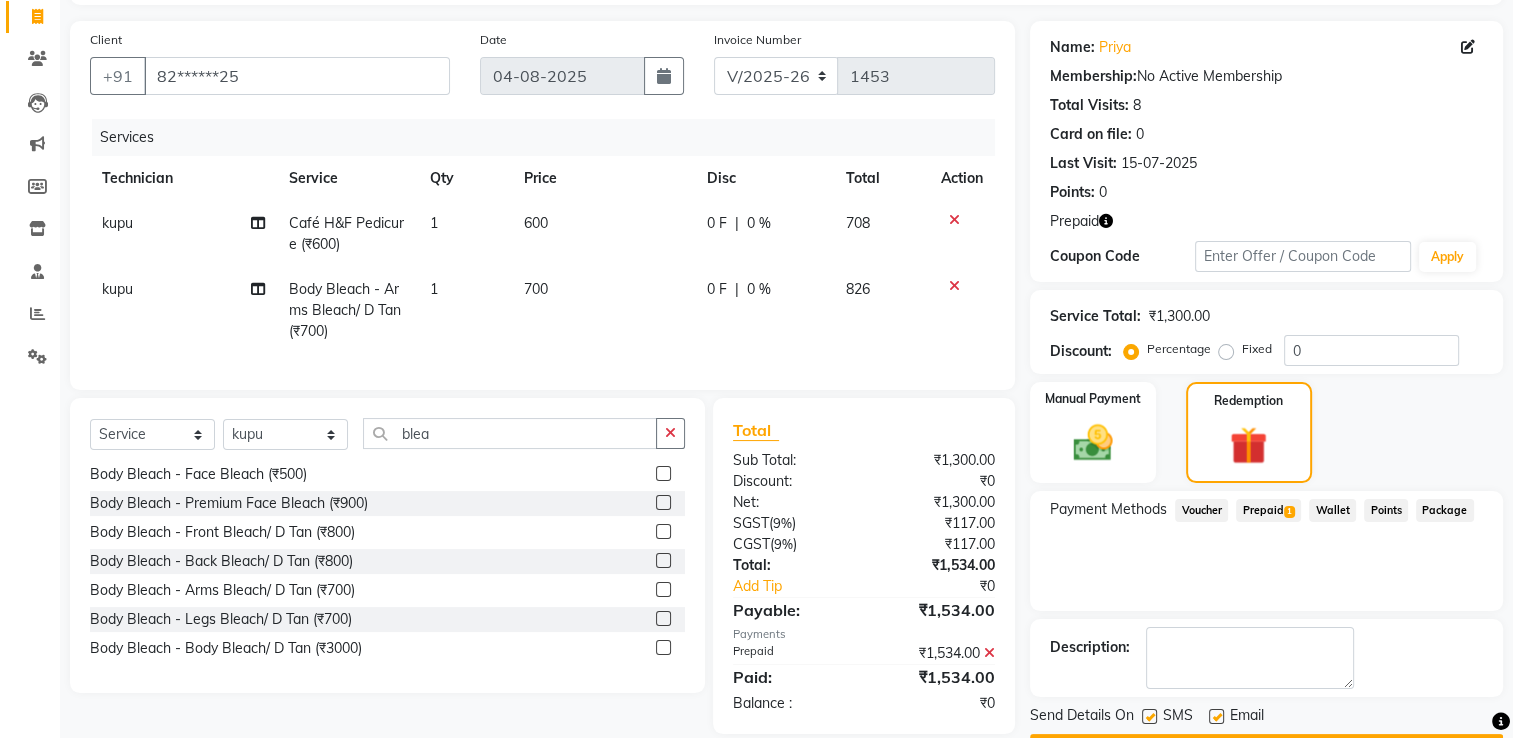 scroll, scrollTop: 184, scrollLeft: 0, axis: vertical 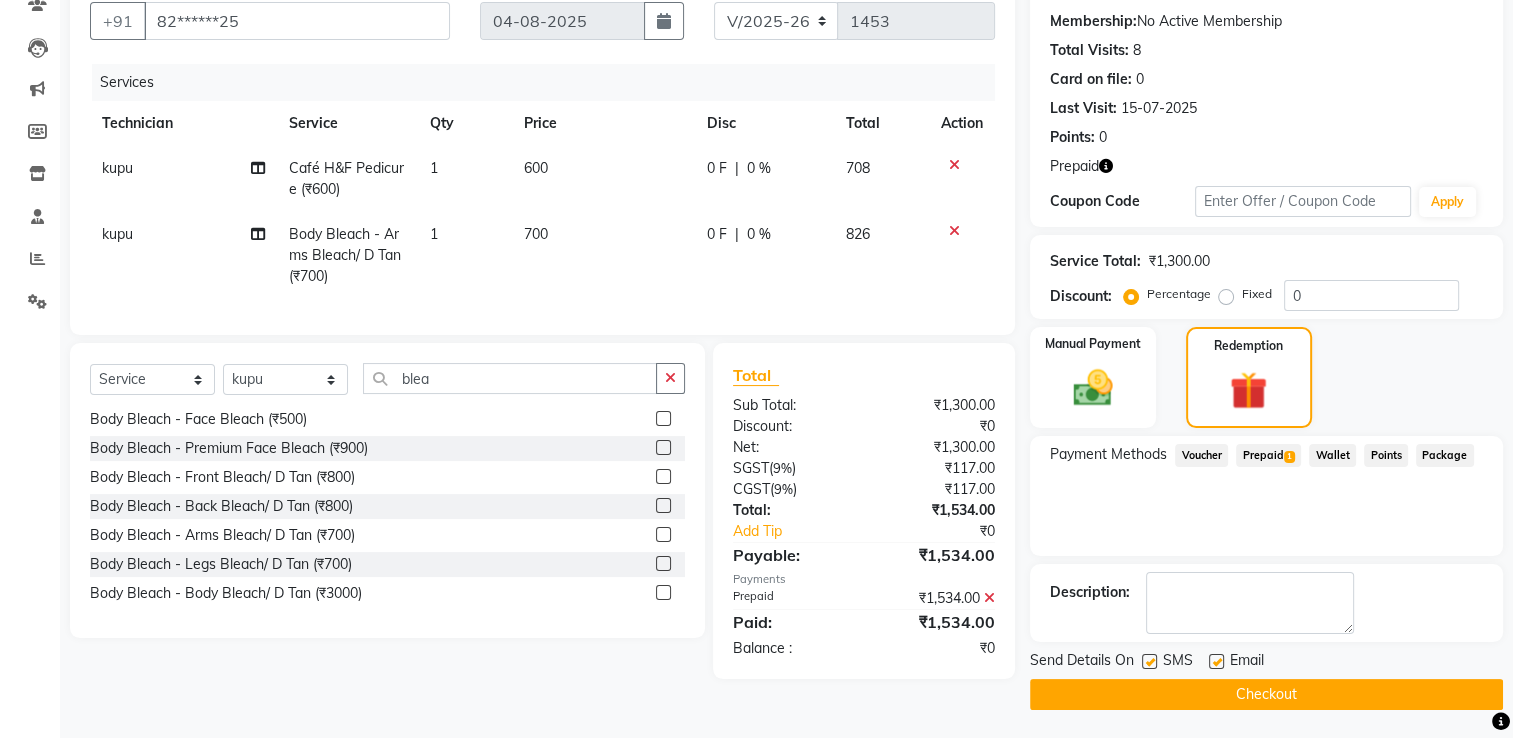 click on "Checkout" 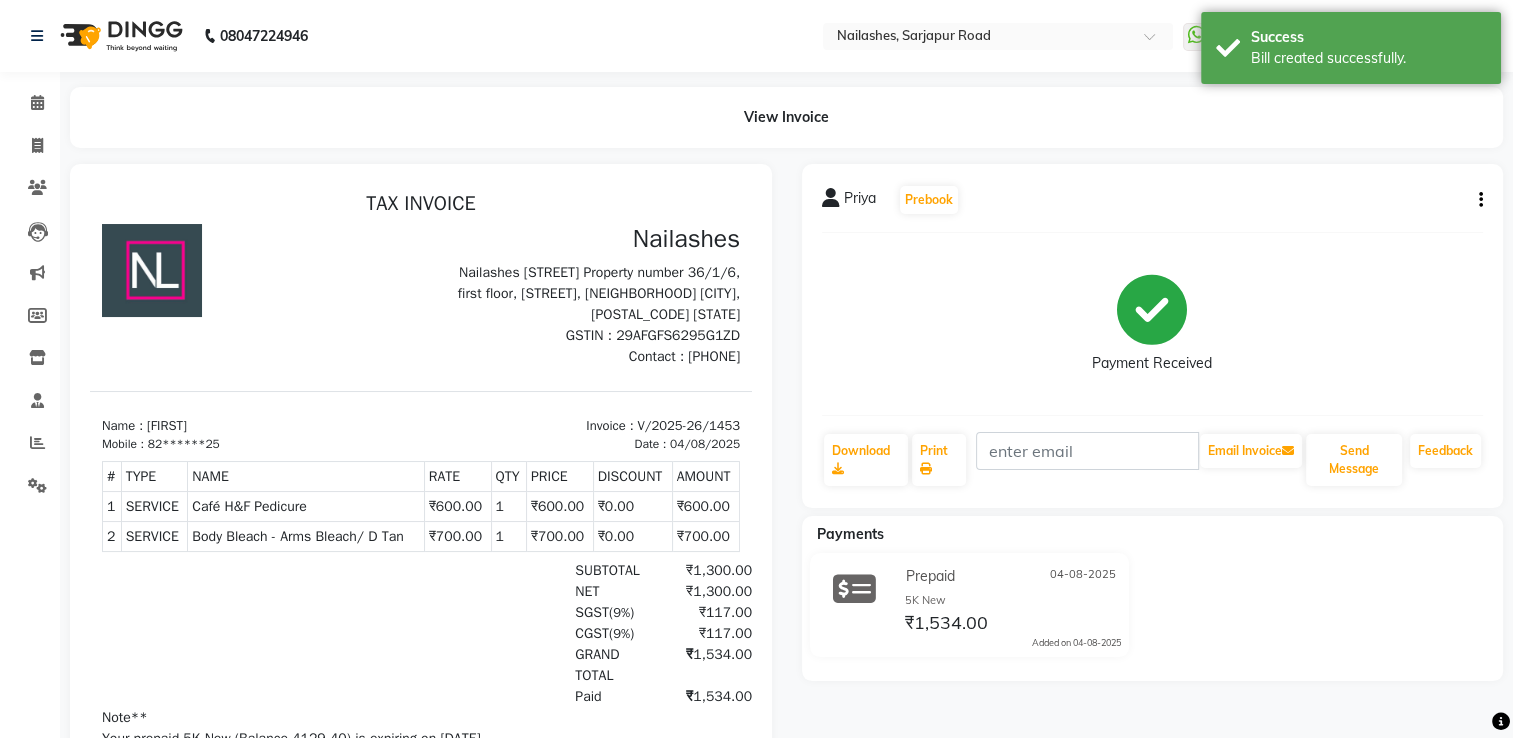 scroll, scrollTop: 0, scrollLeft: 0, axis: both 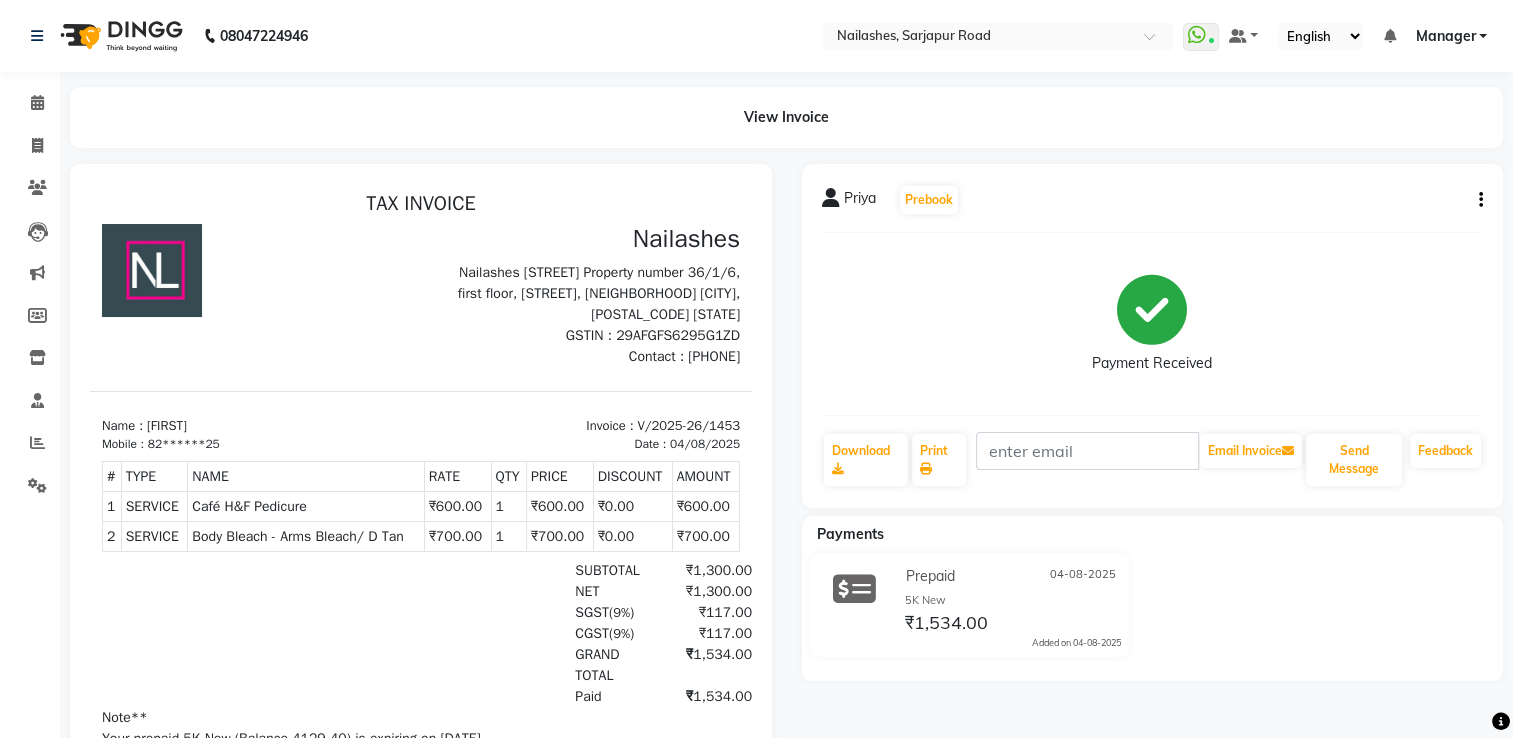 click 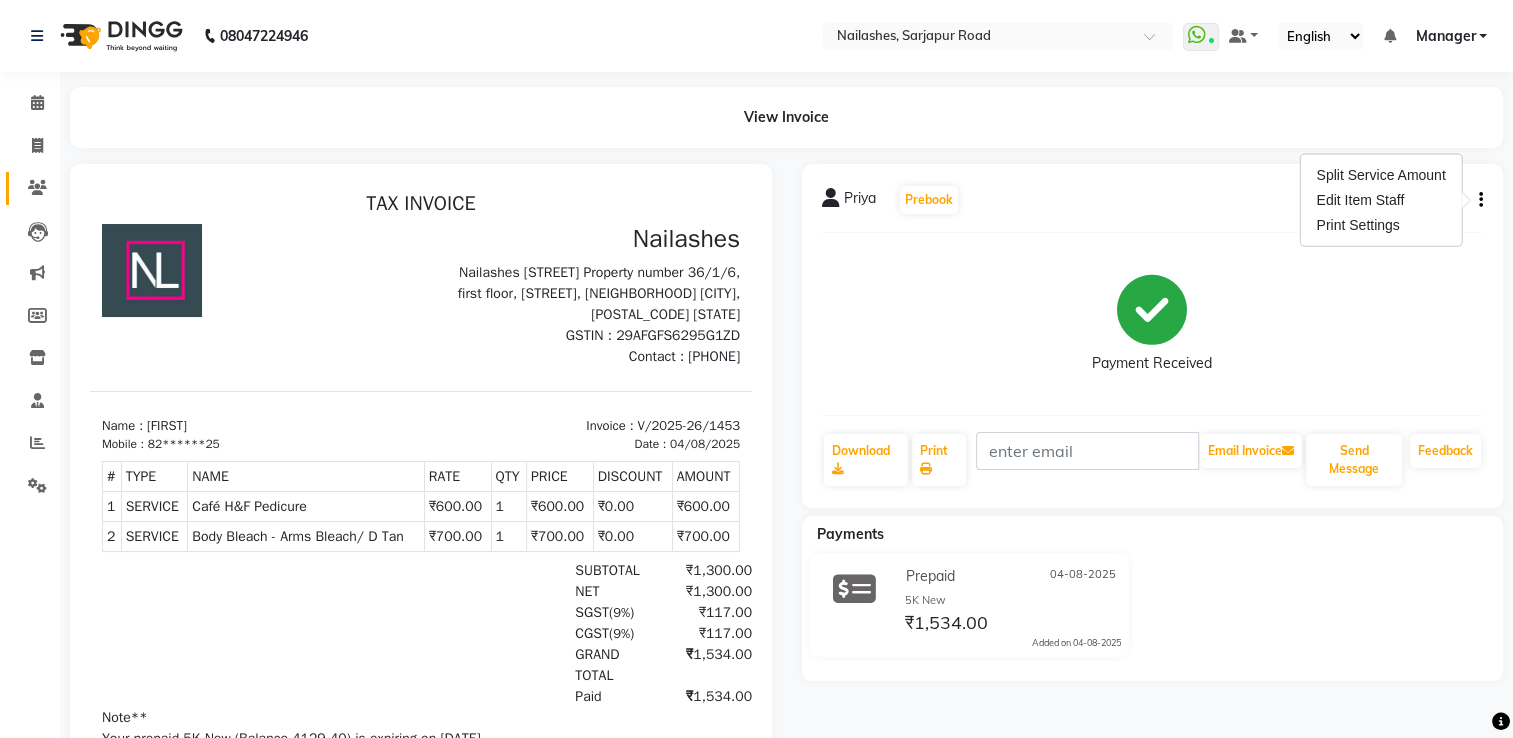 click on "Clients" 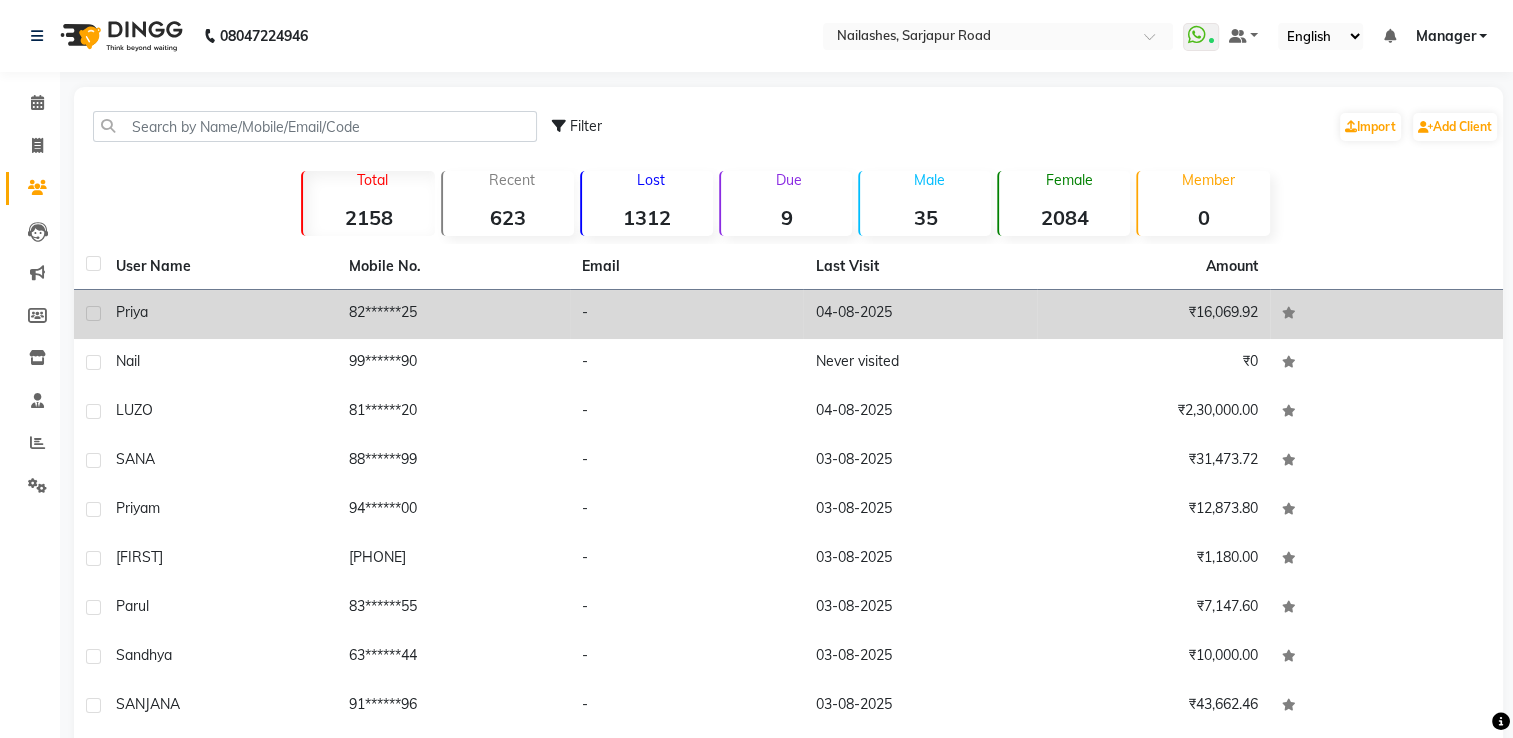 click on "Priya" 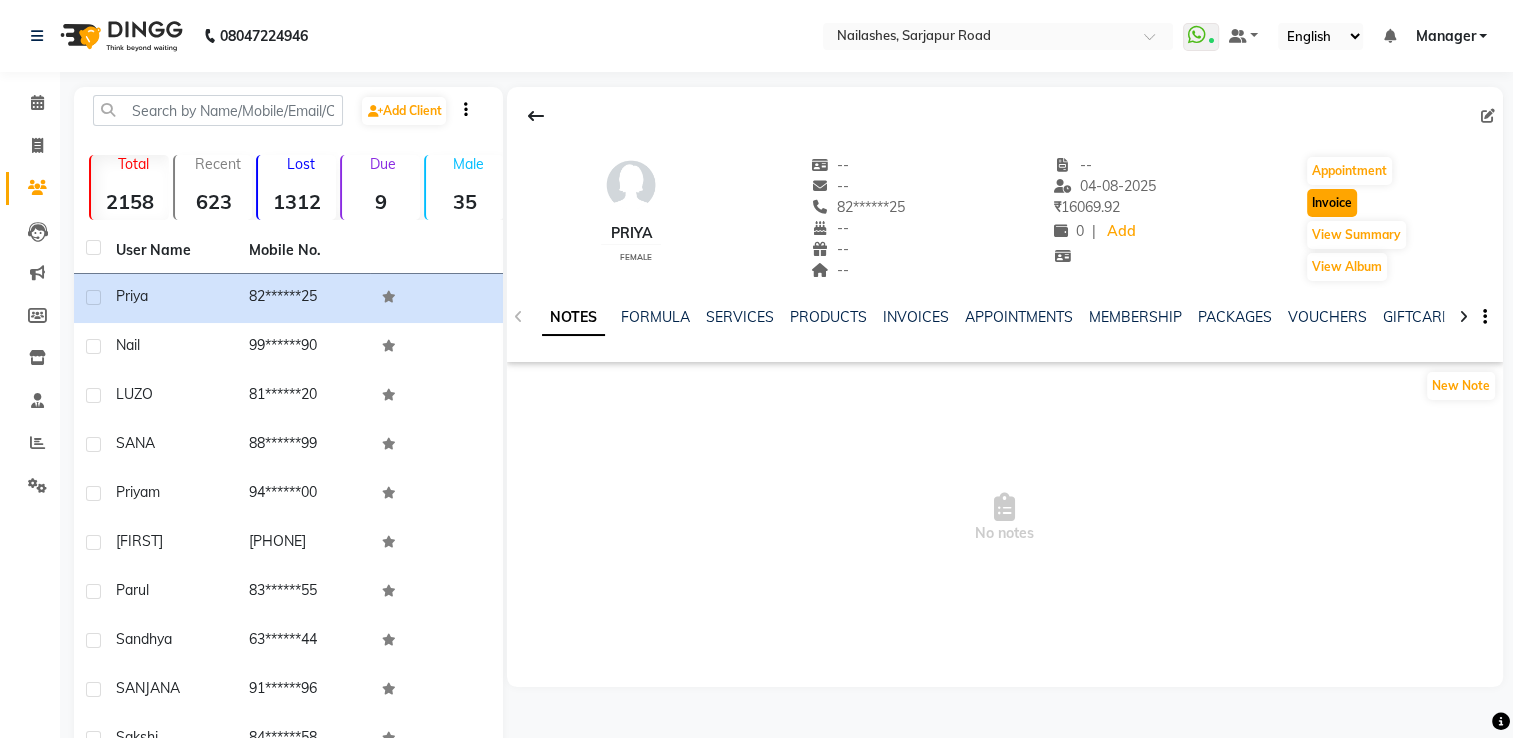 click on "Invoice" 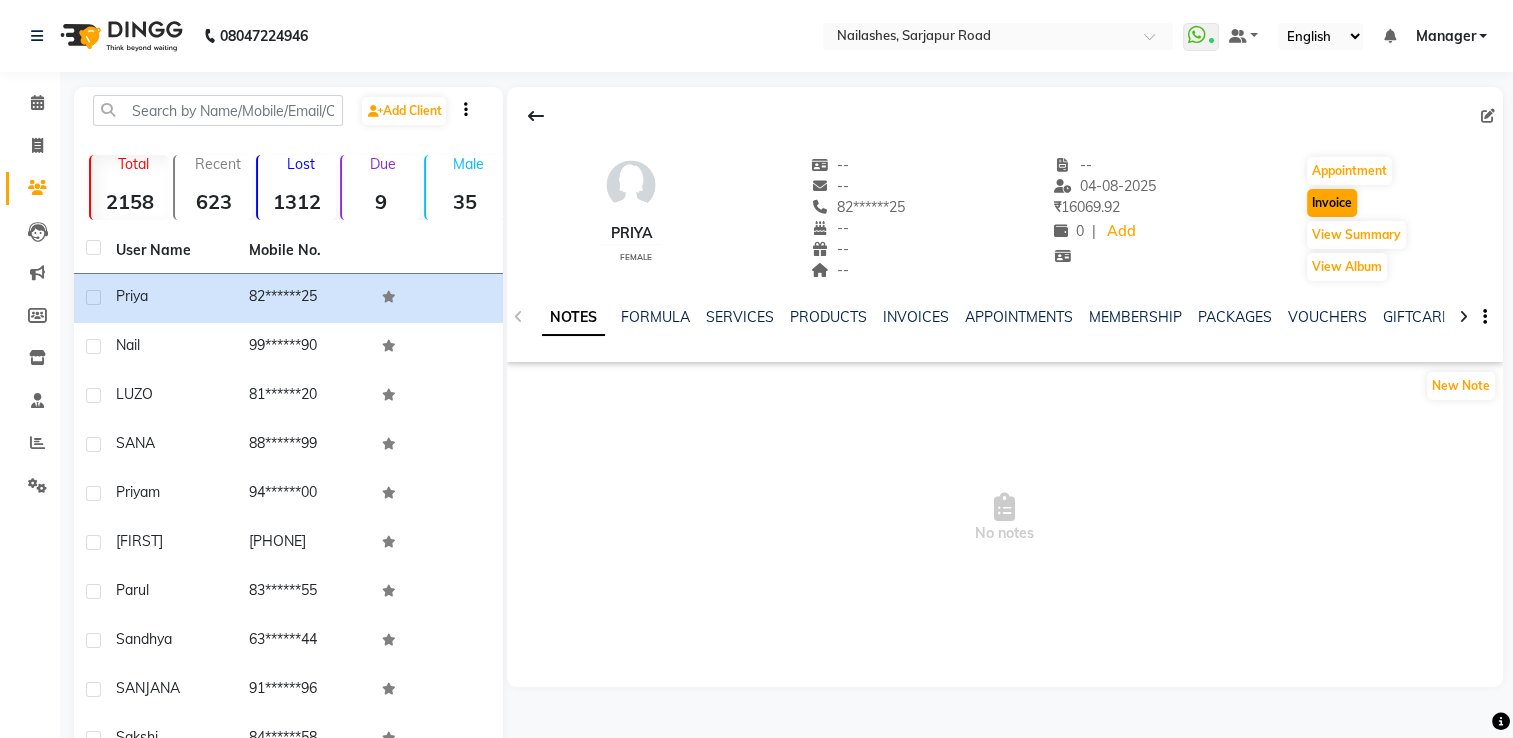 select on "service" 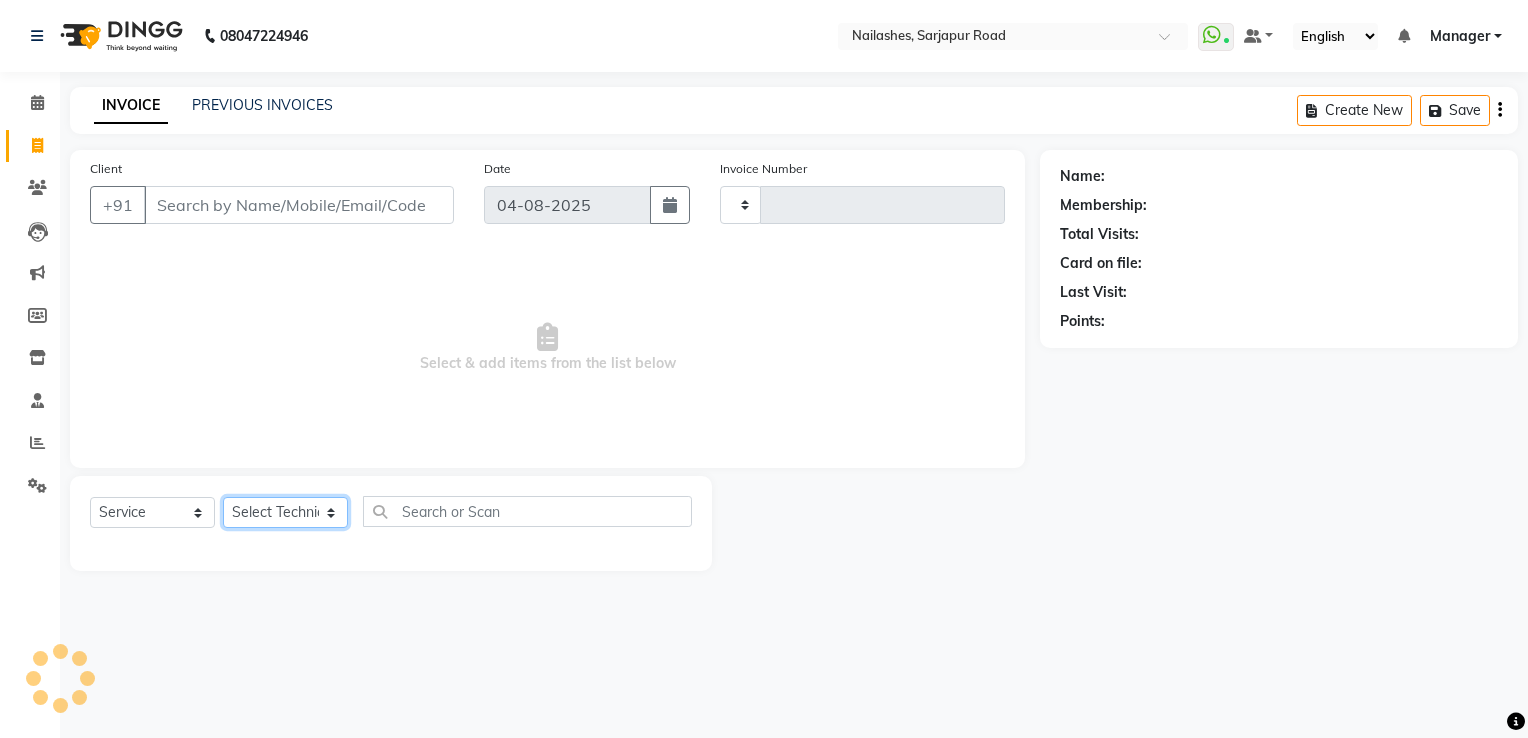 type on "1454" 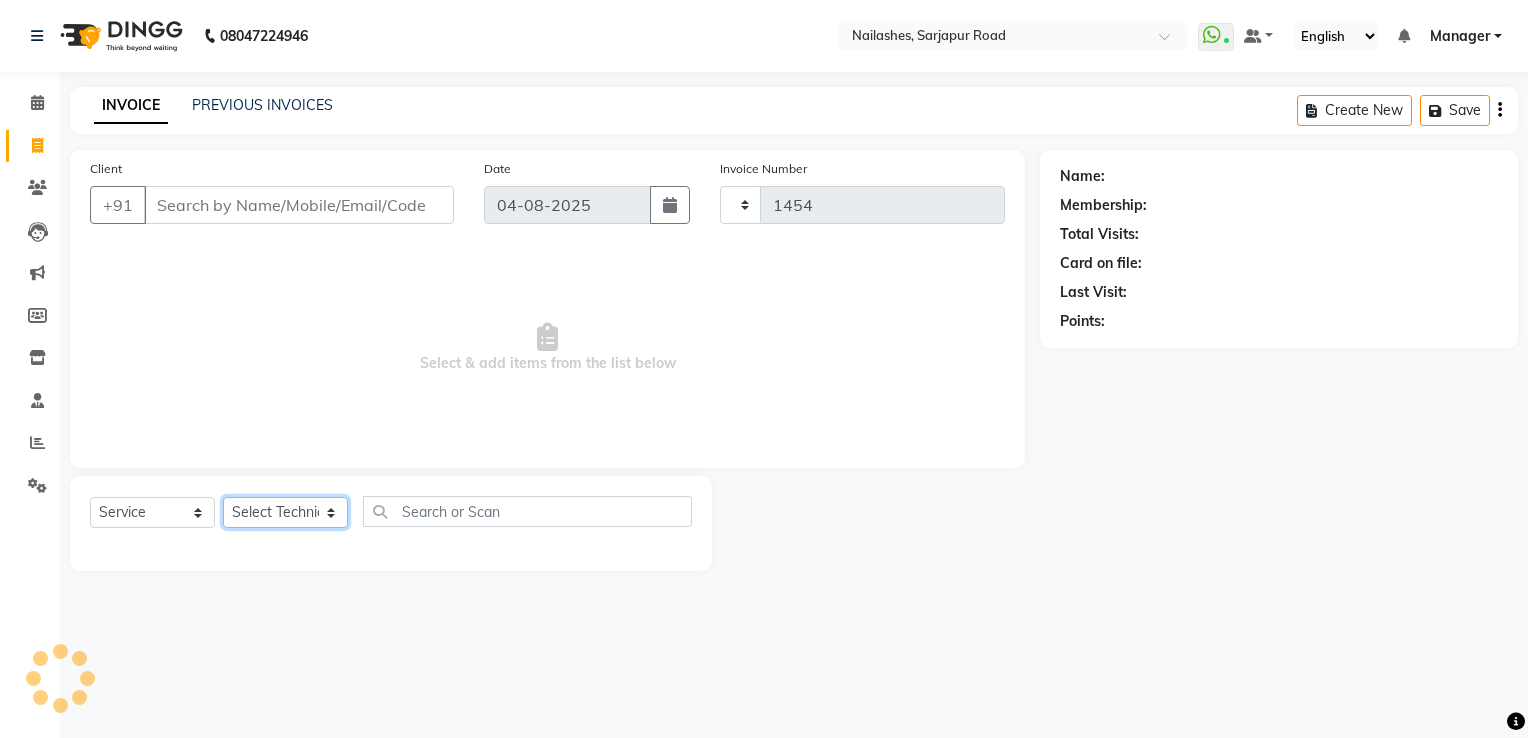 select on "6579" 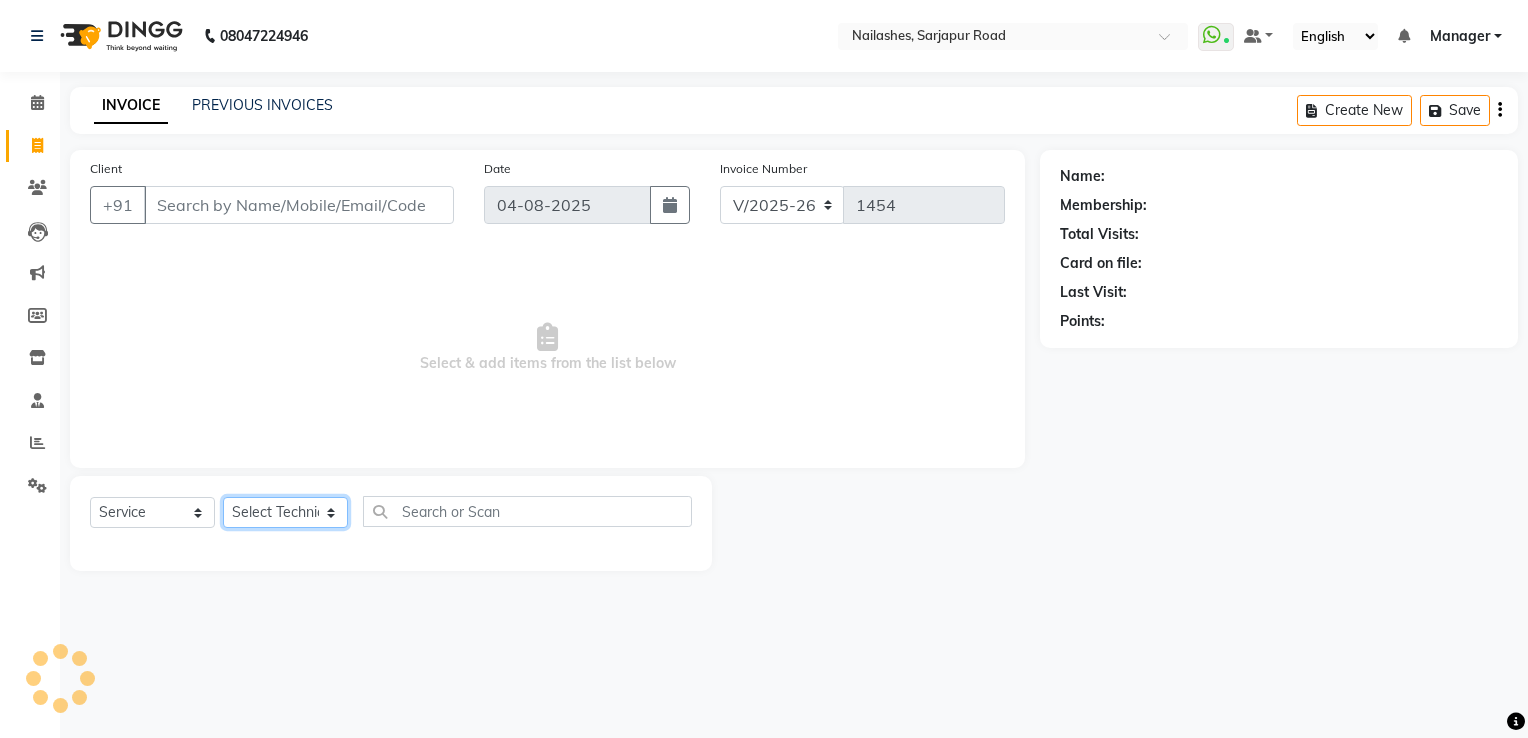 click on "Select Technician" 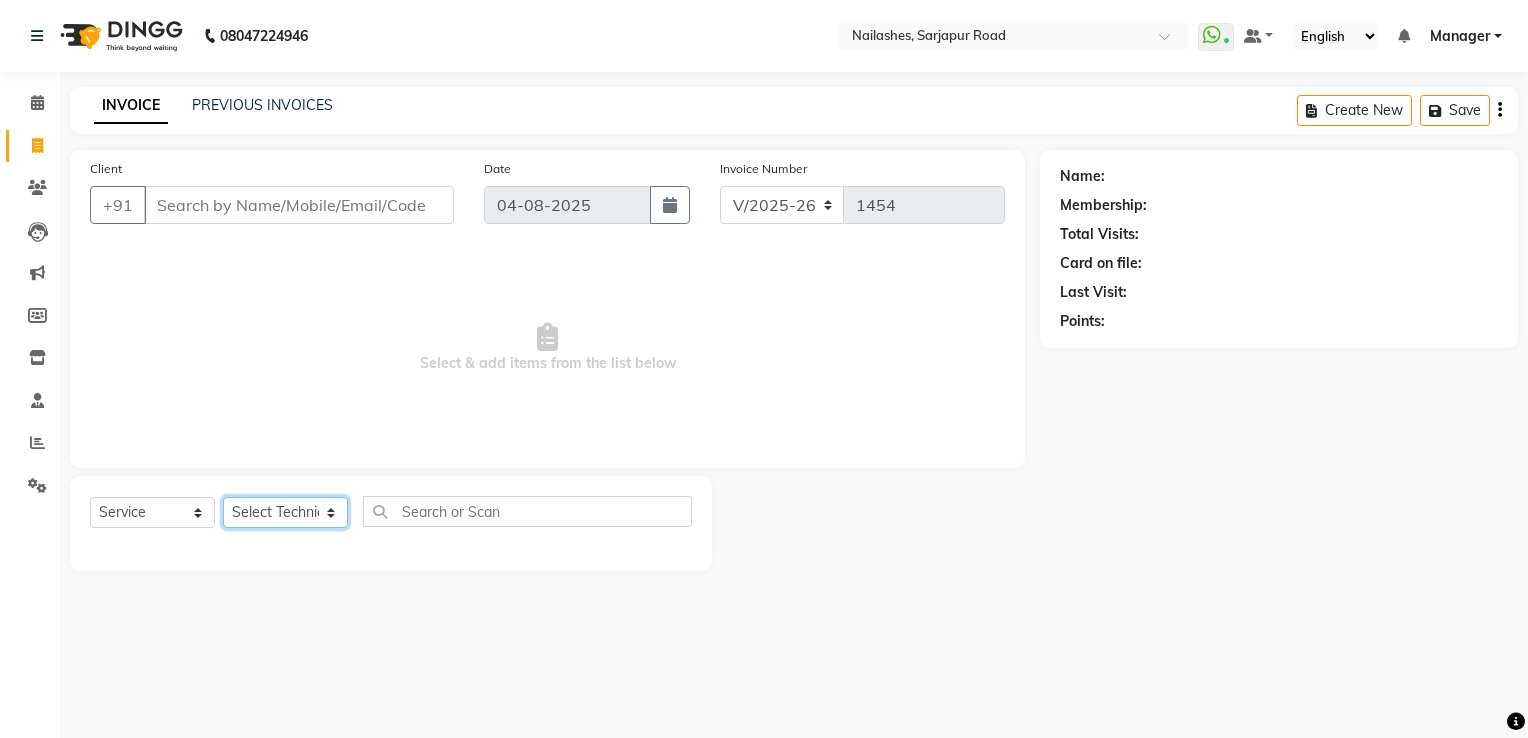type on "82******25" 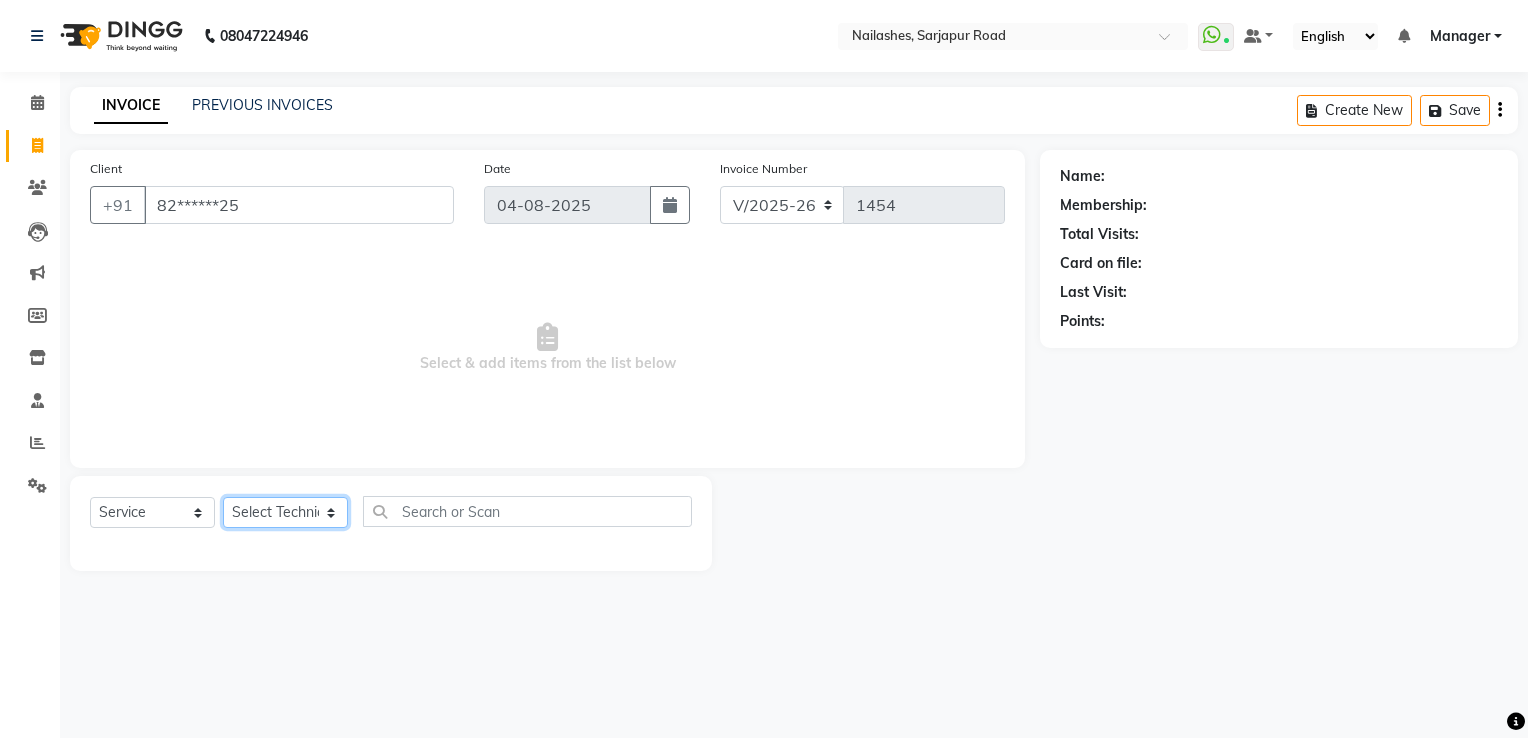 click on "Select Technician" 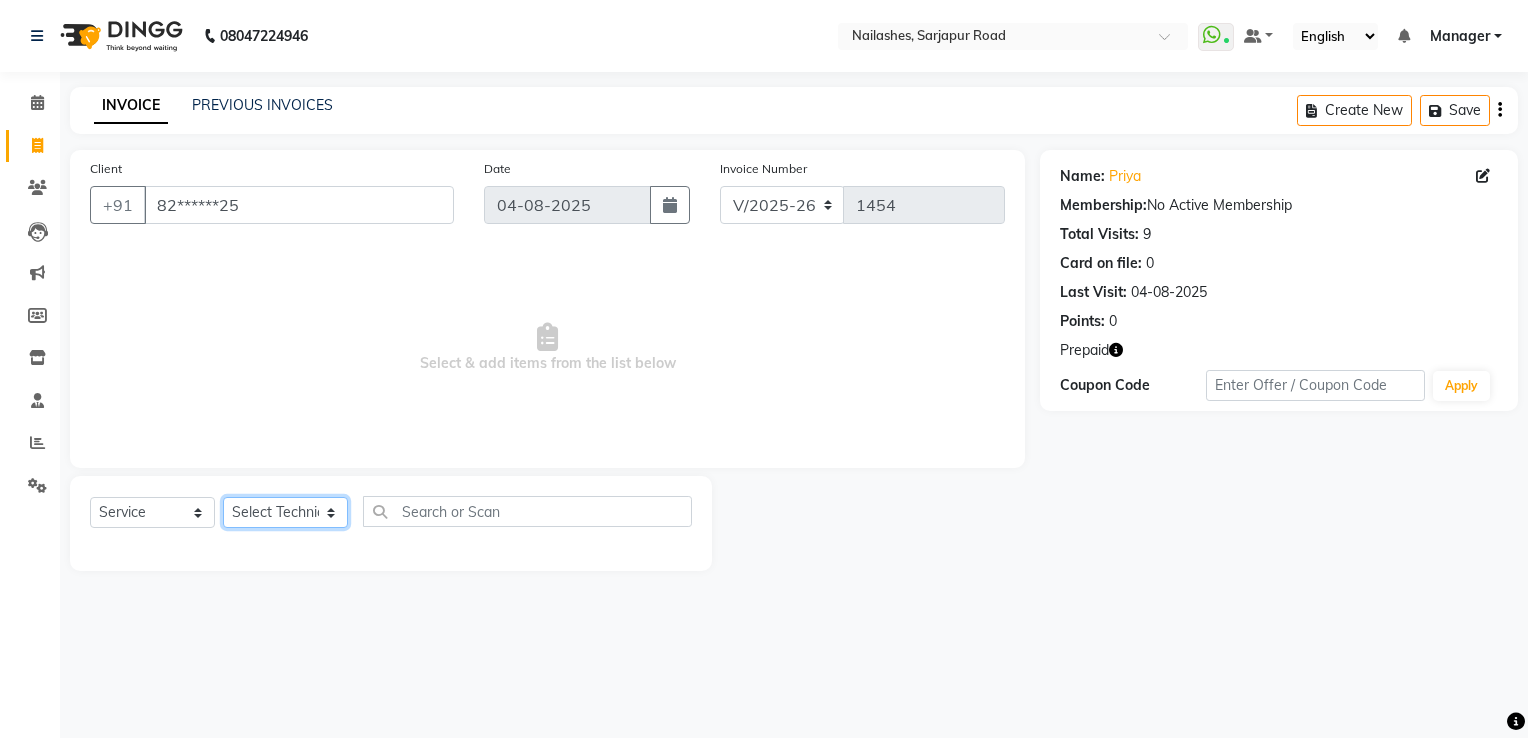 select on "65406" 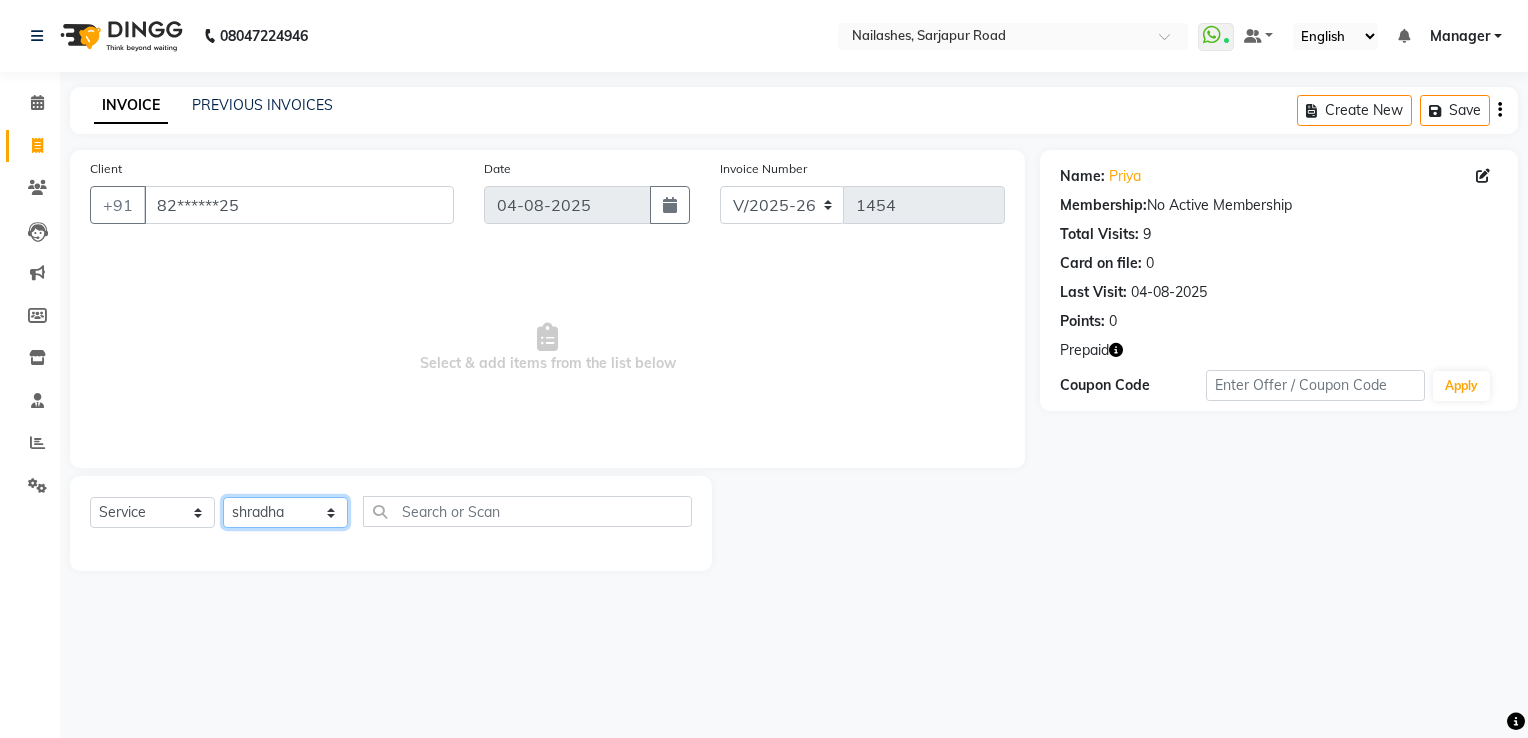 click on "Select Technician ARISH Arvind chandu Dipen Gulafshan John Kajal kelly kupu Manager megha Nirjala Owner pankaj PARE shradha" 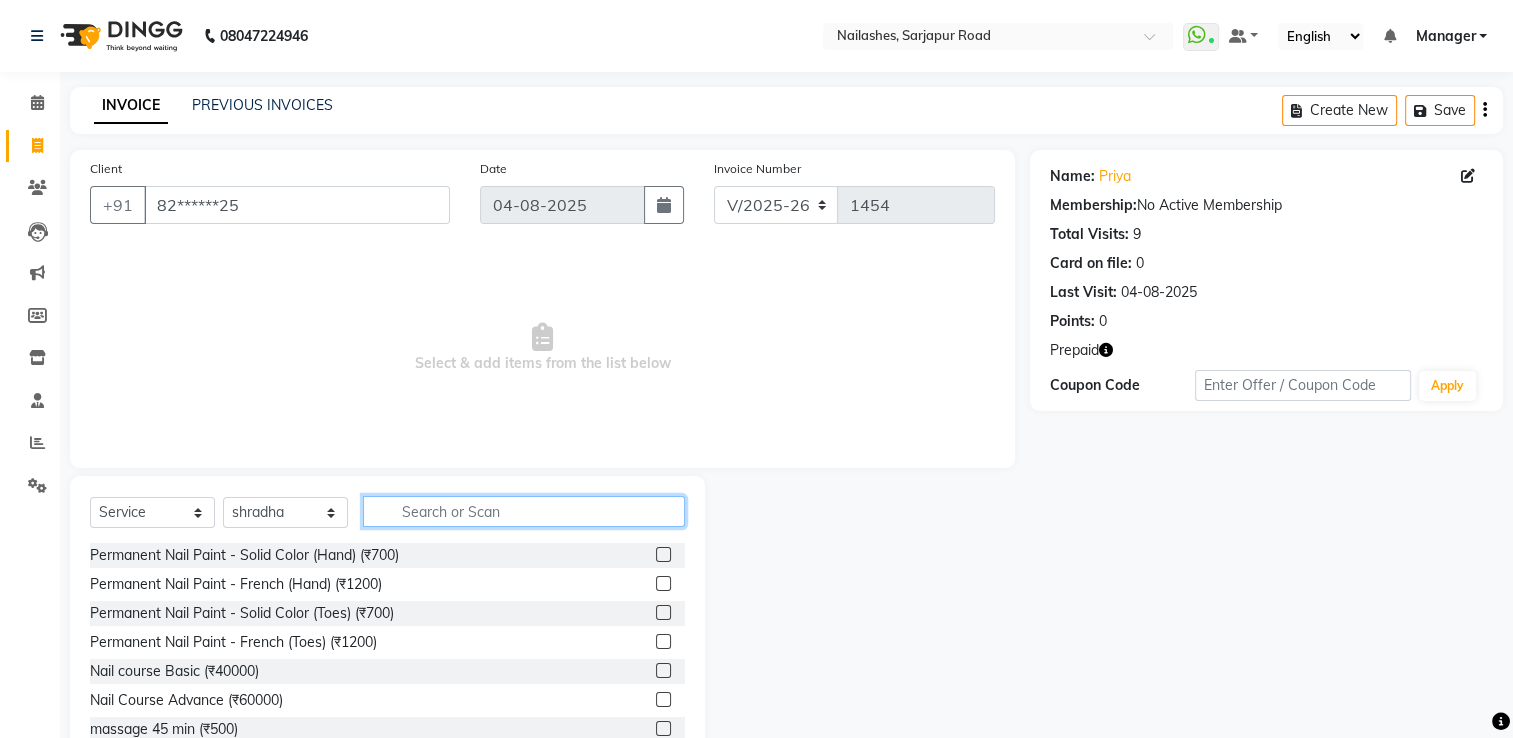 click 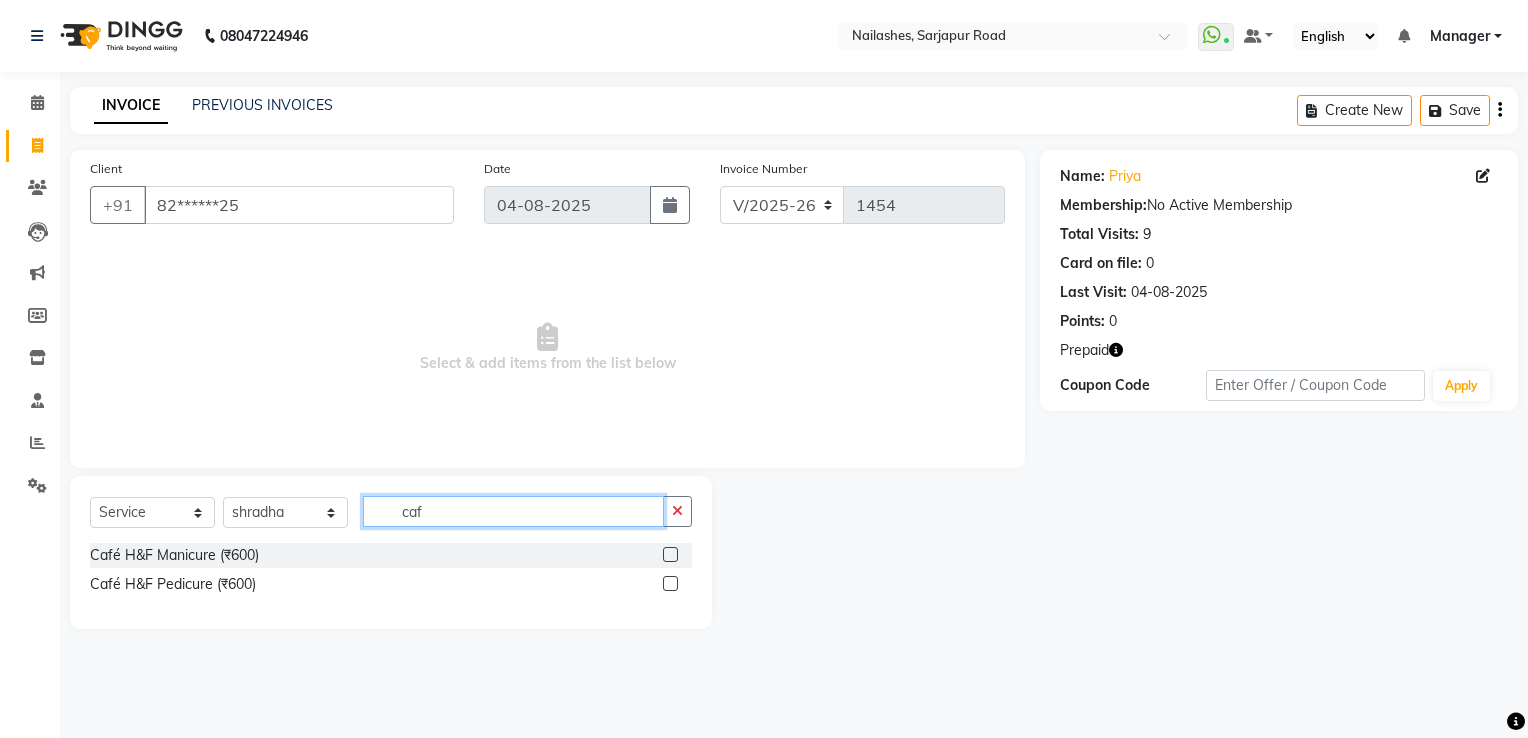 type on "caf" 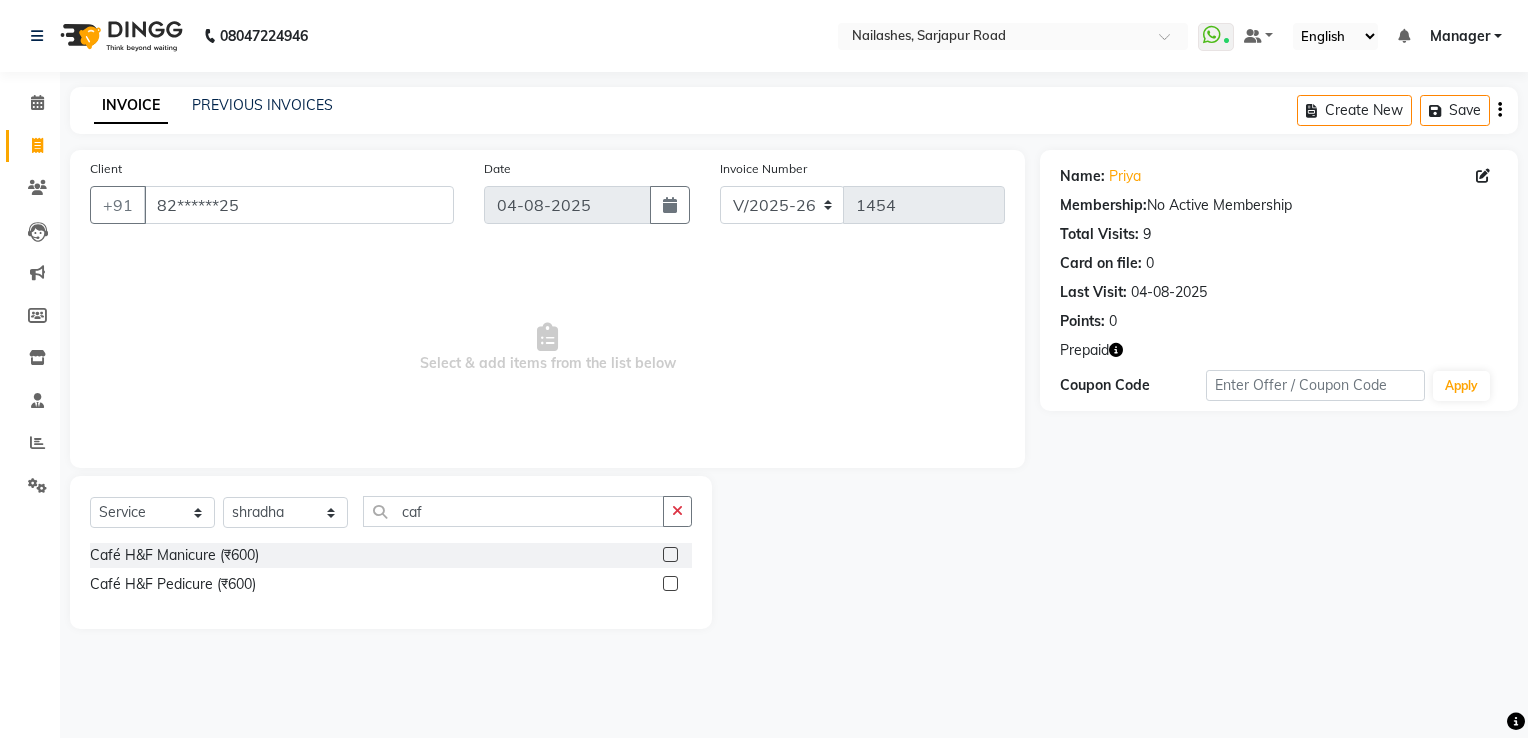 click 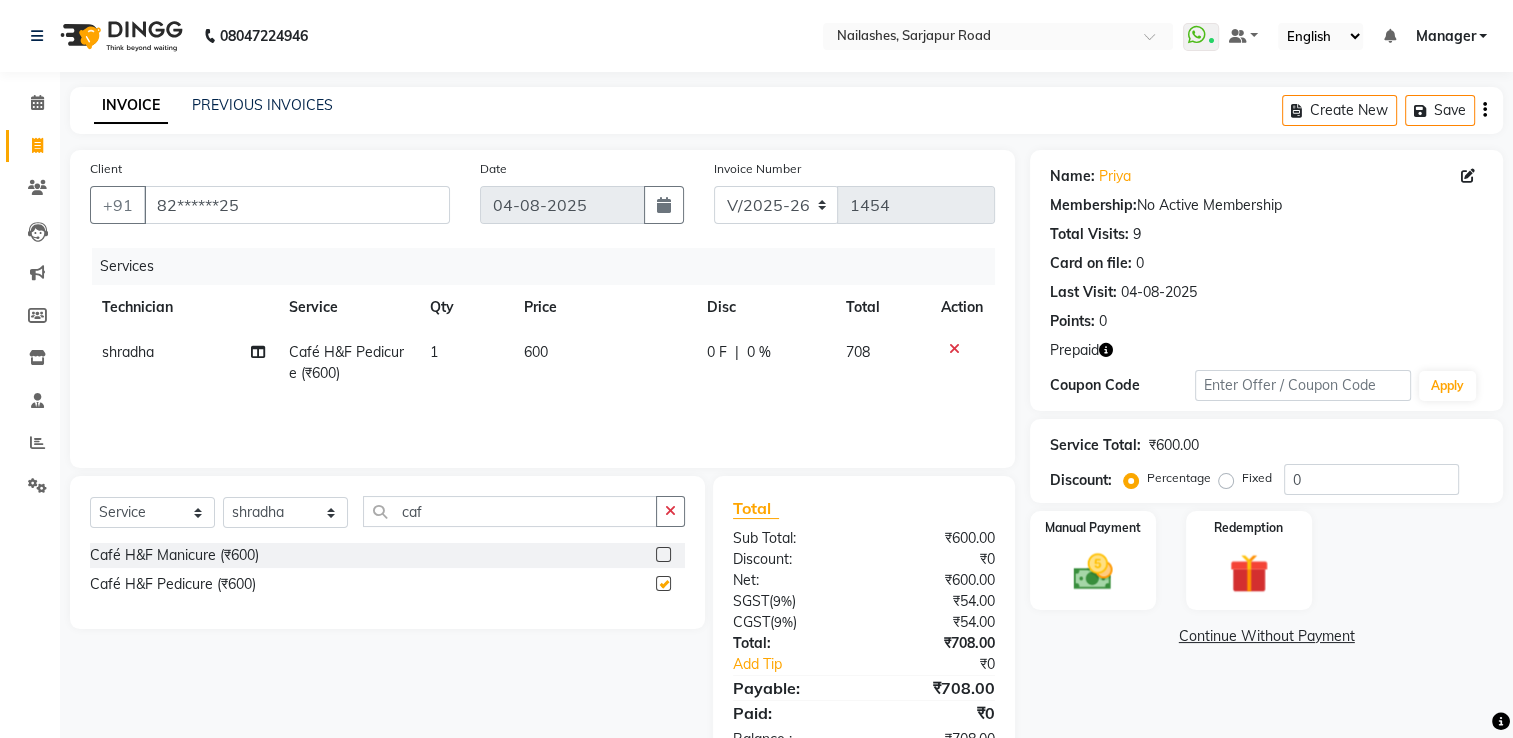 checkbox on "false" 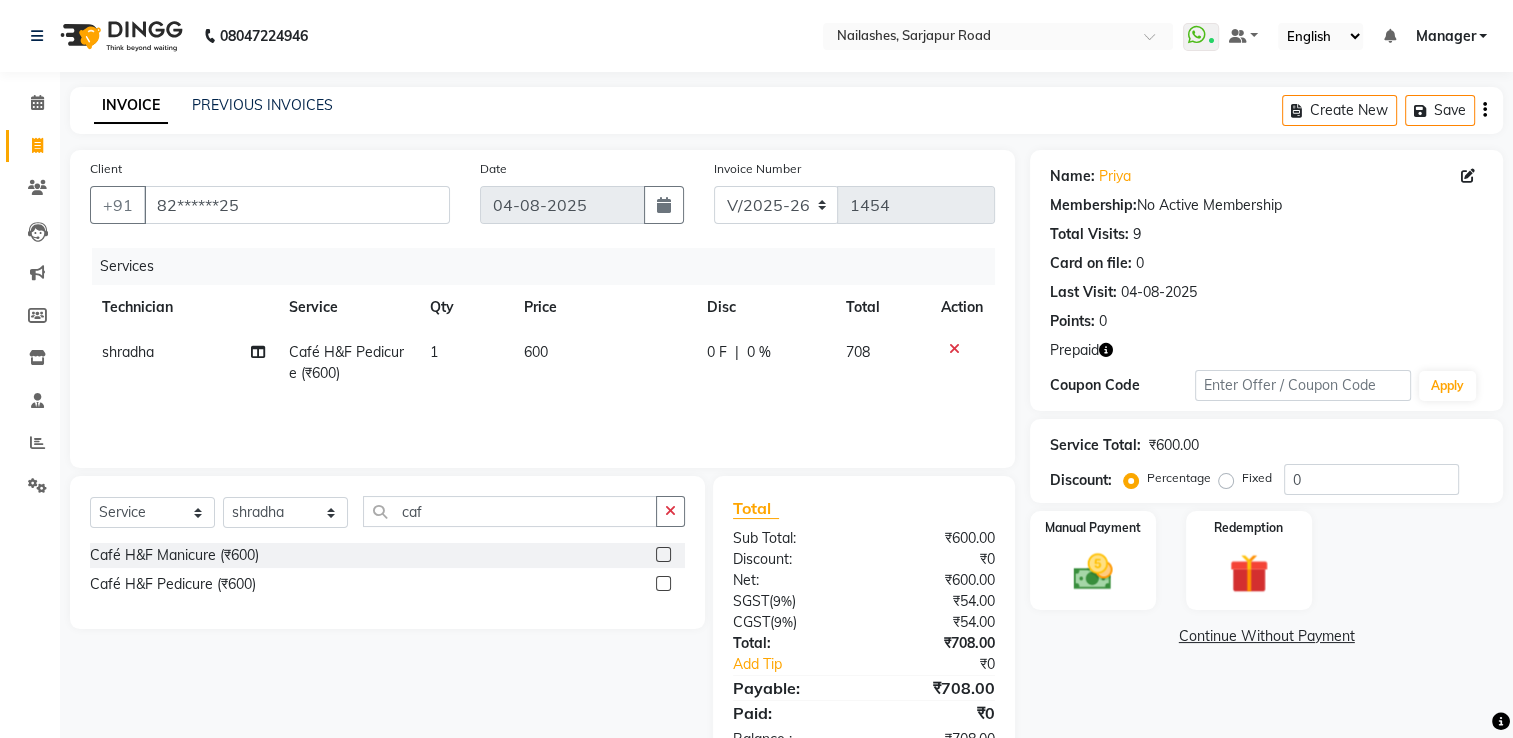 scroll, scrollTop: 62, scrollLeft: 0, axis: vertical 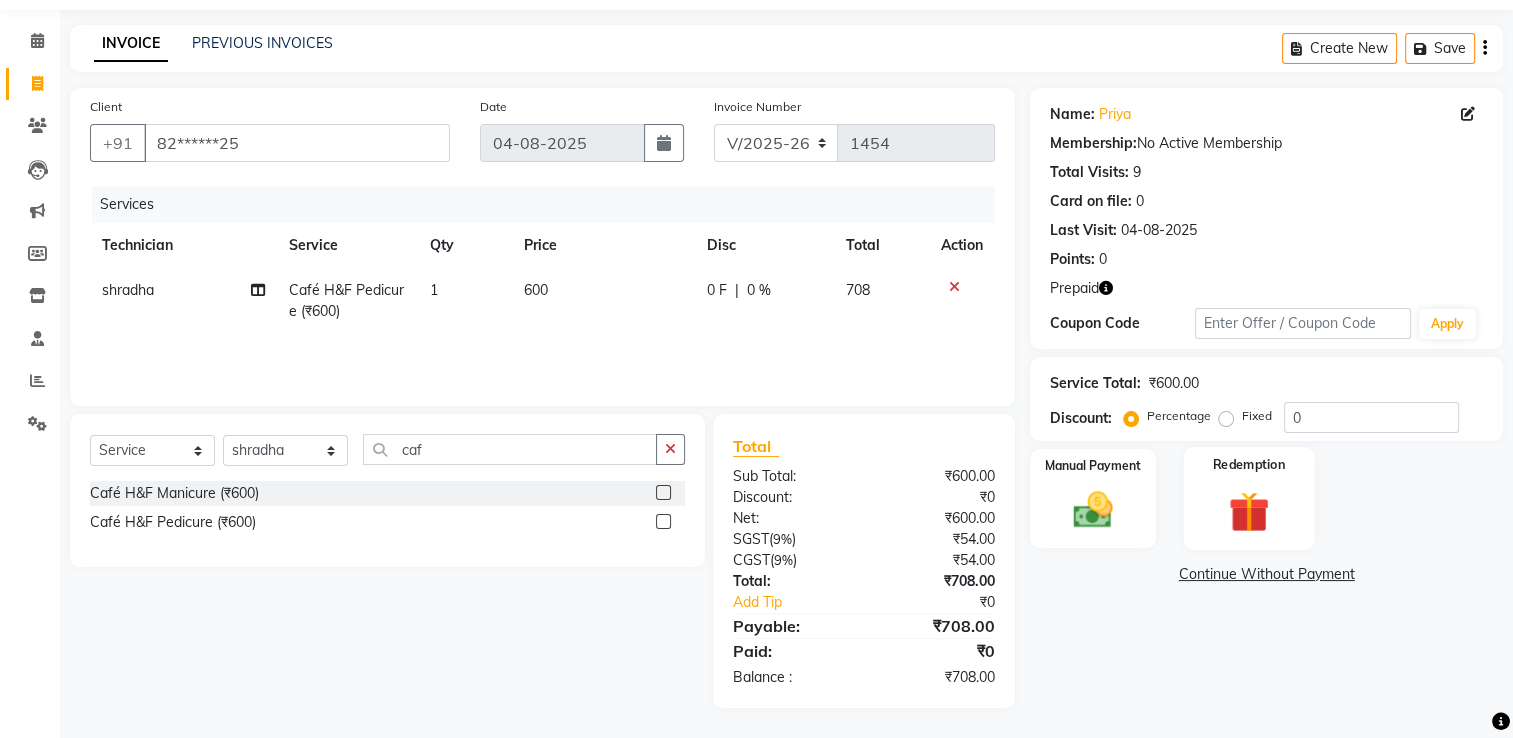 click 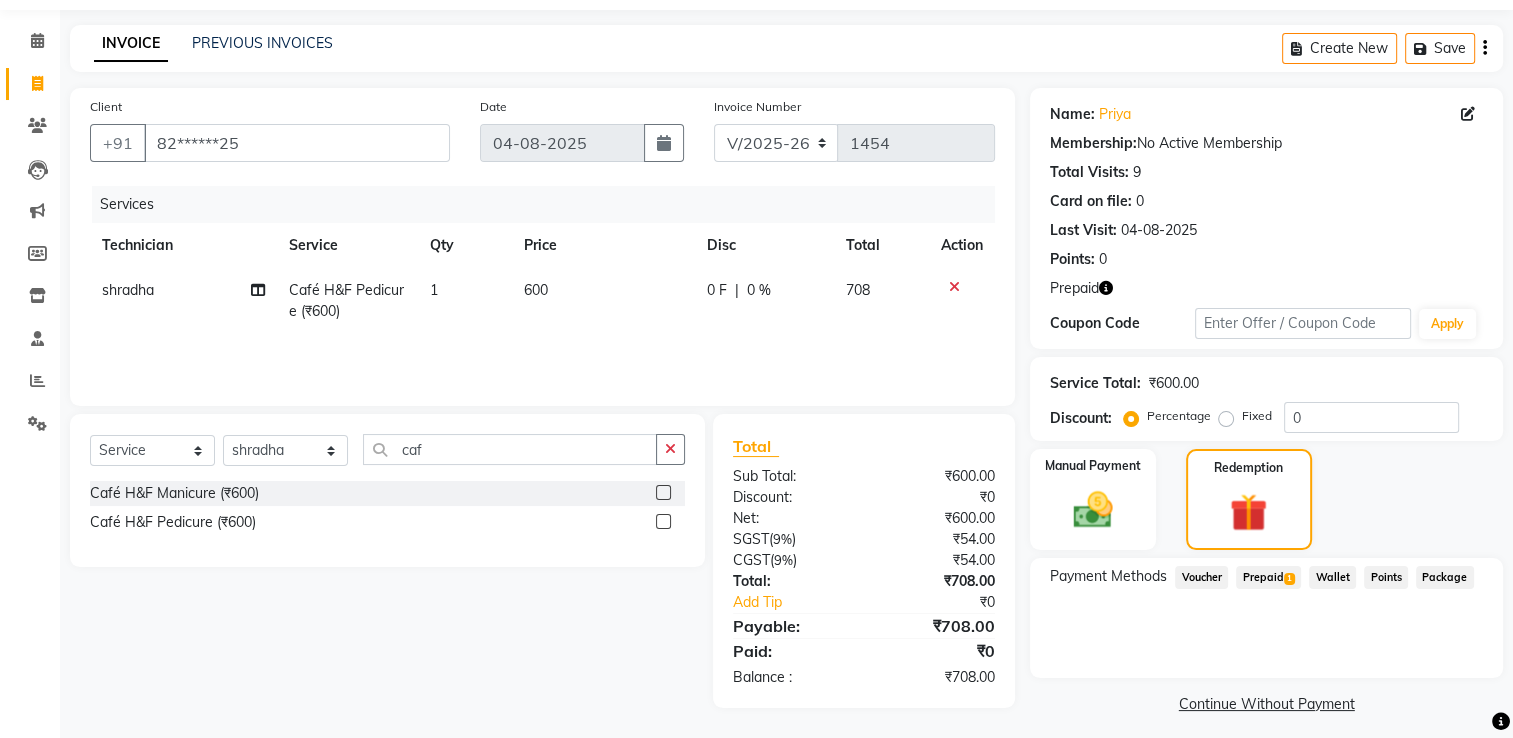 click on "Prepaid  1" 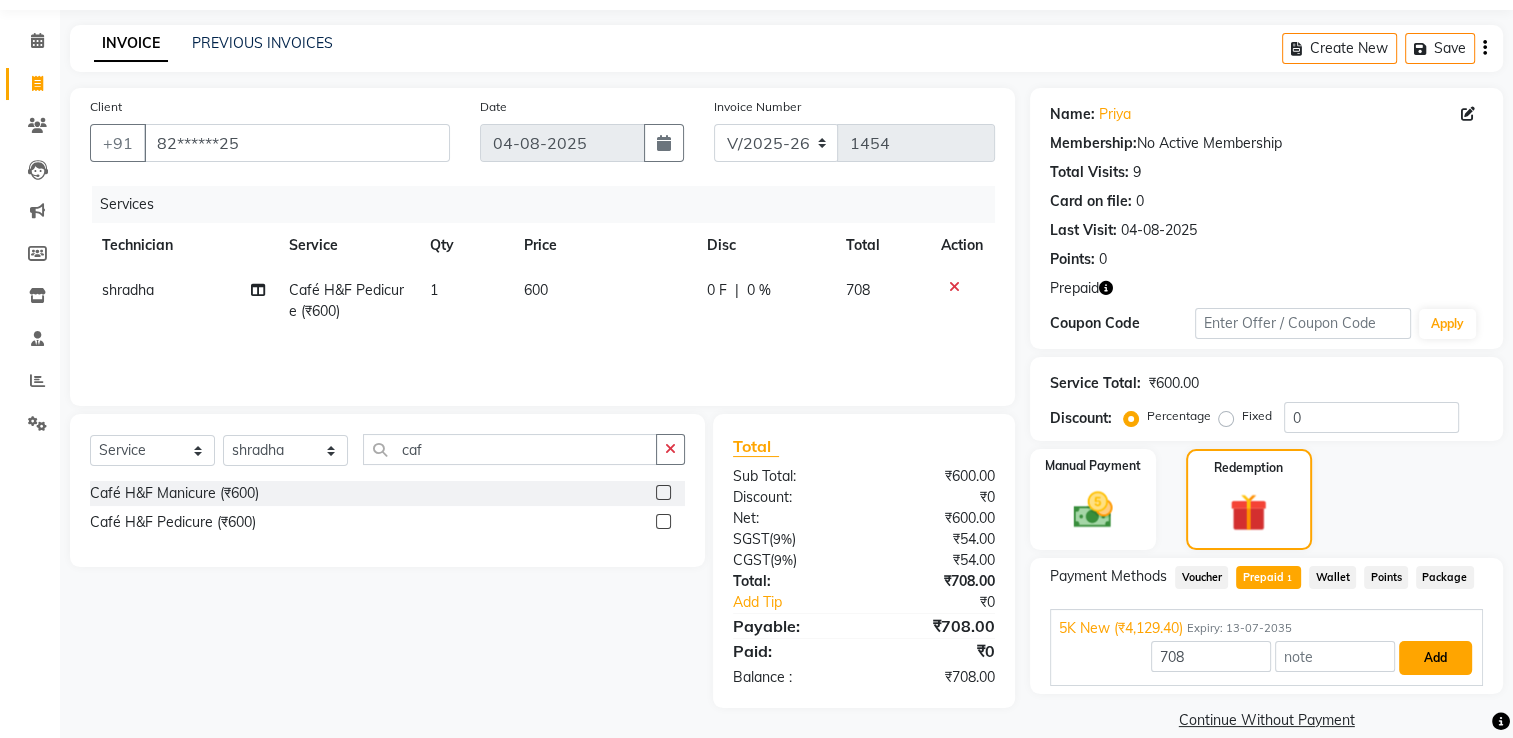 click on "Add" at bounding box center [1435, 658] 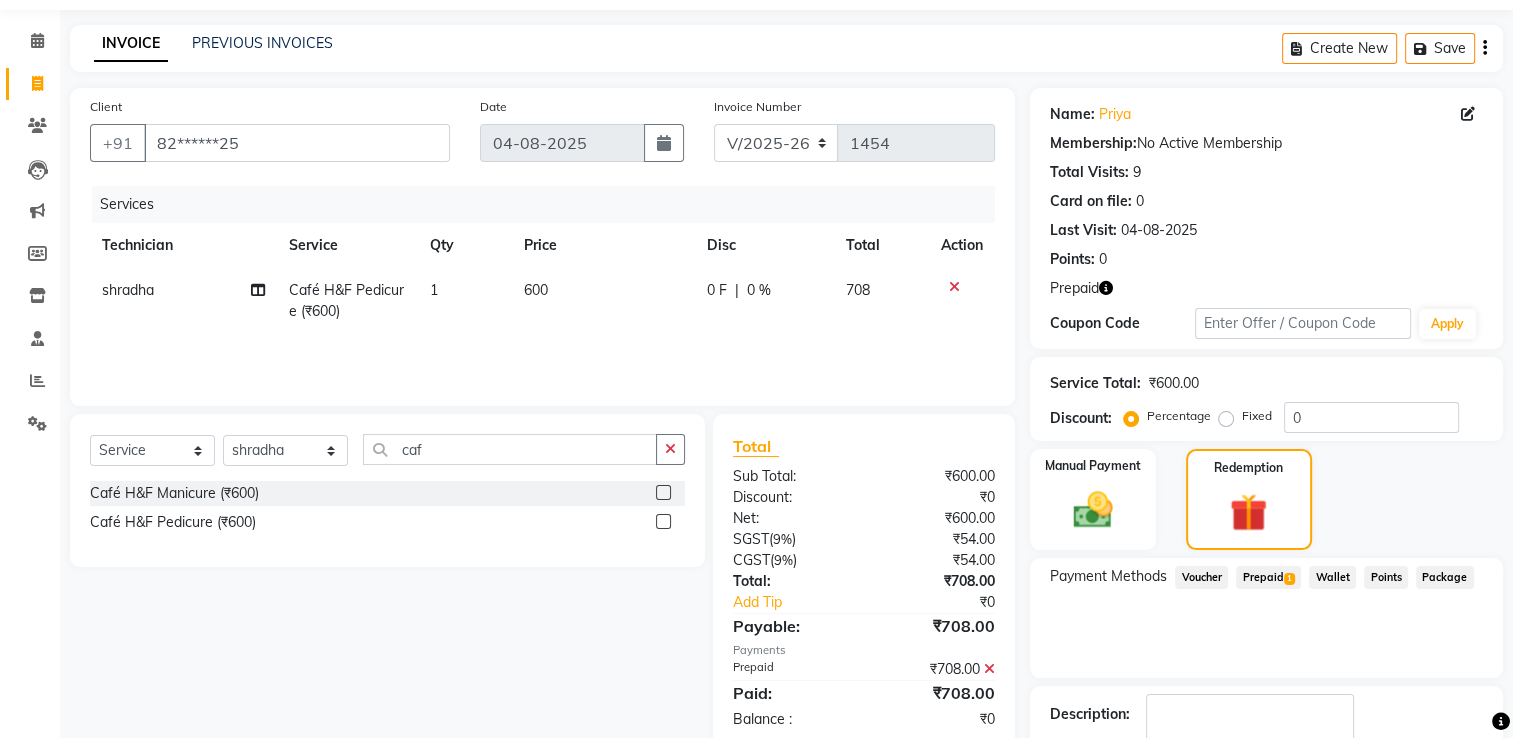 scroll, scrollTop: 184, scrollLeft: 0, axis: vertical 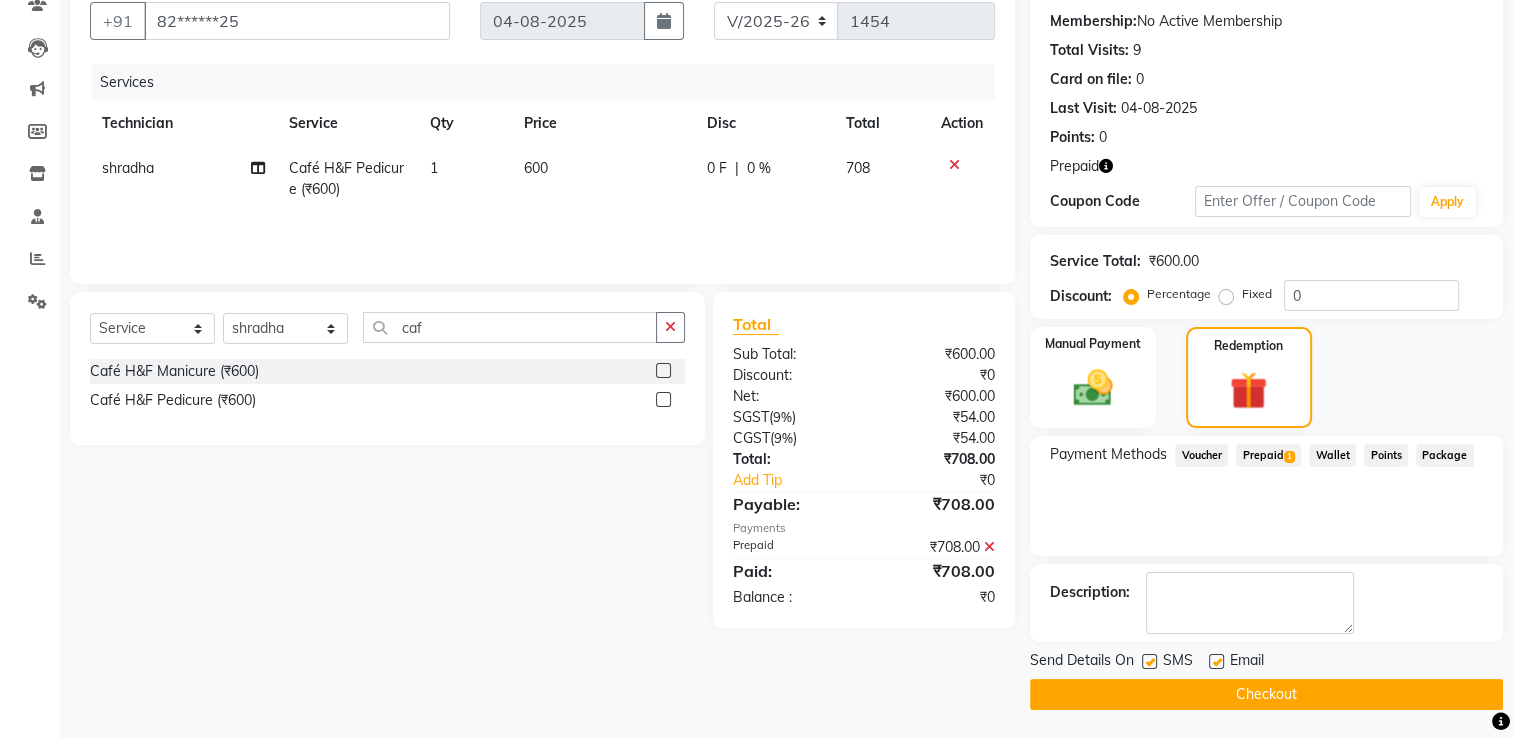 click on "Checkout" 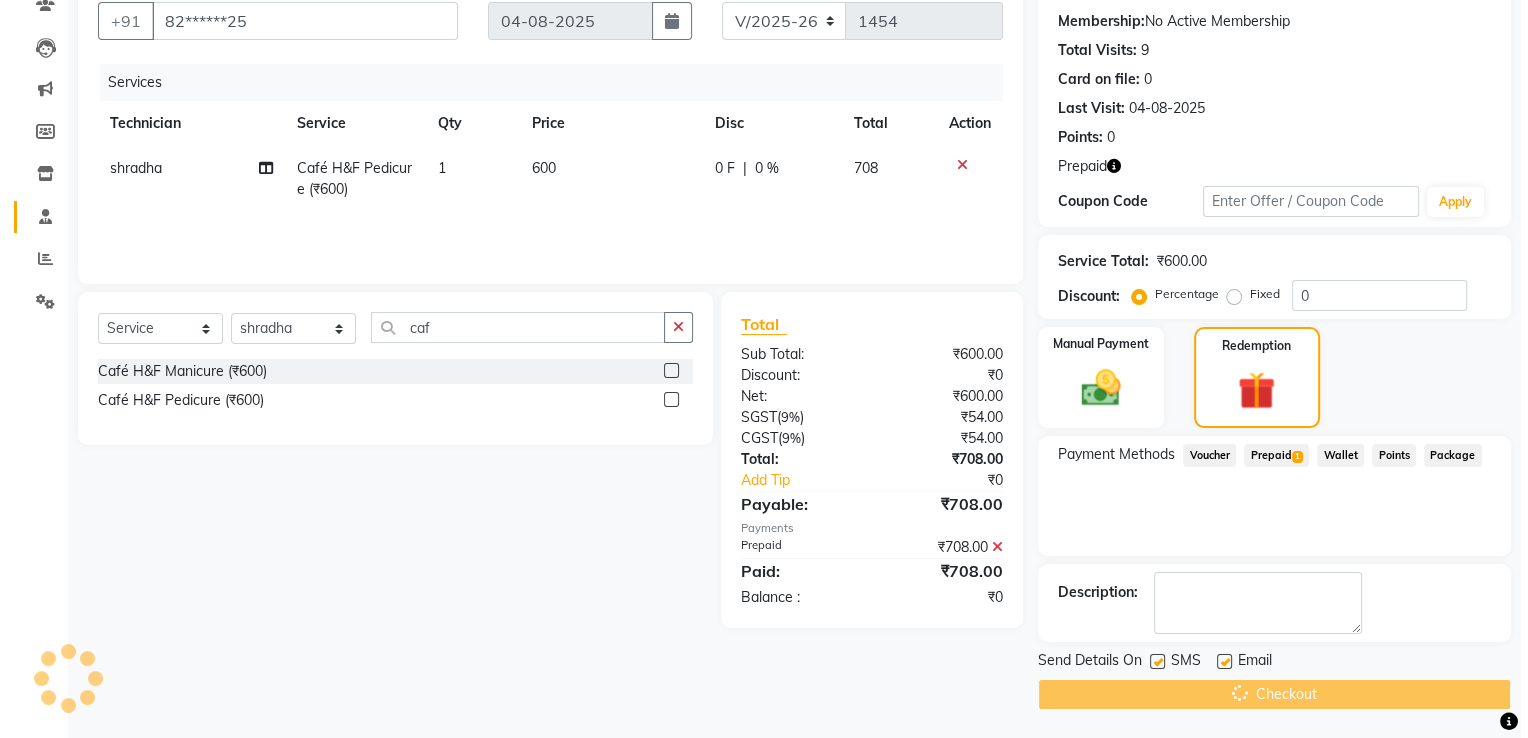 scroll, scrollTop: 0, scrollLeft: 0, axis: both 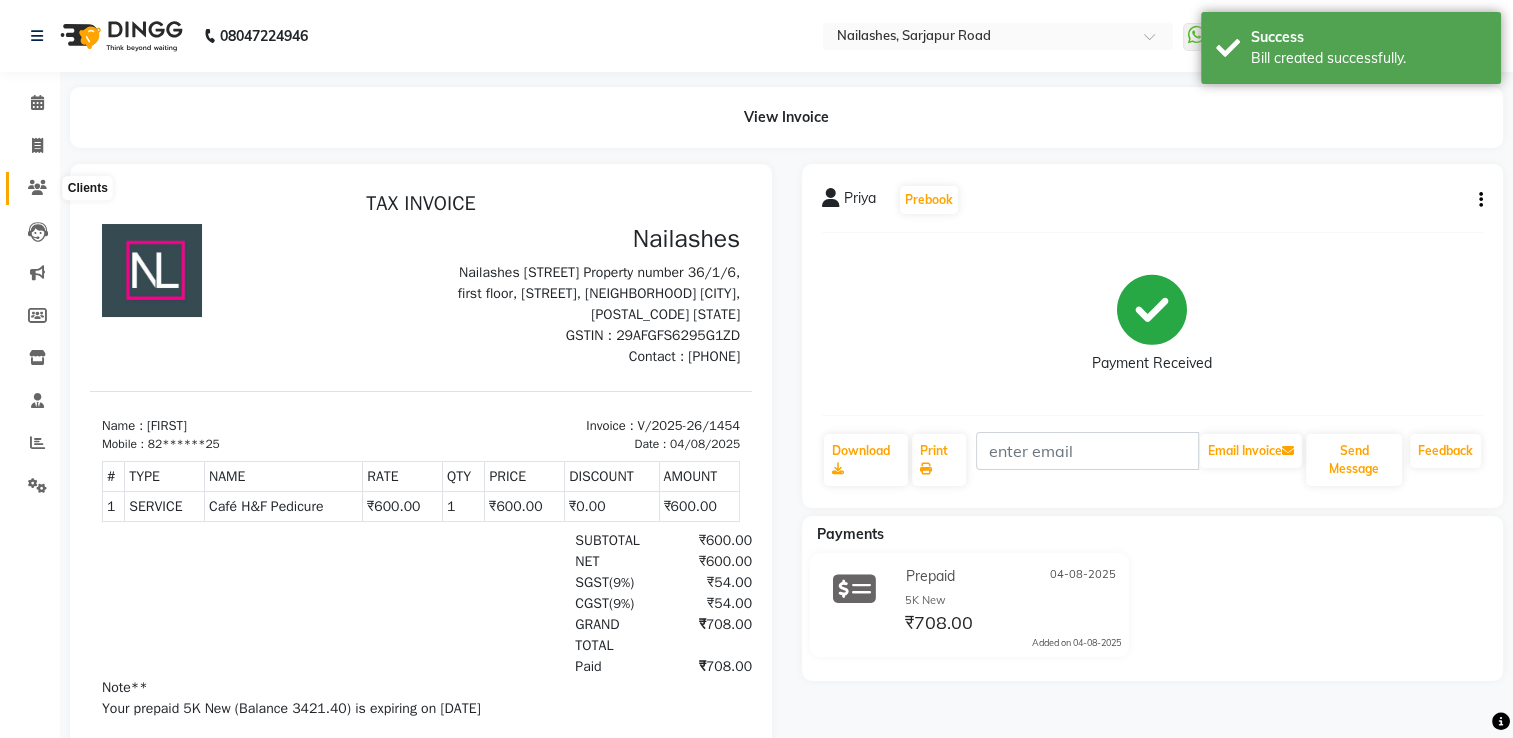 click 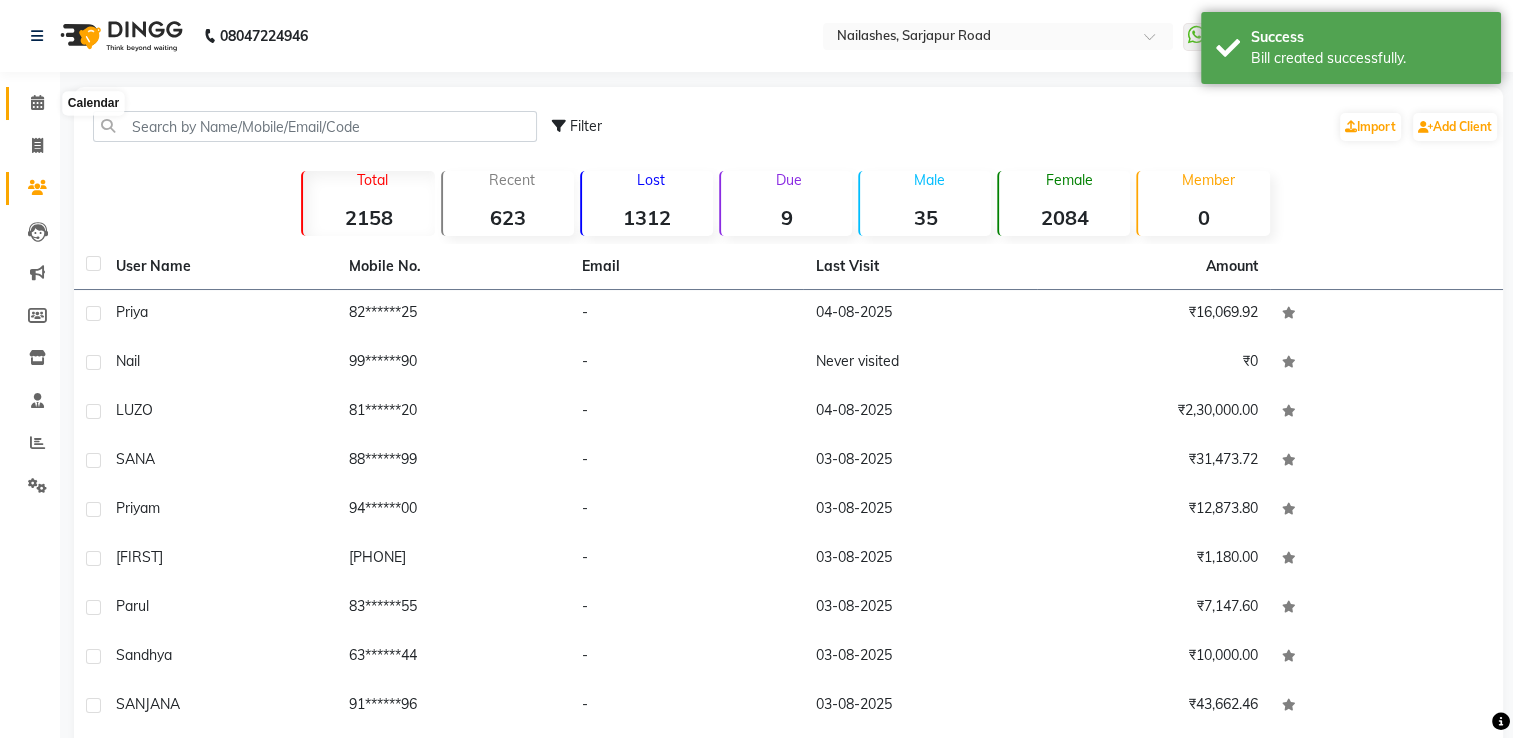 click 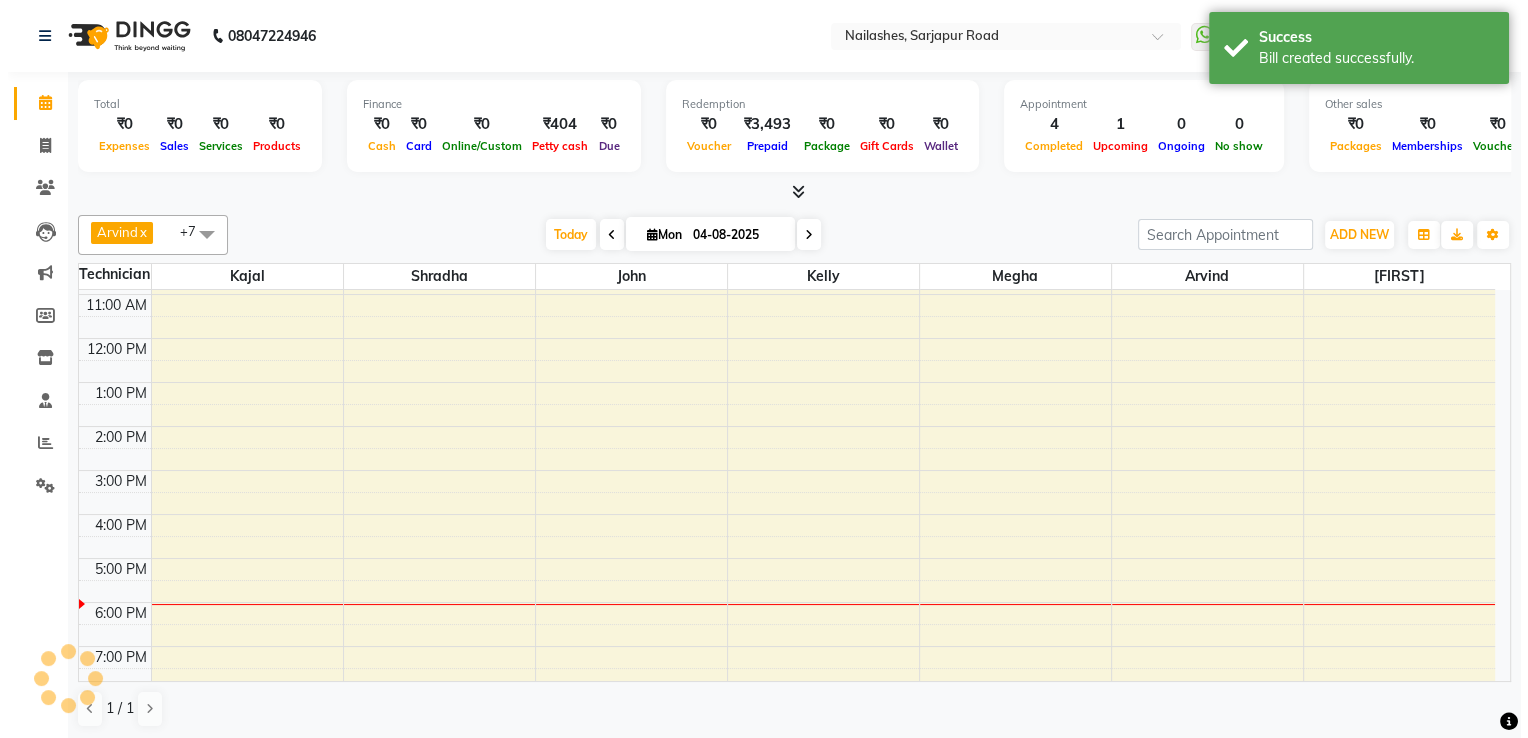 scroll, scrollTop: 0, scrollLeft: 0, axis: both 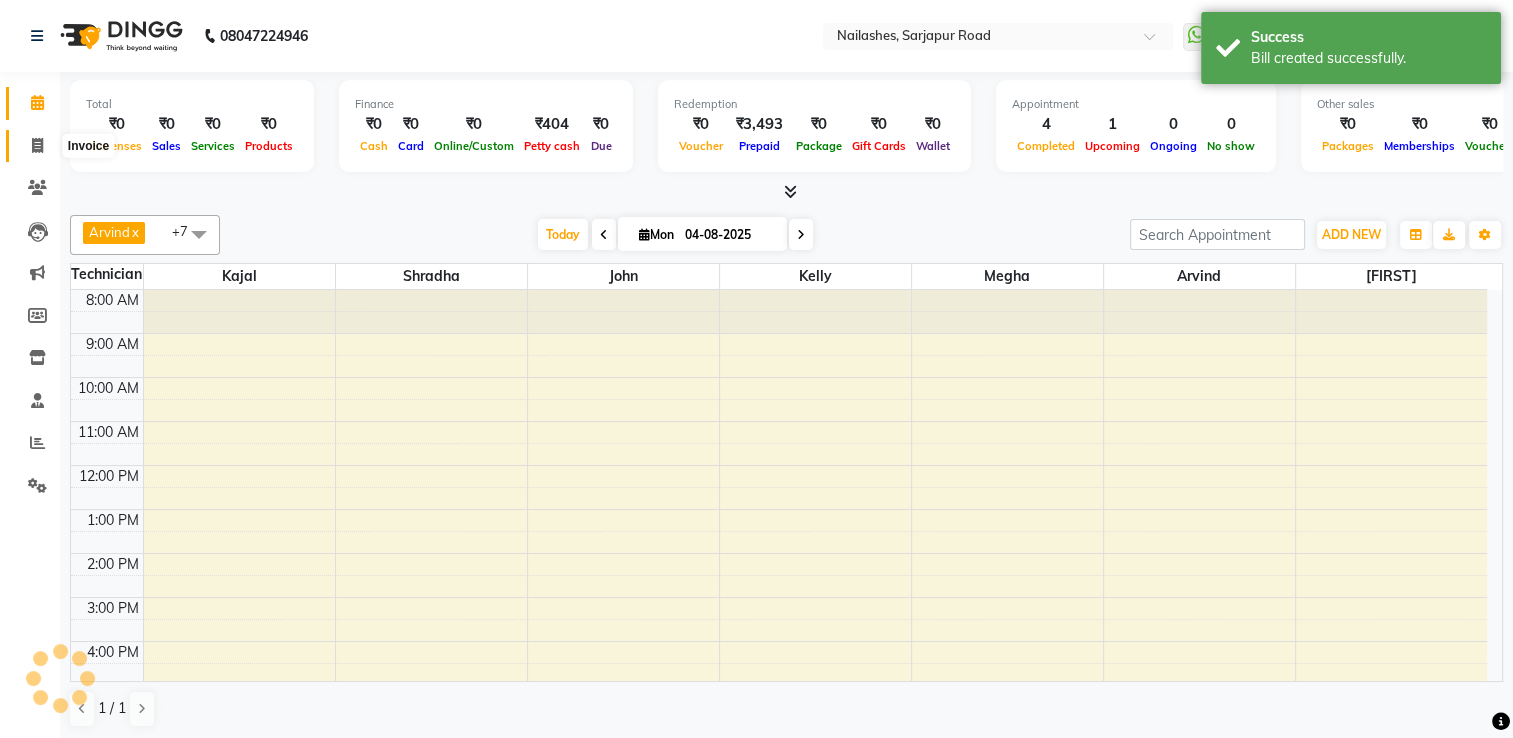 click 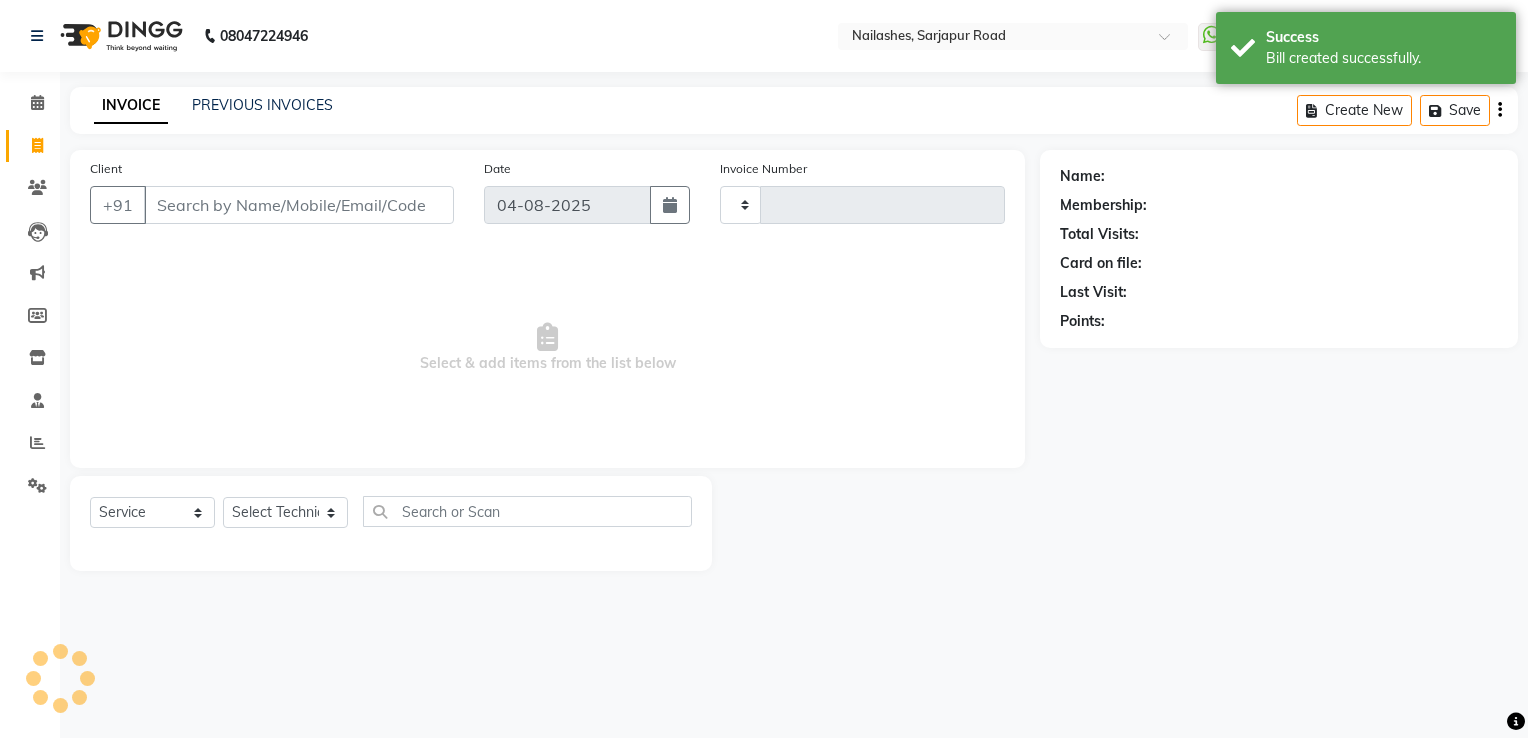 type on "1455" 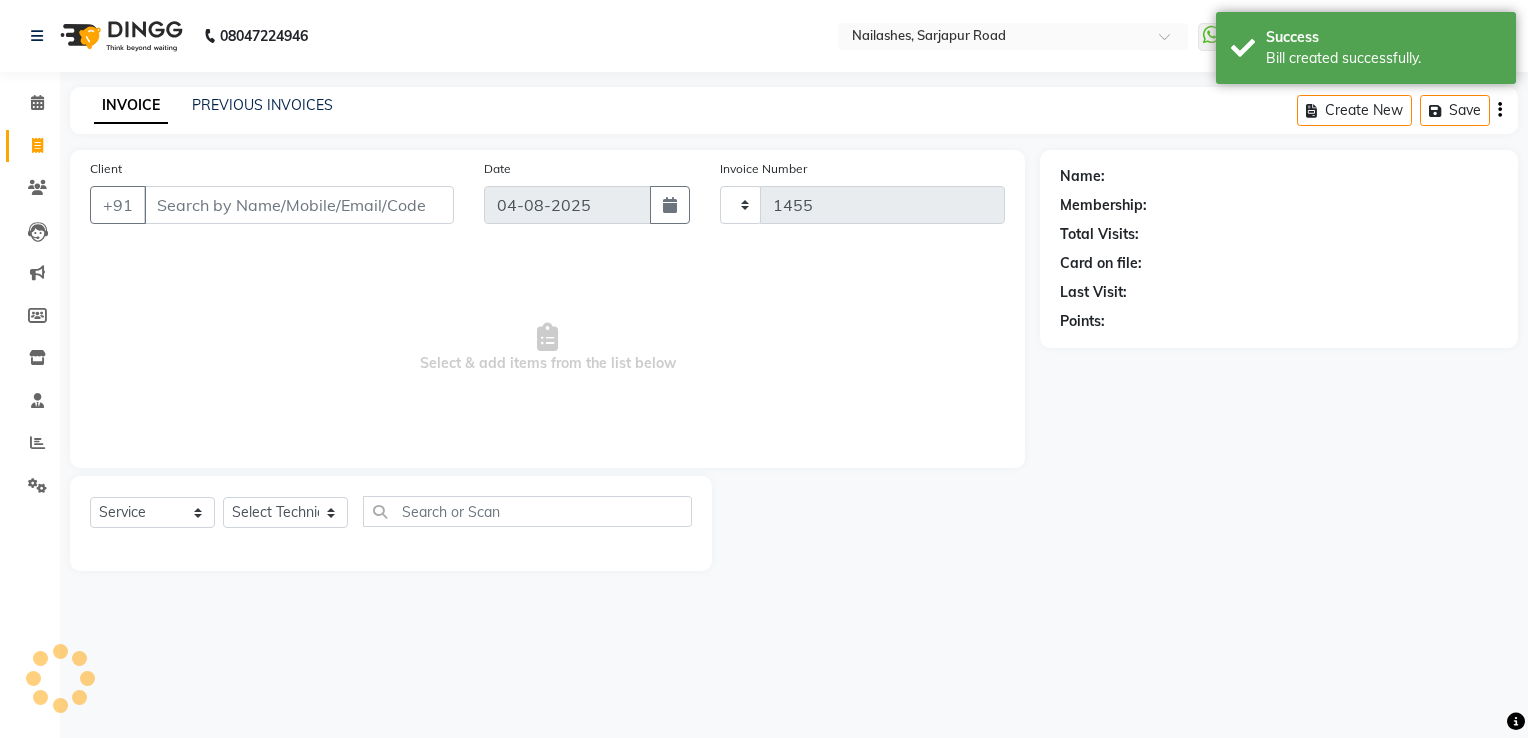 select on "6579" 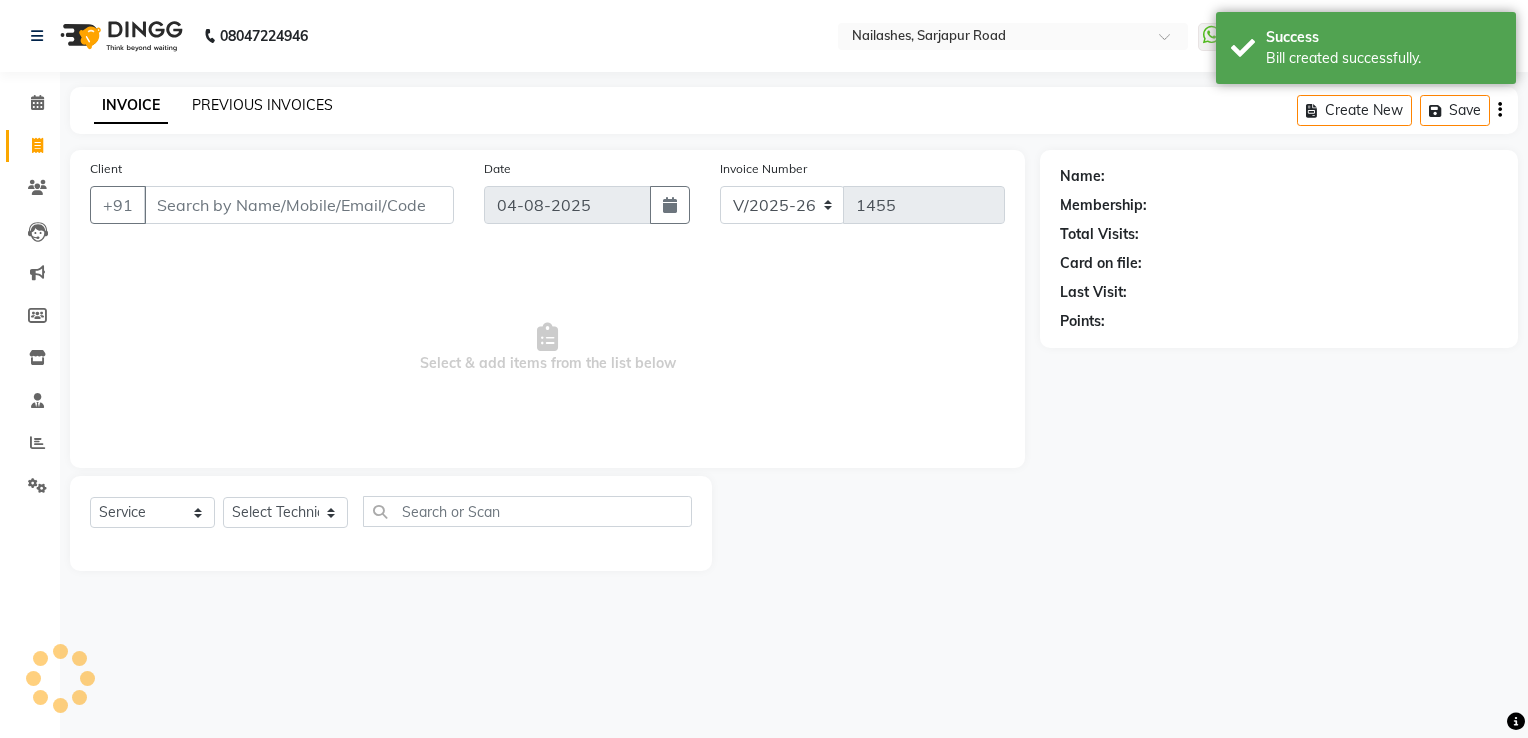 click on "PREVIOUS INVOICES" 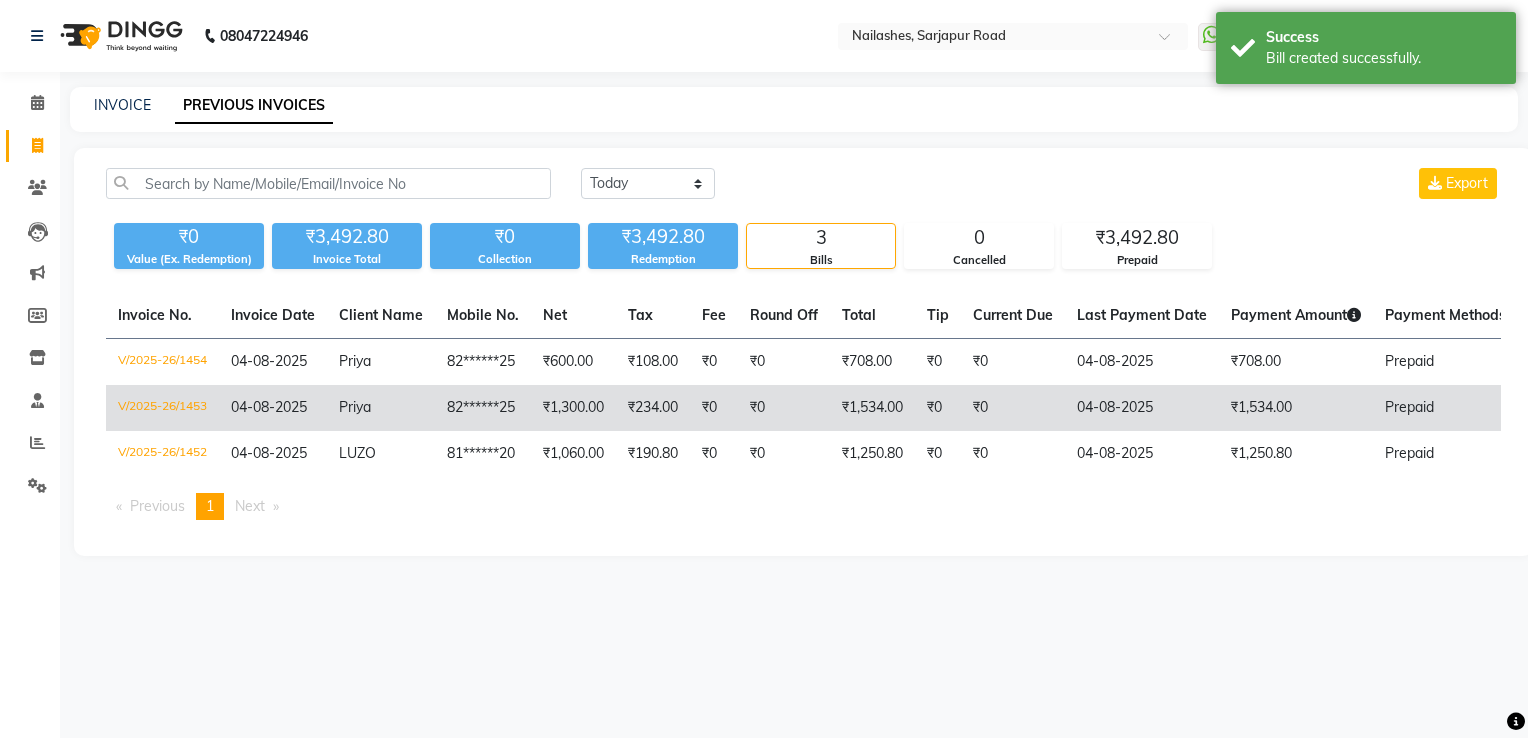 click on "V/2025-26/1453" 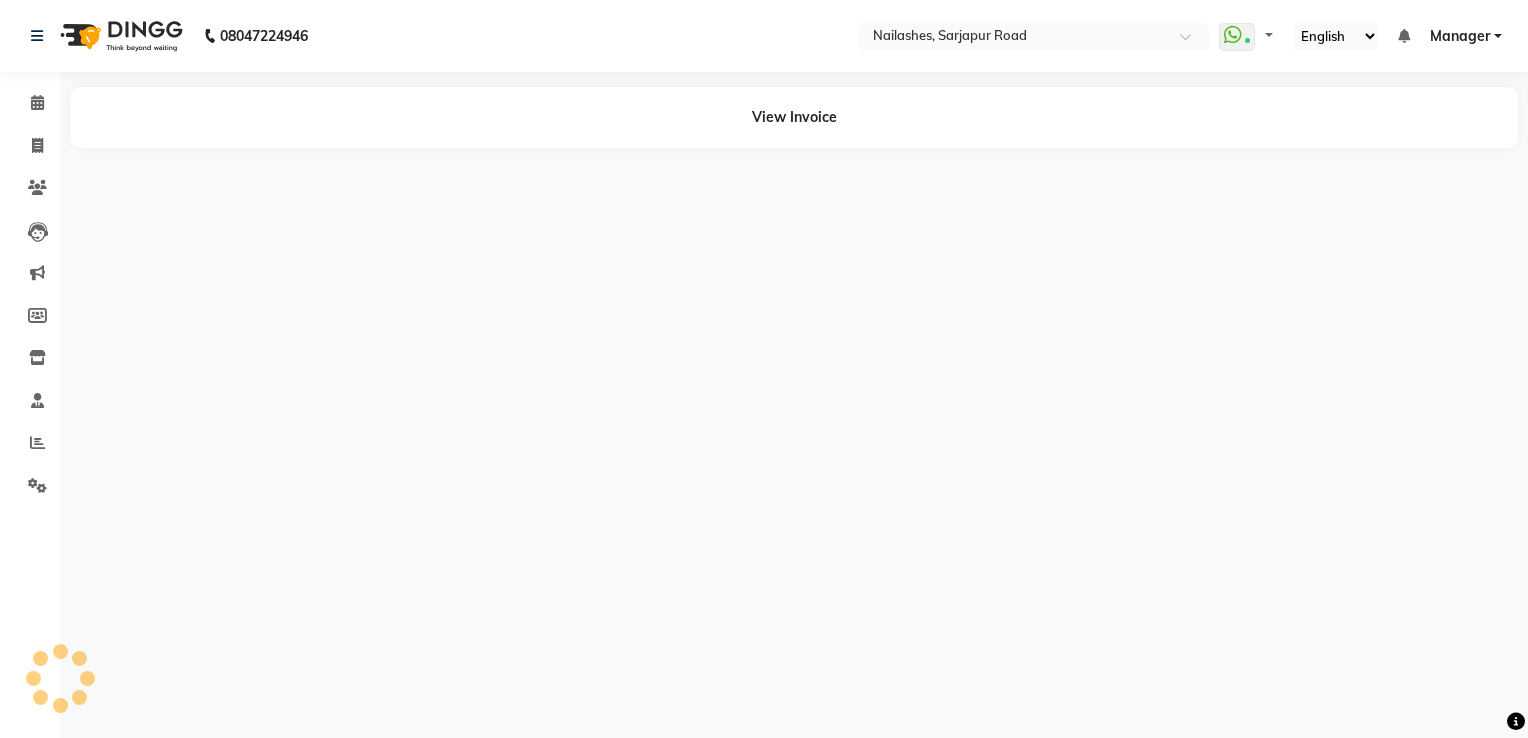 scroll, scrollTop: 0, scrollLeft: 0, axis: both 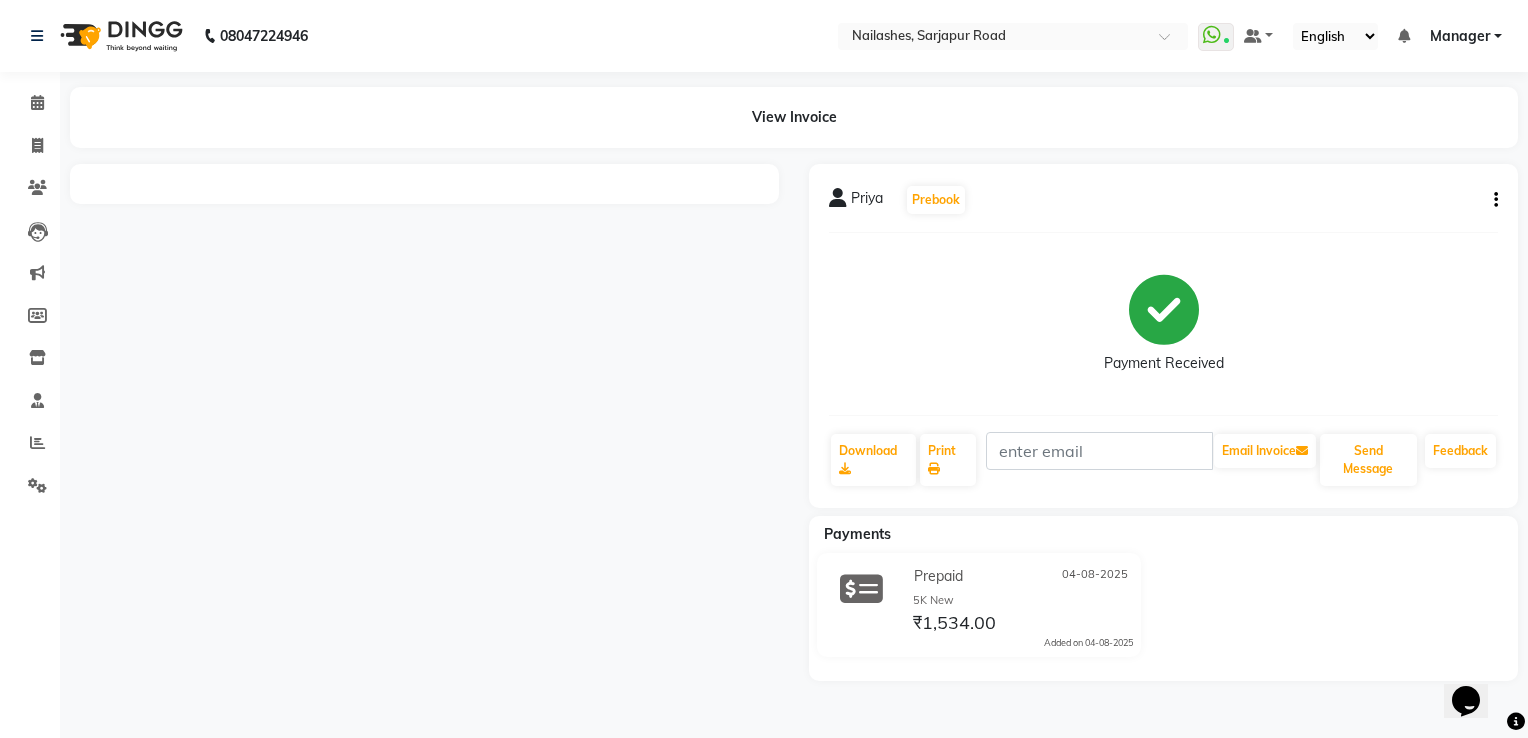 click 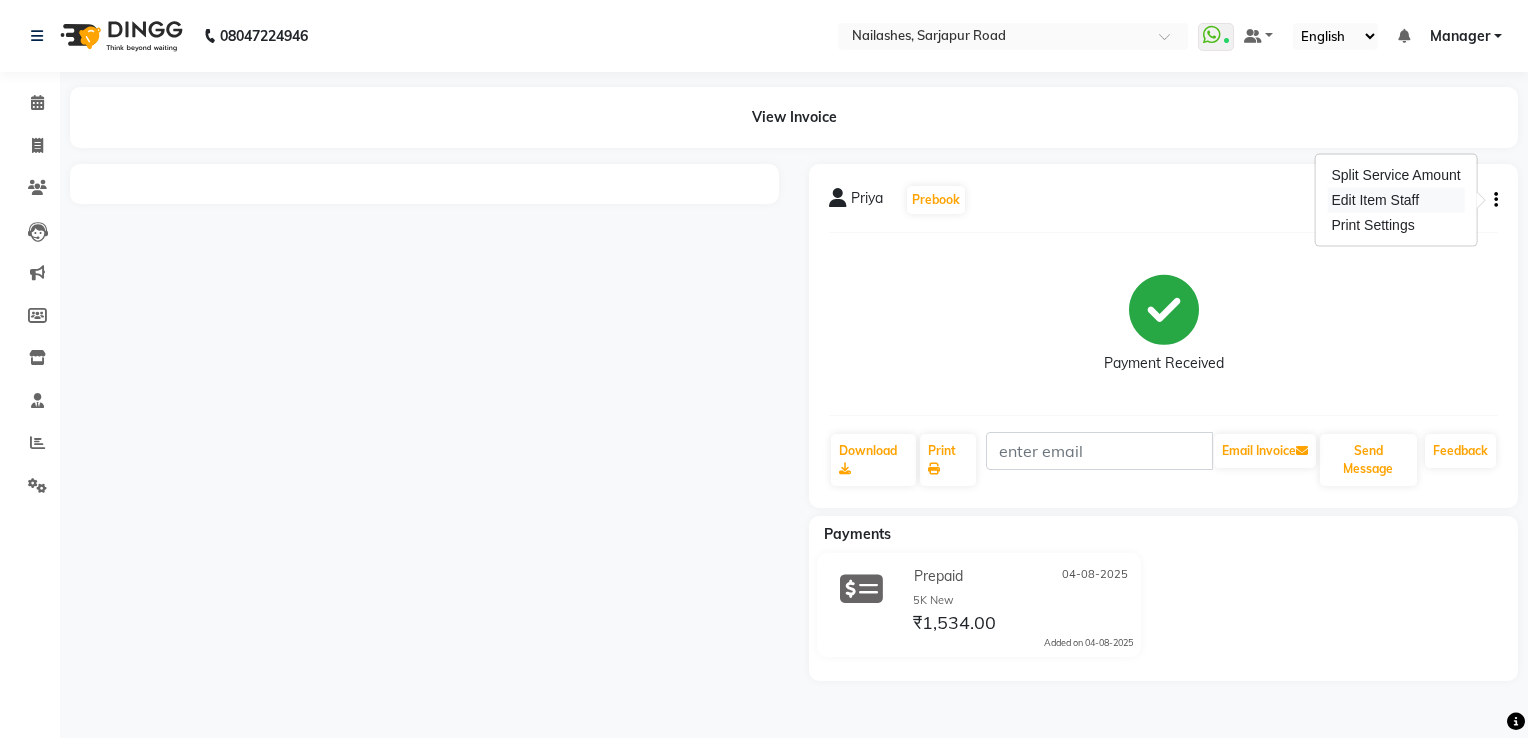 click on "Edit Item Staff" at bounding box center [1395, 200] 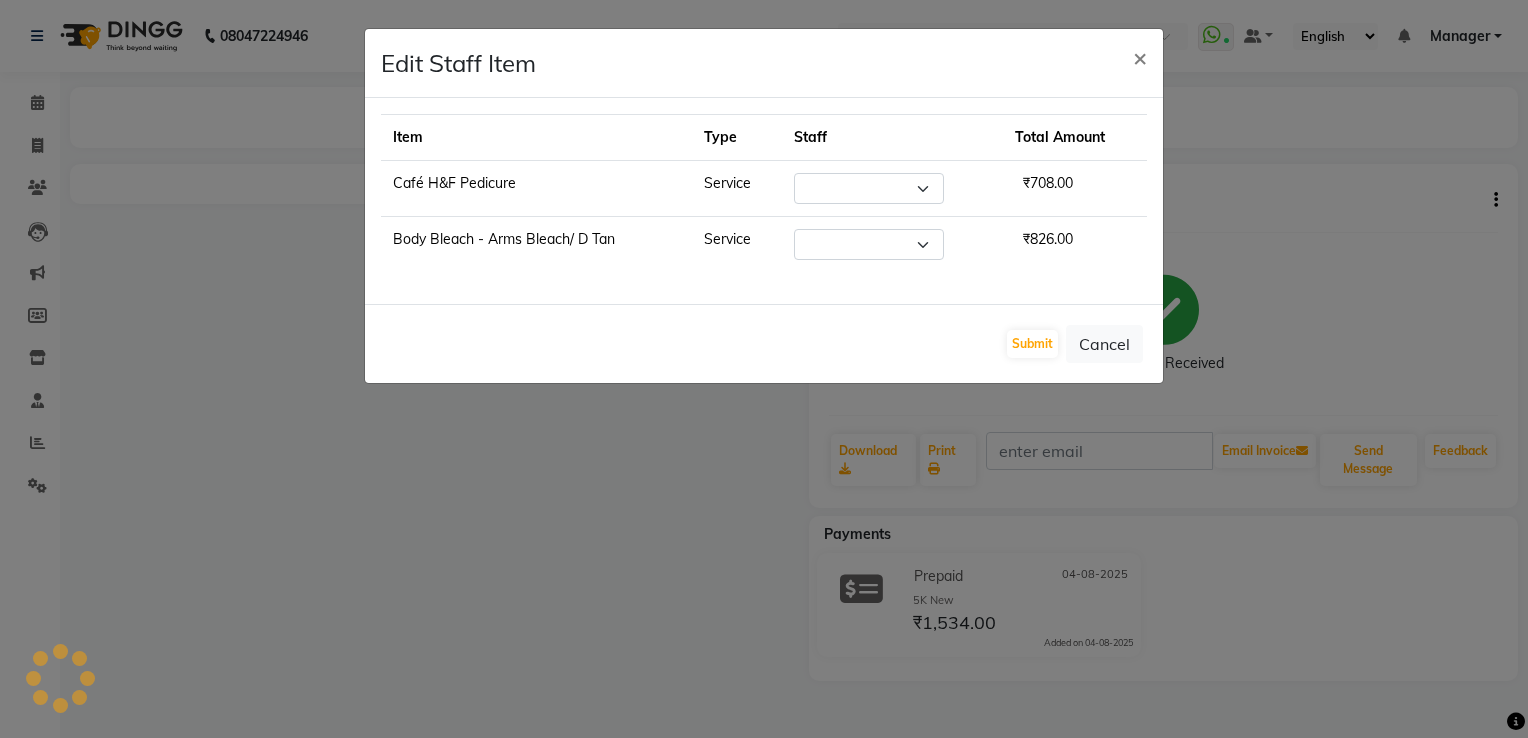 select on "68195" 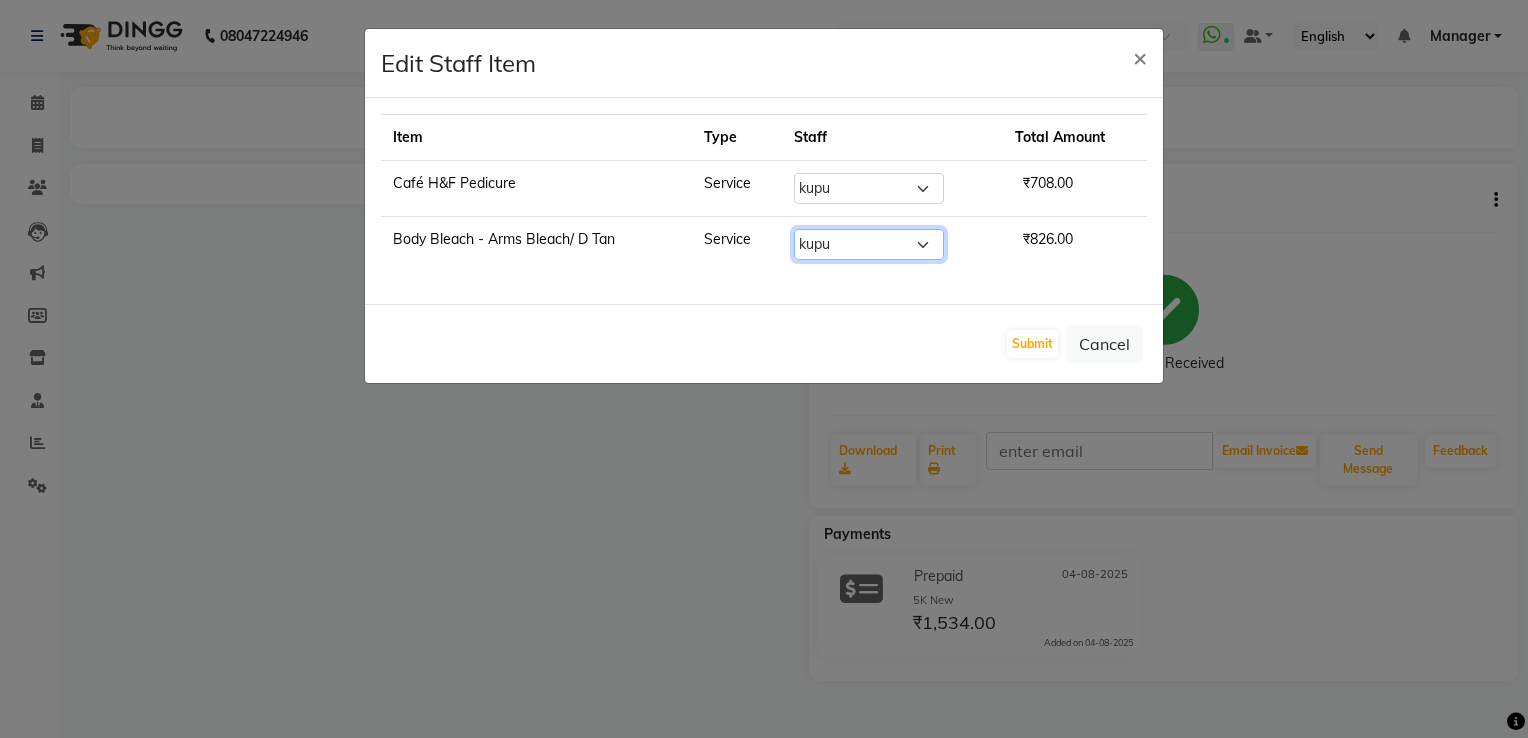 click on "Select  ARISH   Arvind   chandu   Dipen   Gulafshan   John   Kajal   kelly   kupu   Manager   megha   Nirjala   Owner   pankaj   PARE   shradha" 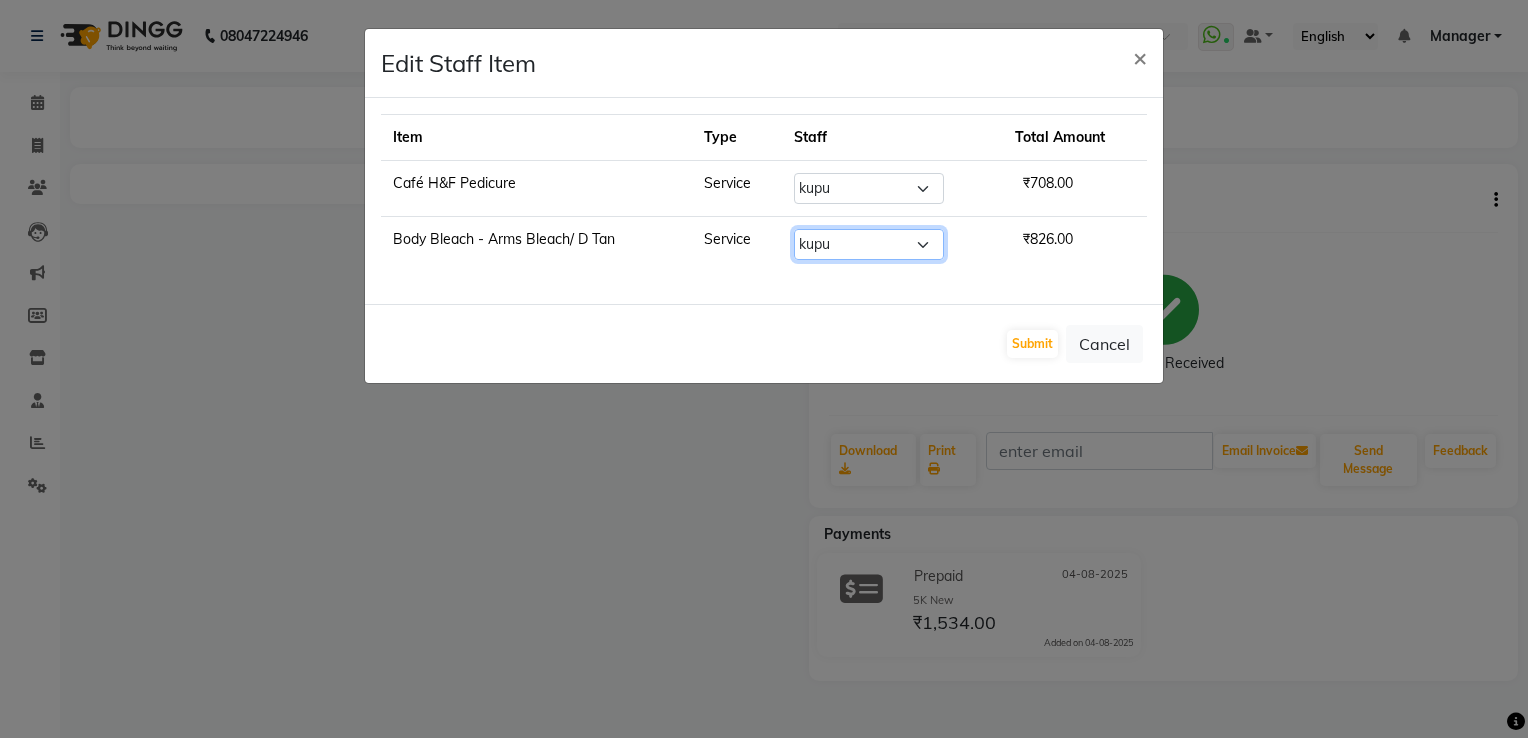 select on "62952" 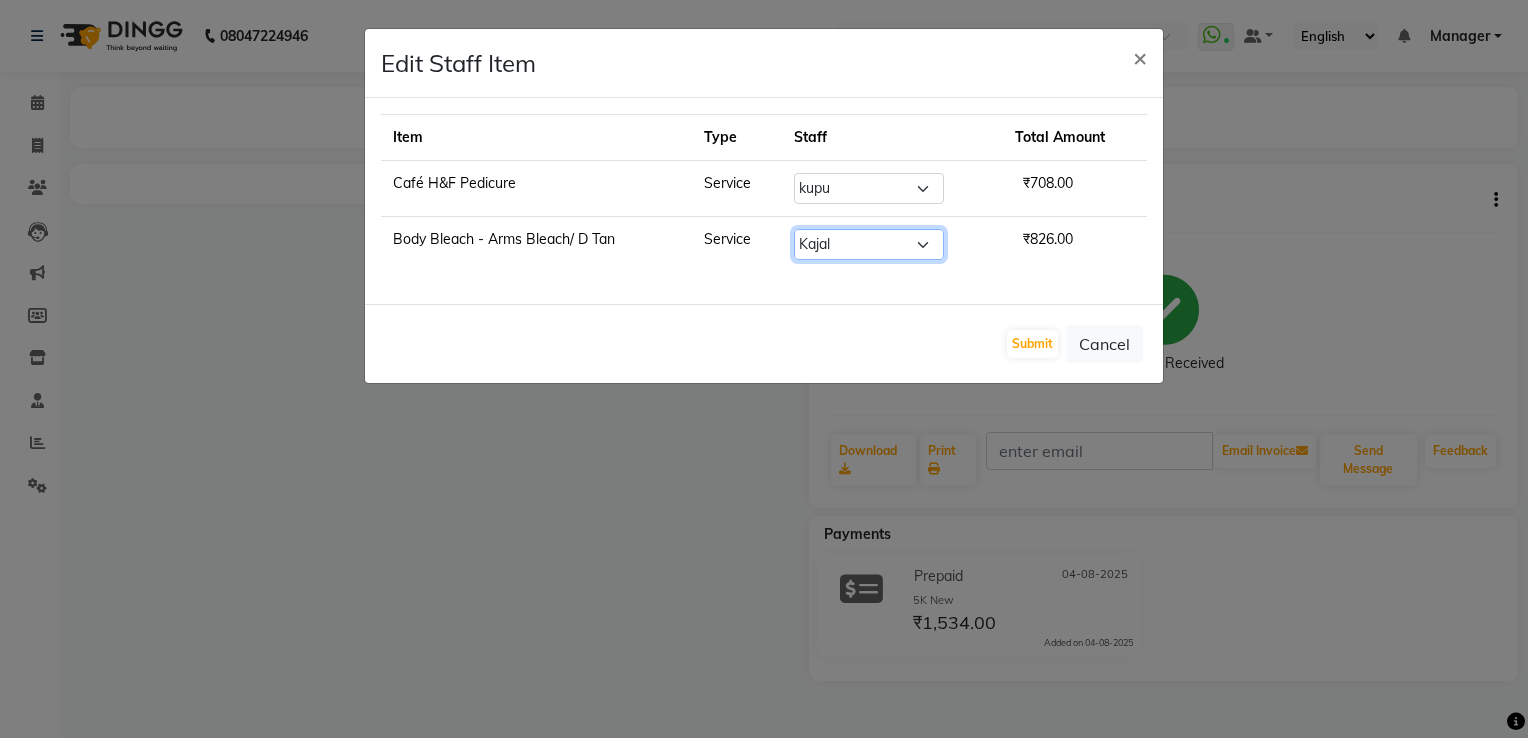 click on "Select  ARISH   Arvind   chandu   Dipen   Gulafshan   John   Kajal   kelly   kupu   Manager   megha   Nirjala   Owner   pankaj   PARE   shradha" 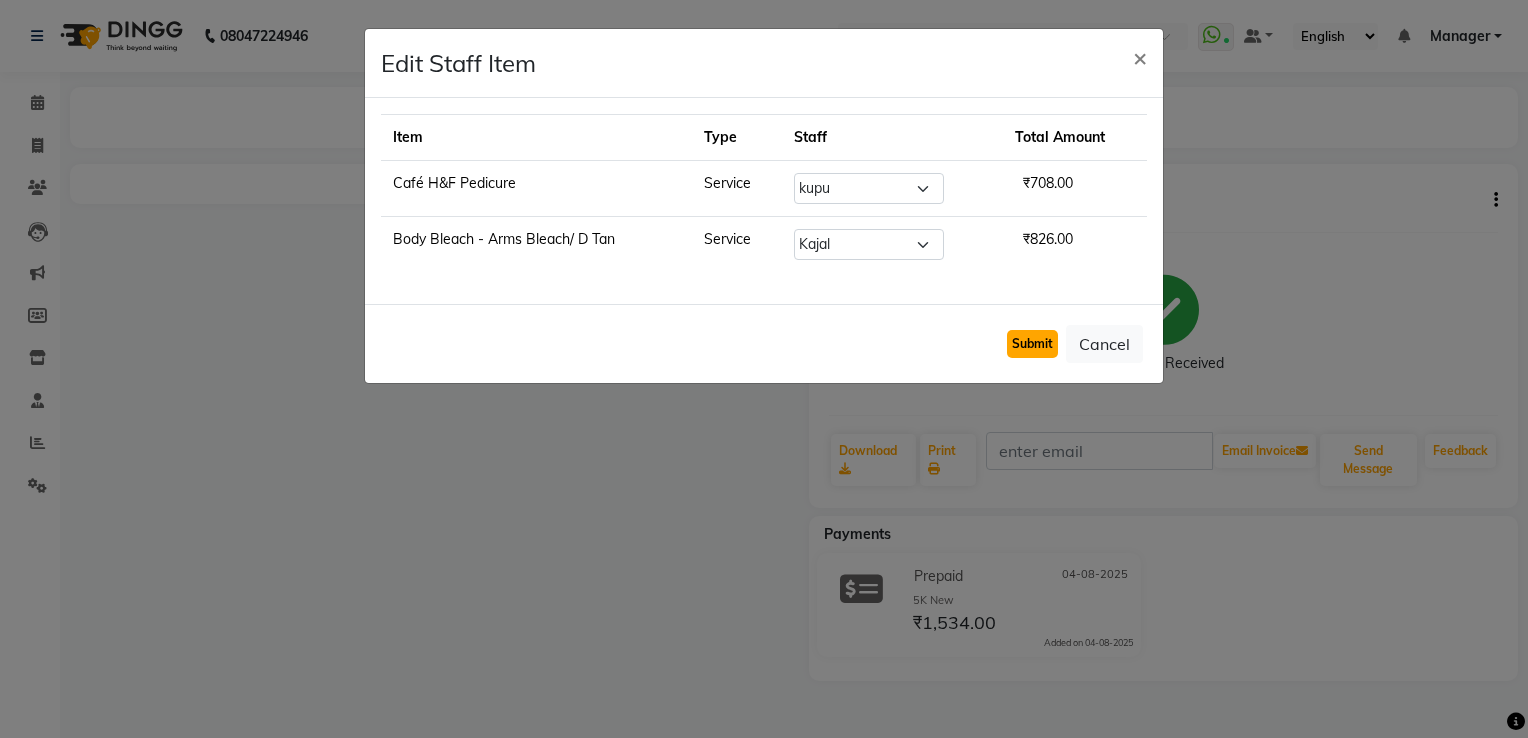 click on "Submit" 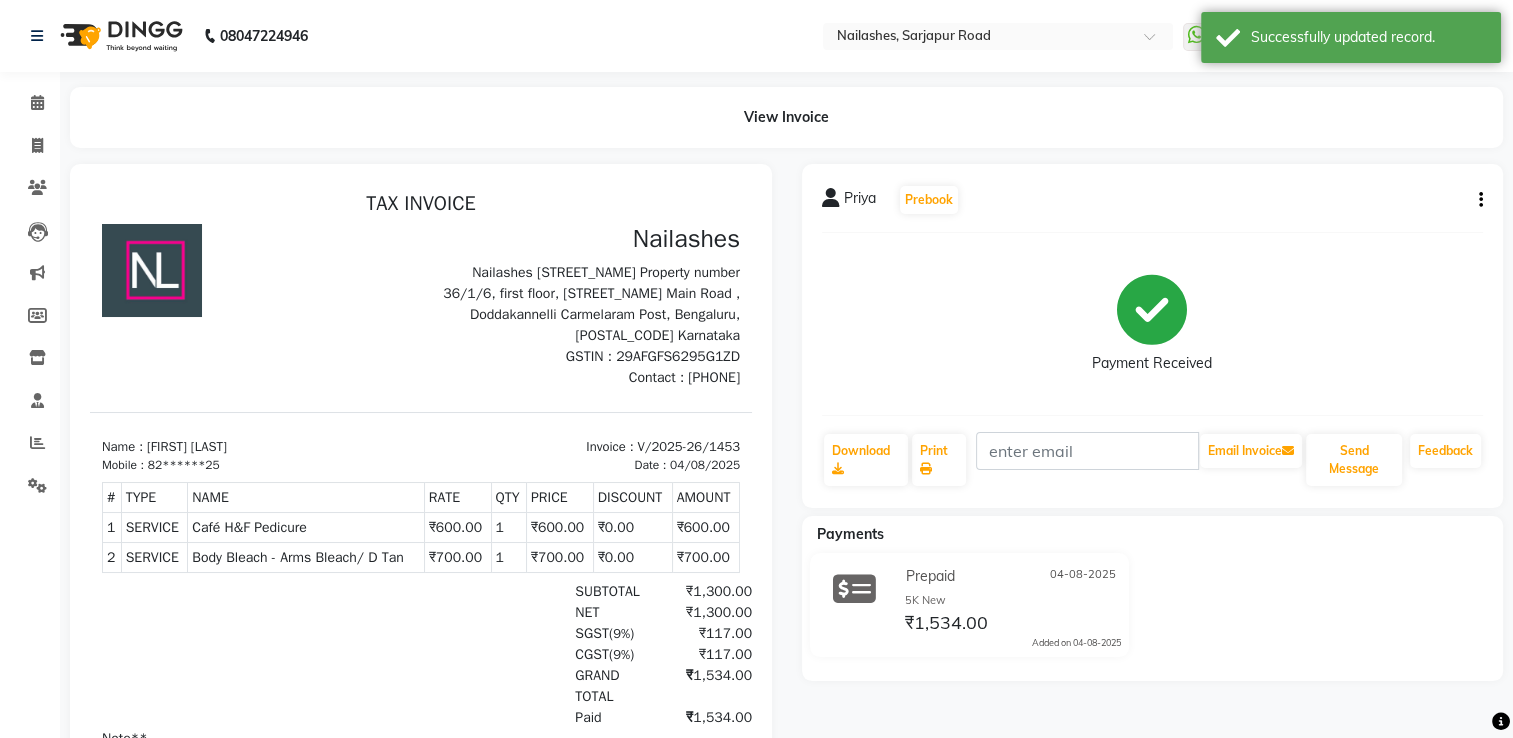scroll, scrollTop: 0, scrollLeft: 0, axis: both 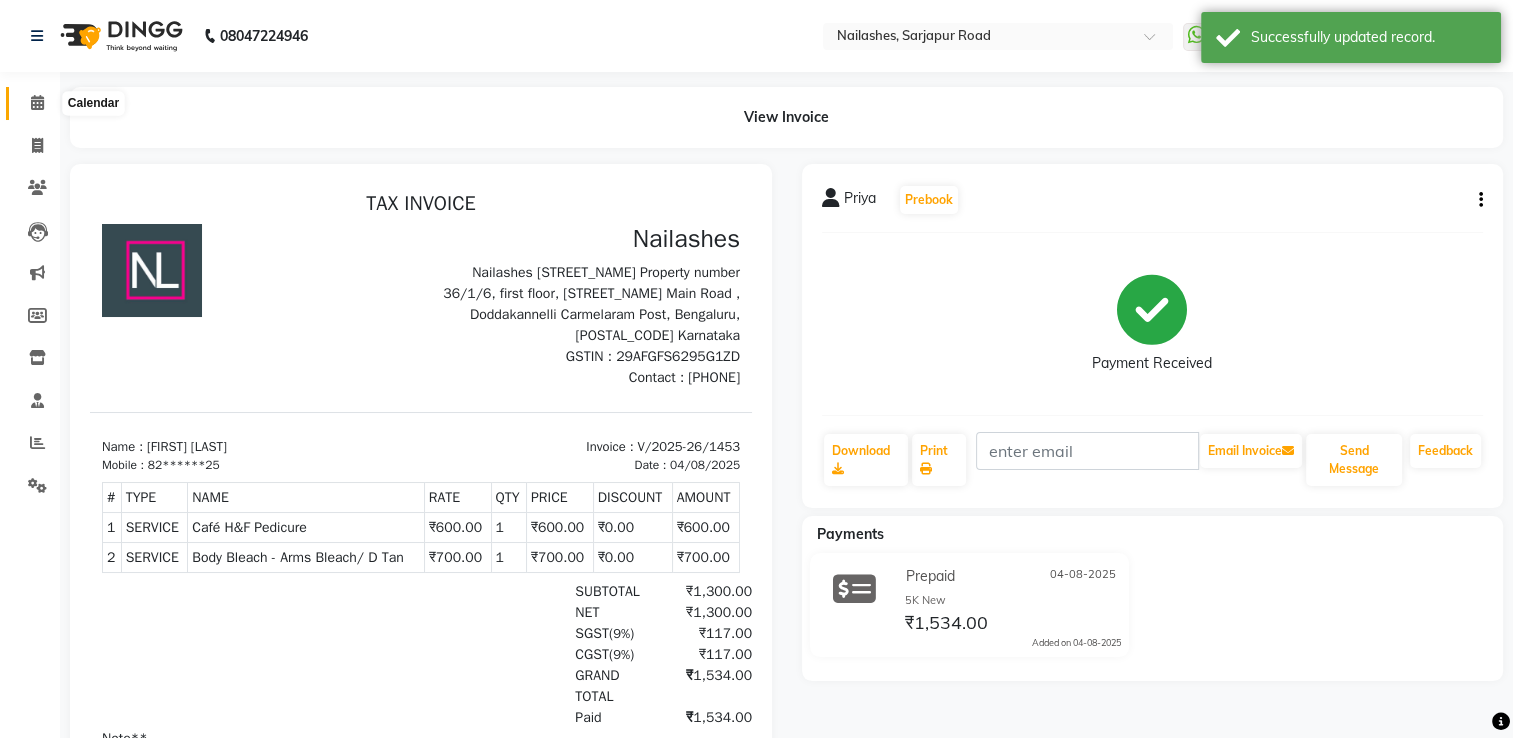 click 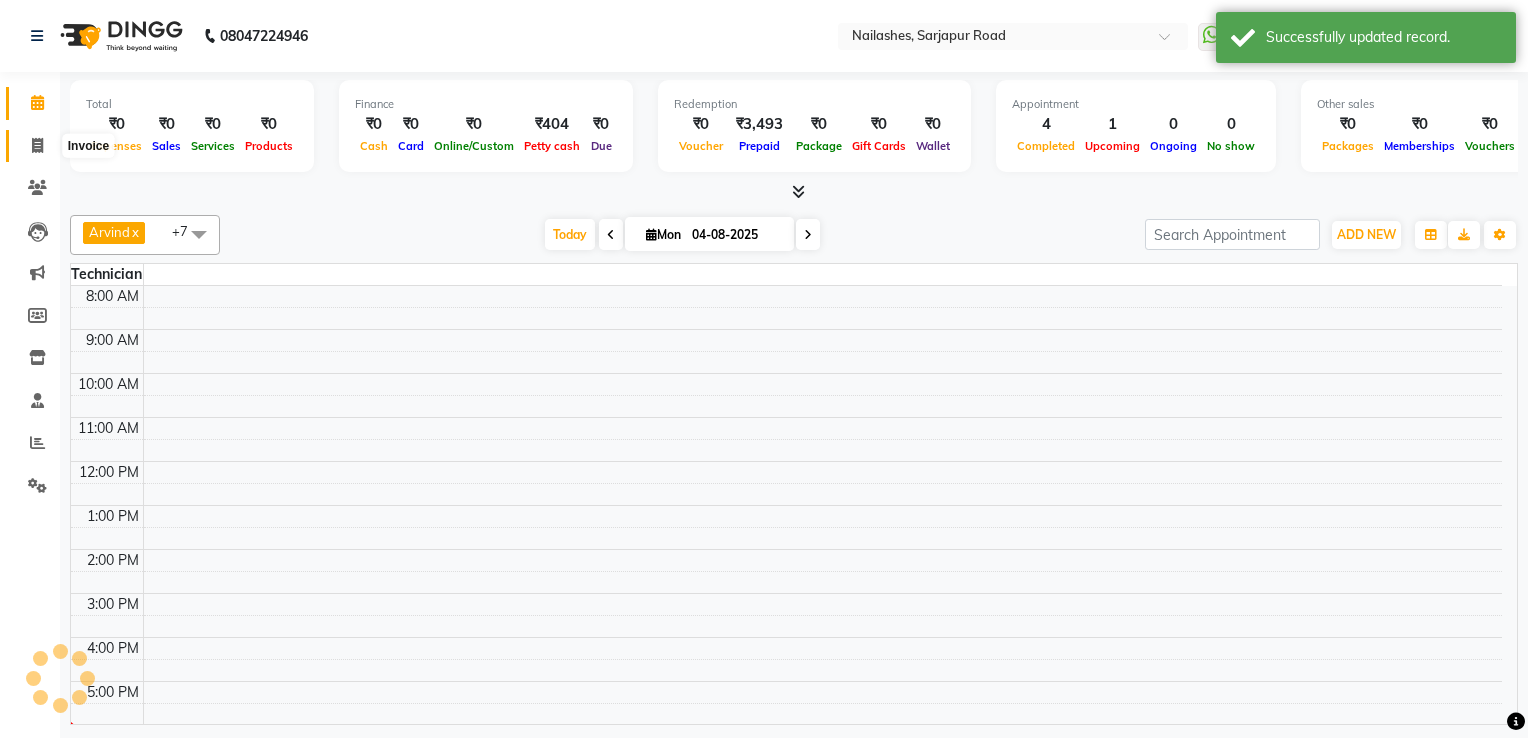 click 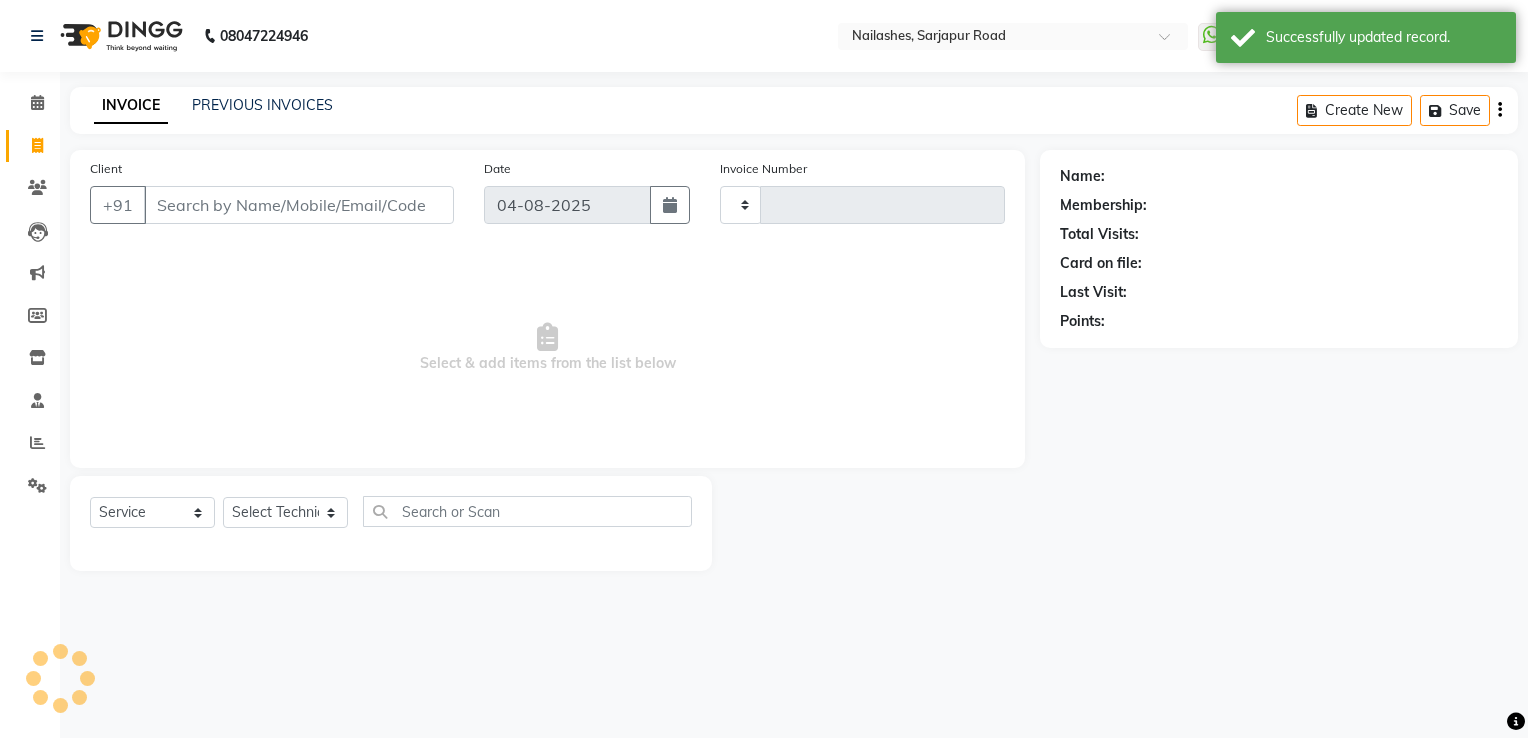 type on "1455" 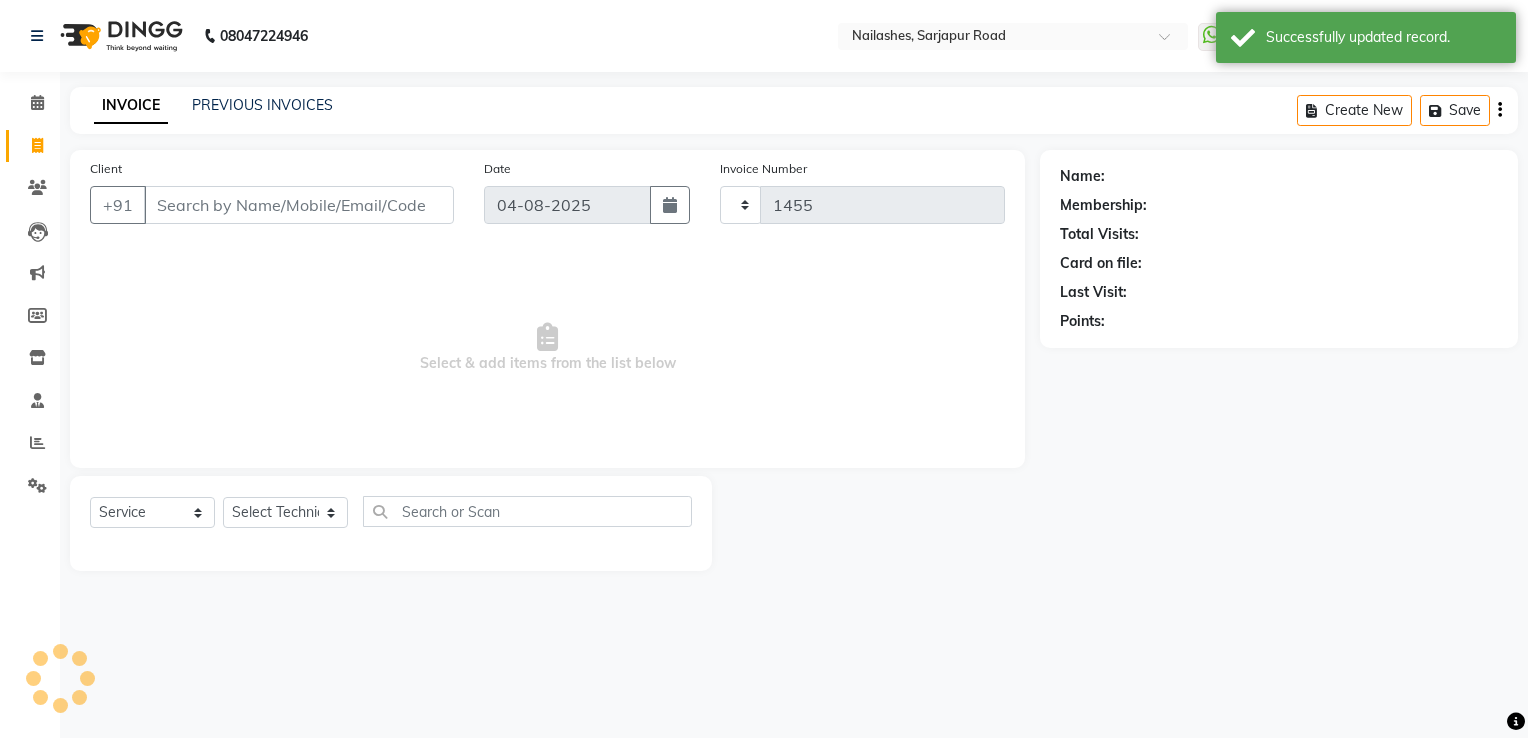 select on "6579" 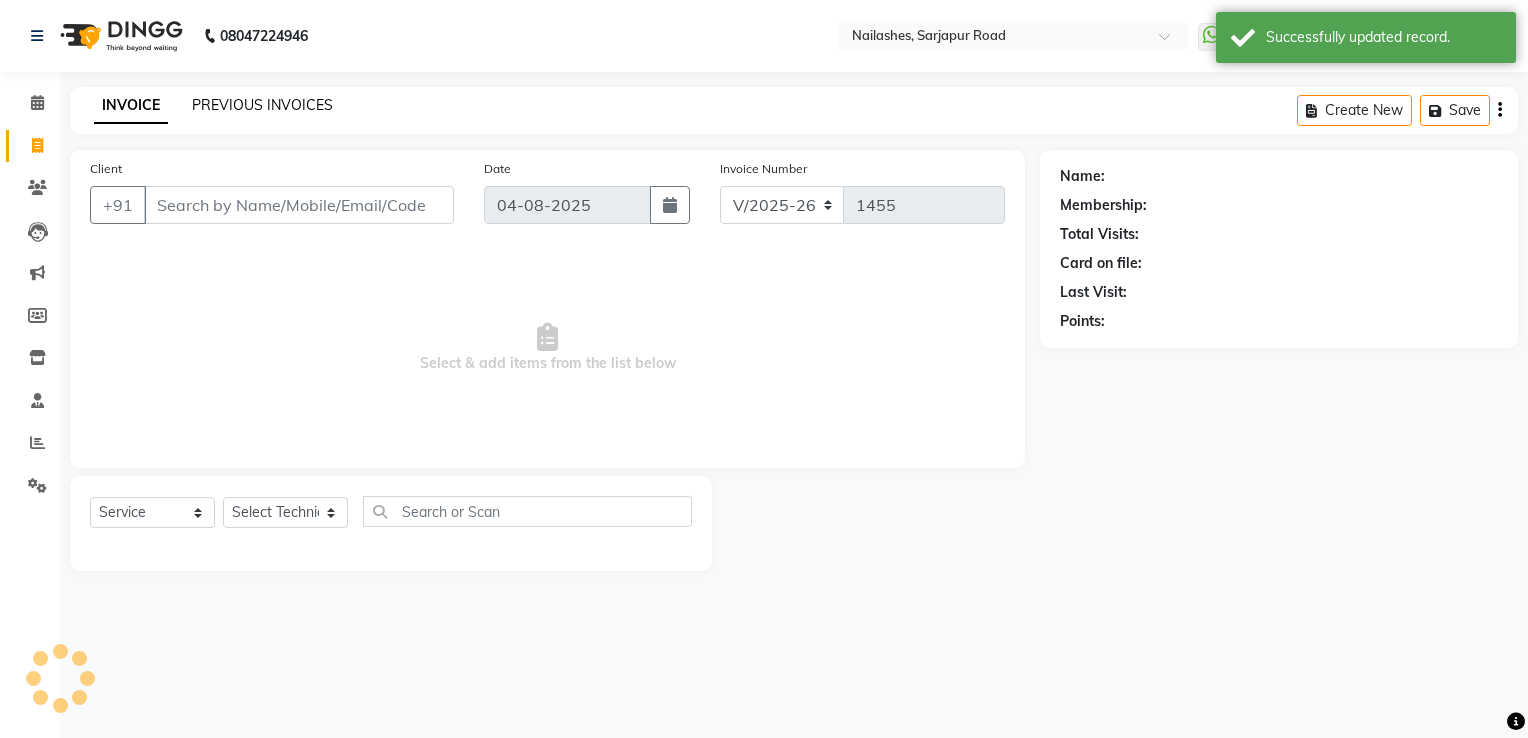 click on "PREVIOUS INVOICES" 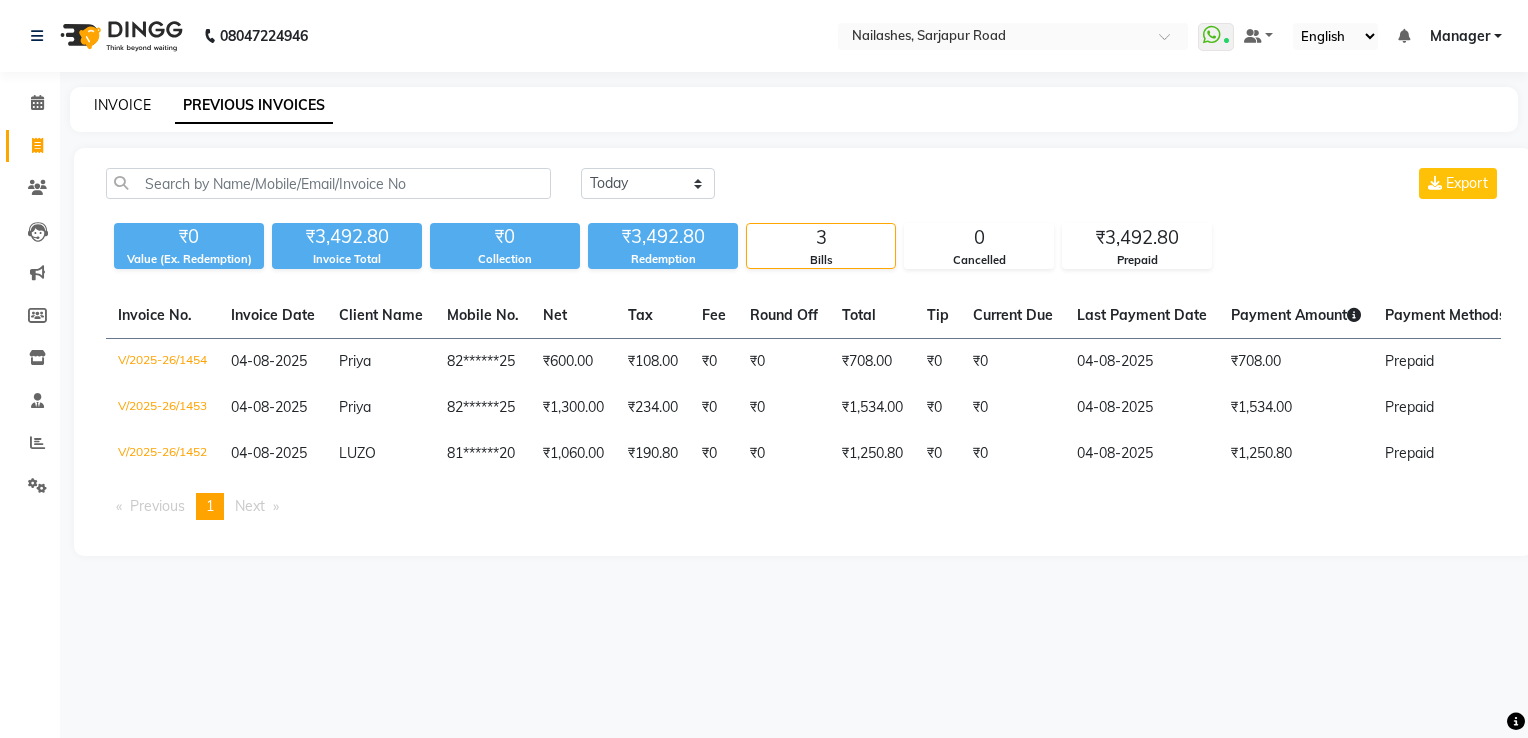 click on "INVOICE" 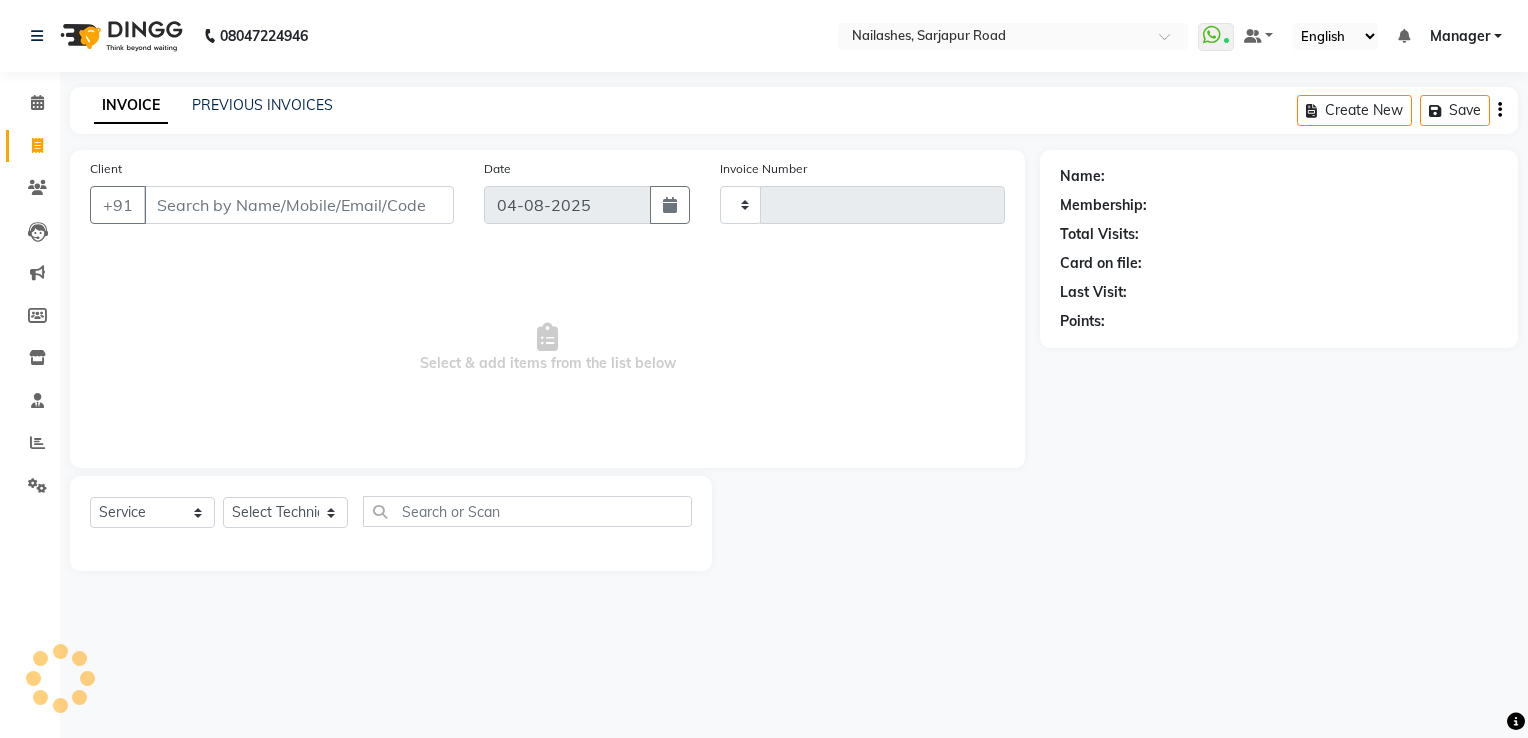 type on "1455" 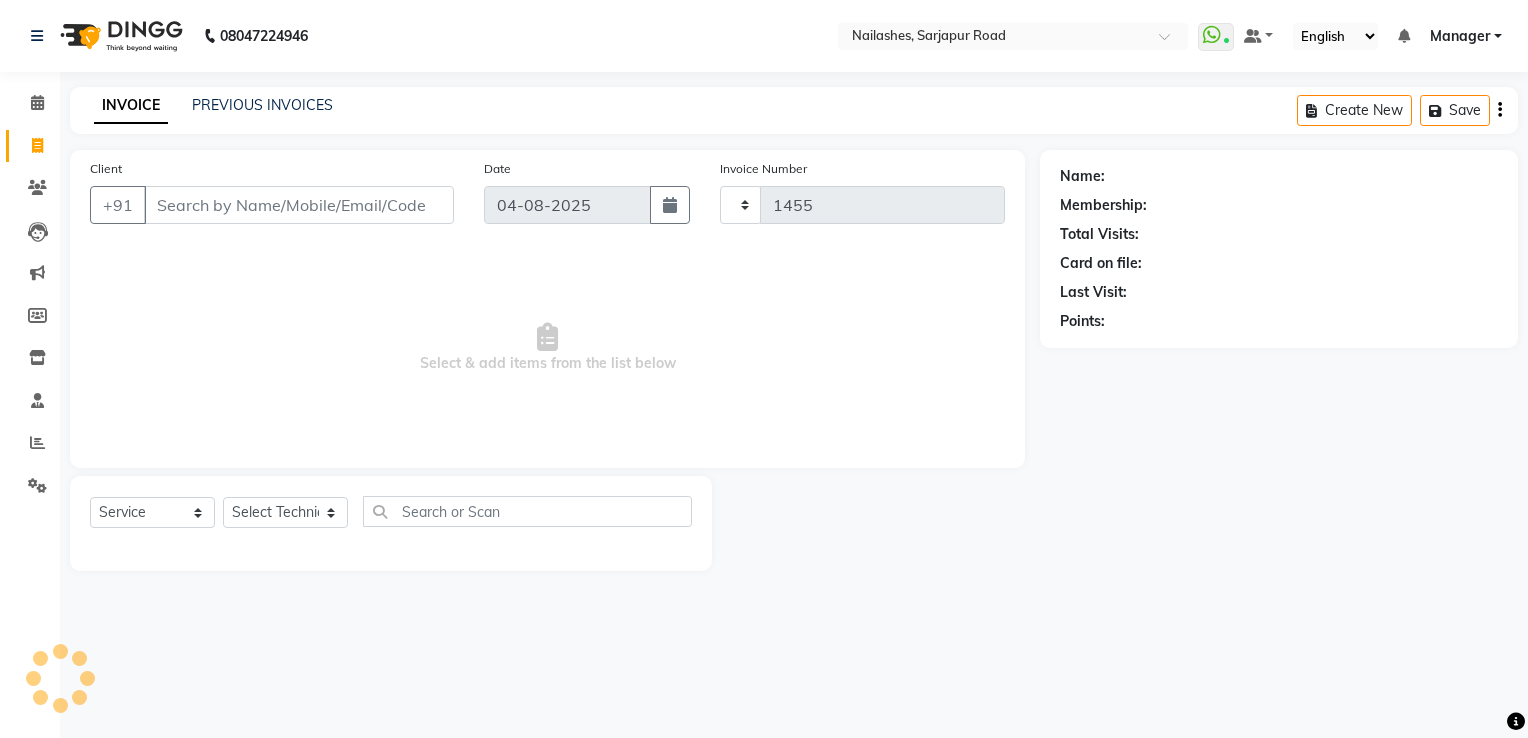select on "6579" 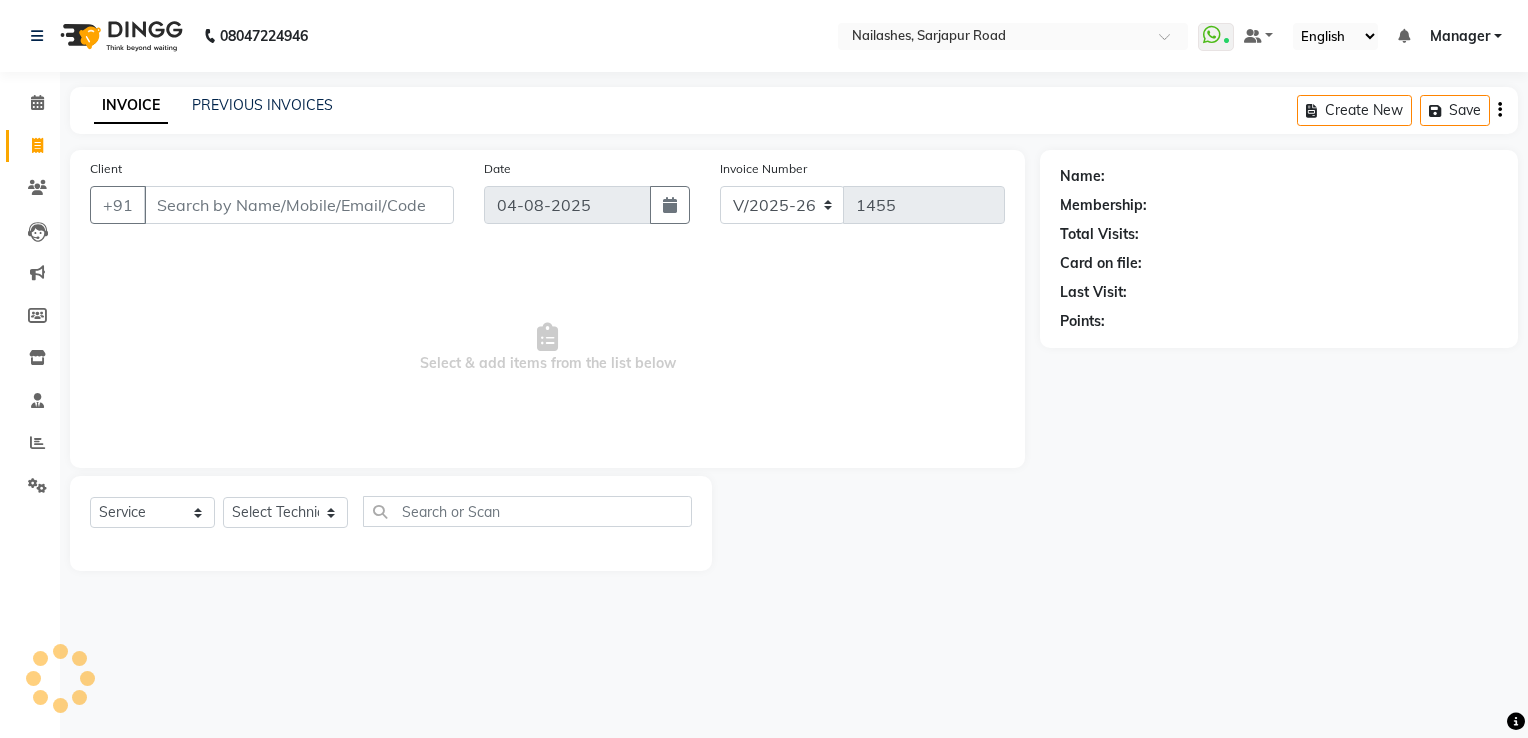 click on "INVOICE" 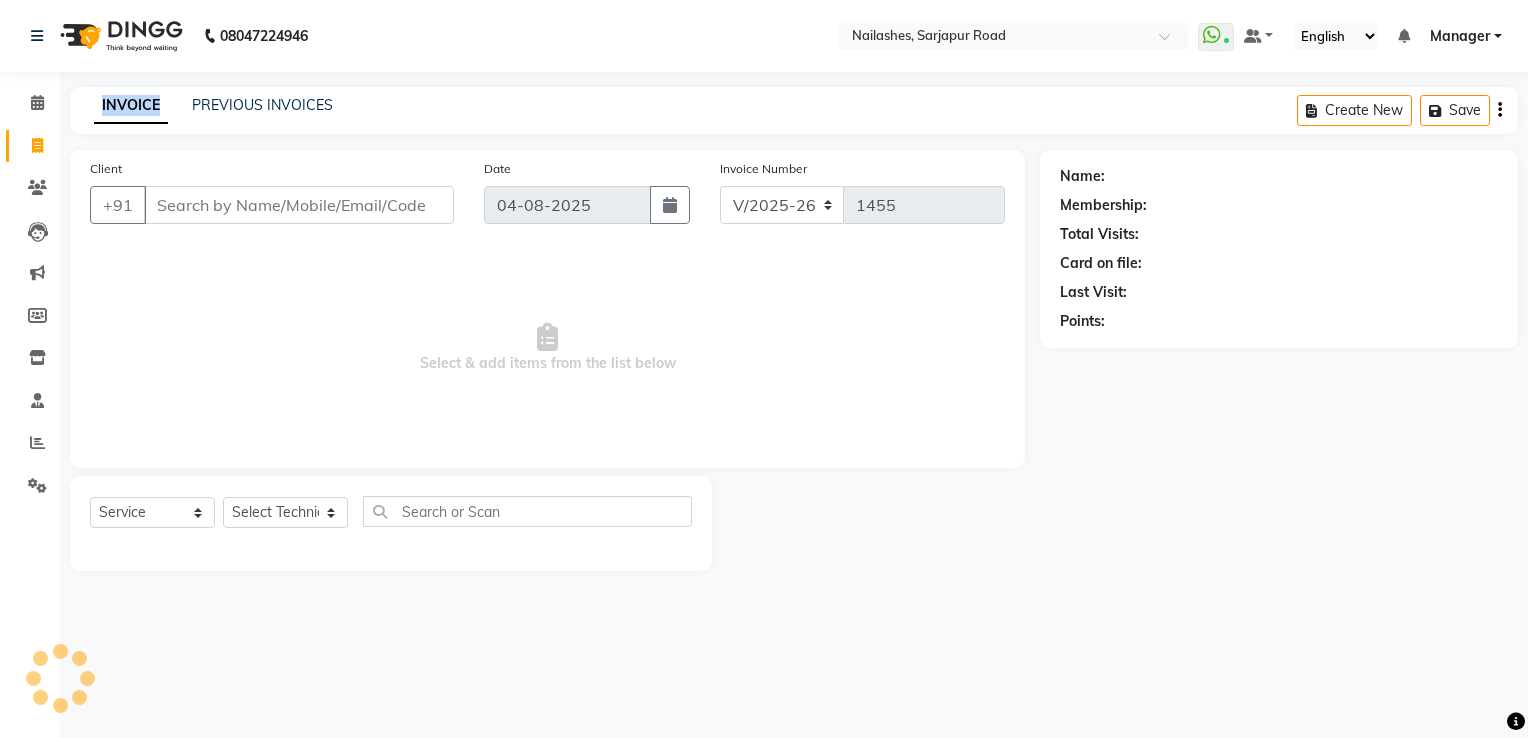 click on "INVOICE" 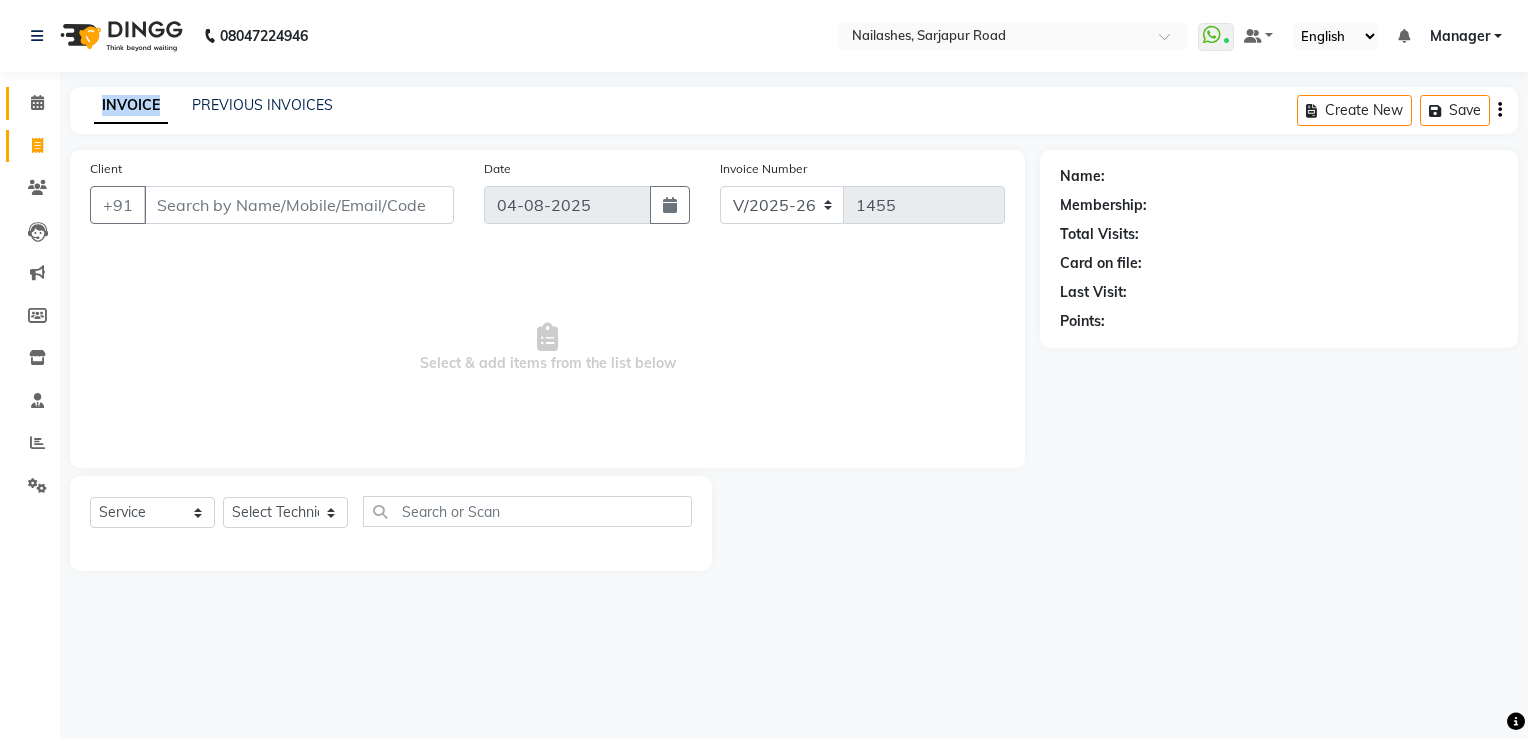 drag, startPoint x: 147, startPoint y: 106, endPoint x: 31, endPoint y: 102, distance: 116.06895 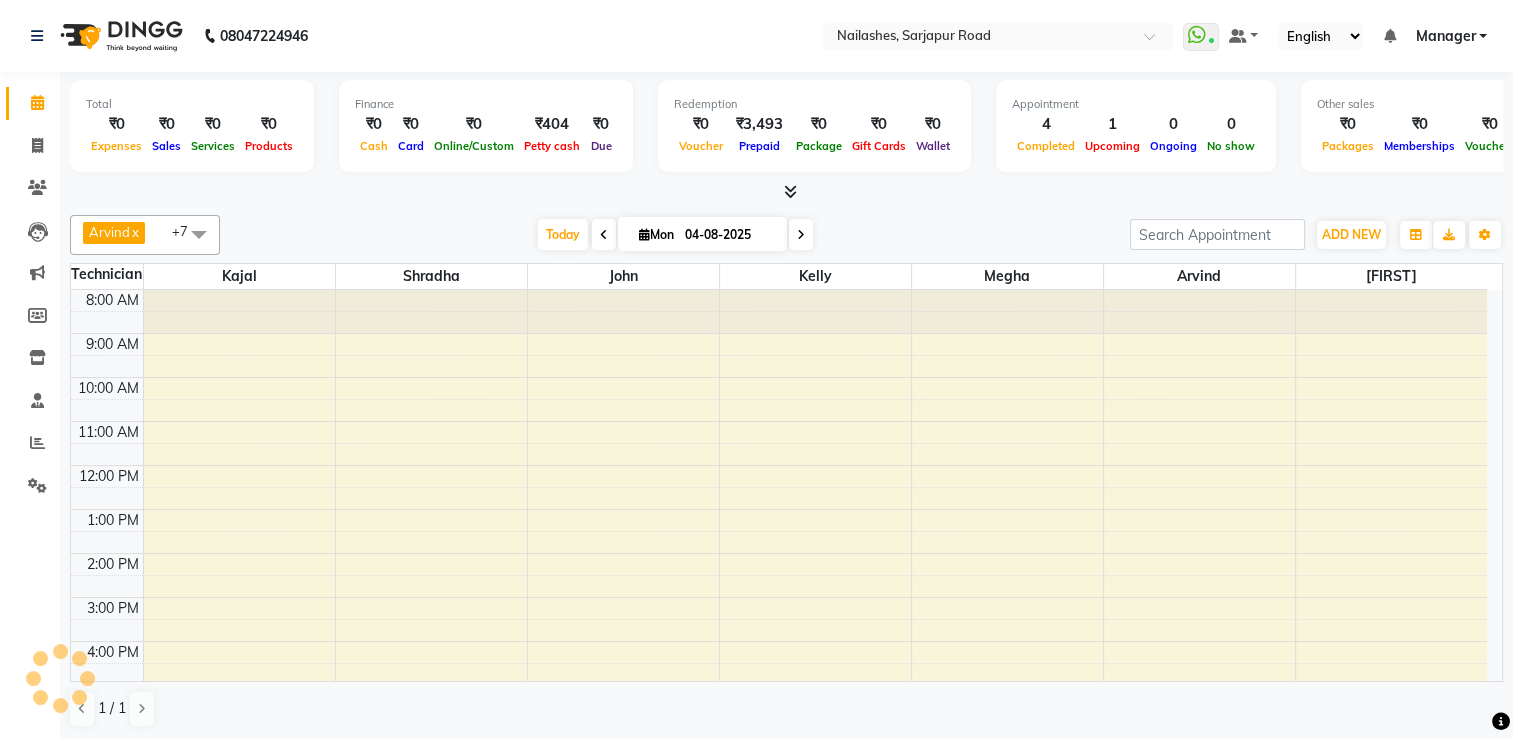 scroll, scrollTop: 0, scrollLeft: 0, axis: both 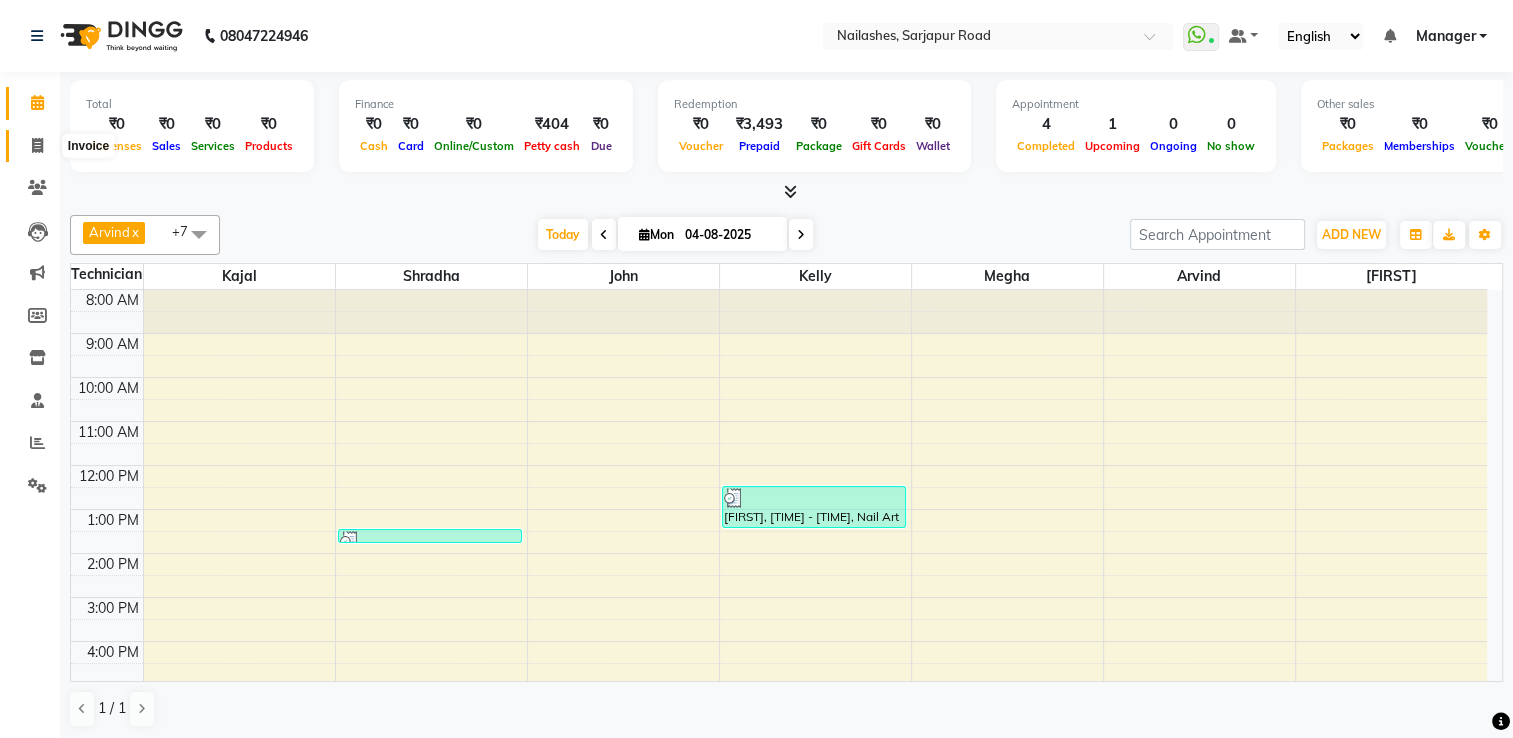 click 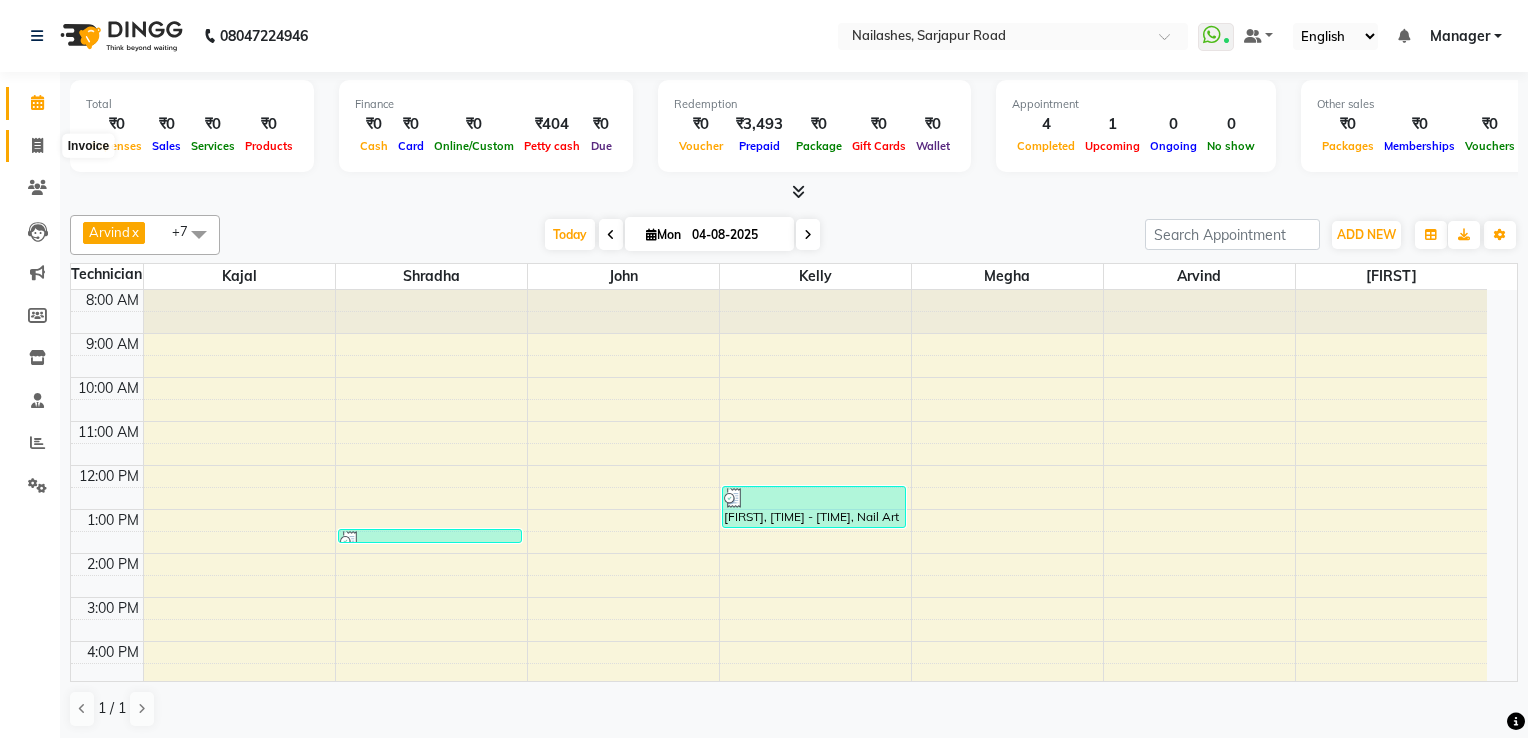 select on "service" 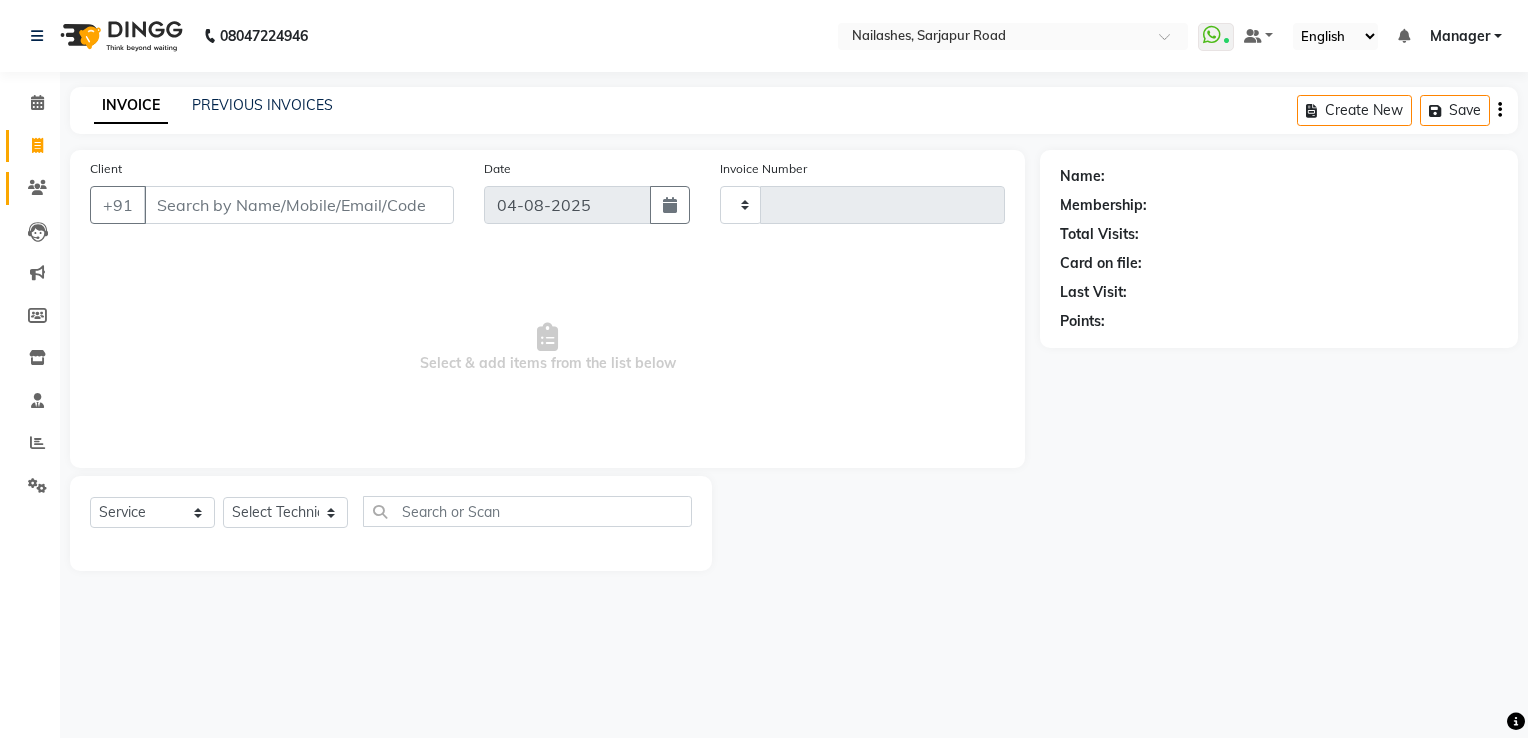 type on "1455" 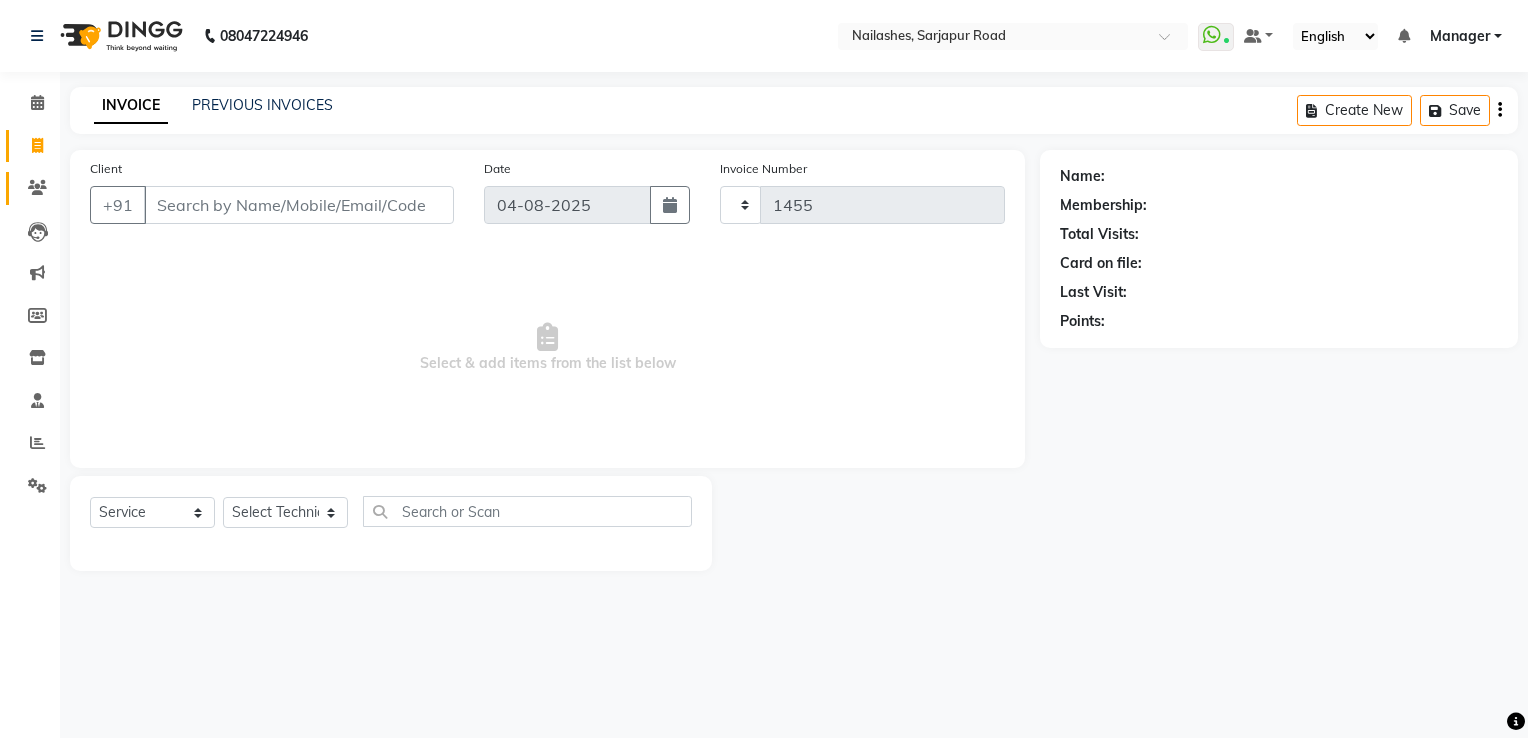 select on "6579" 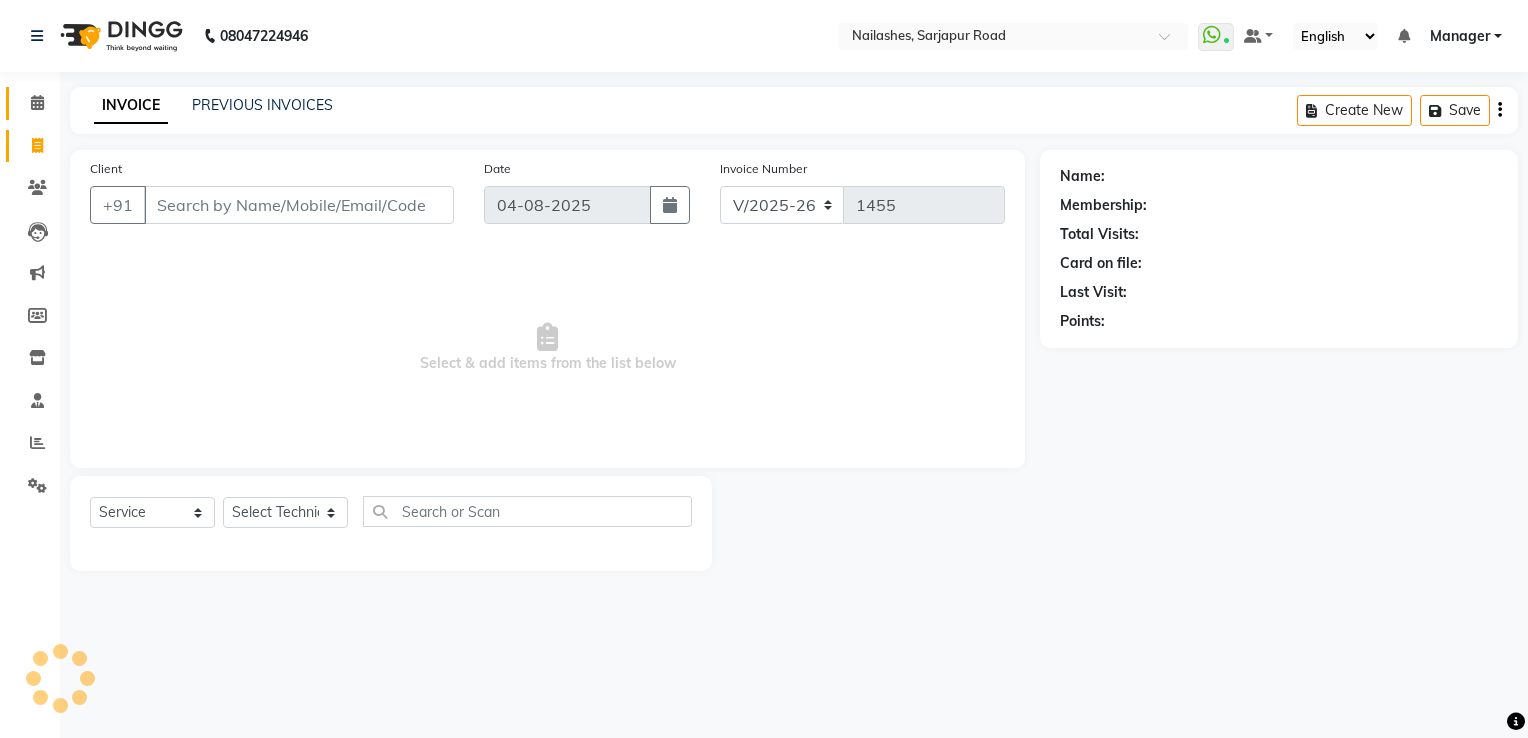 click on "Calendar" 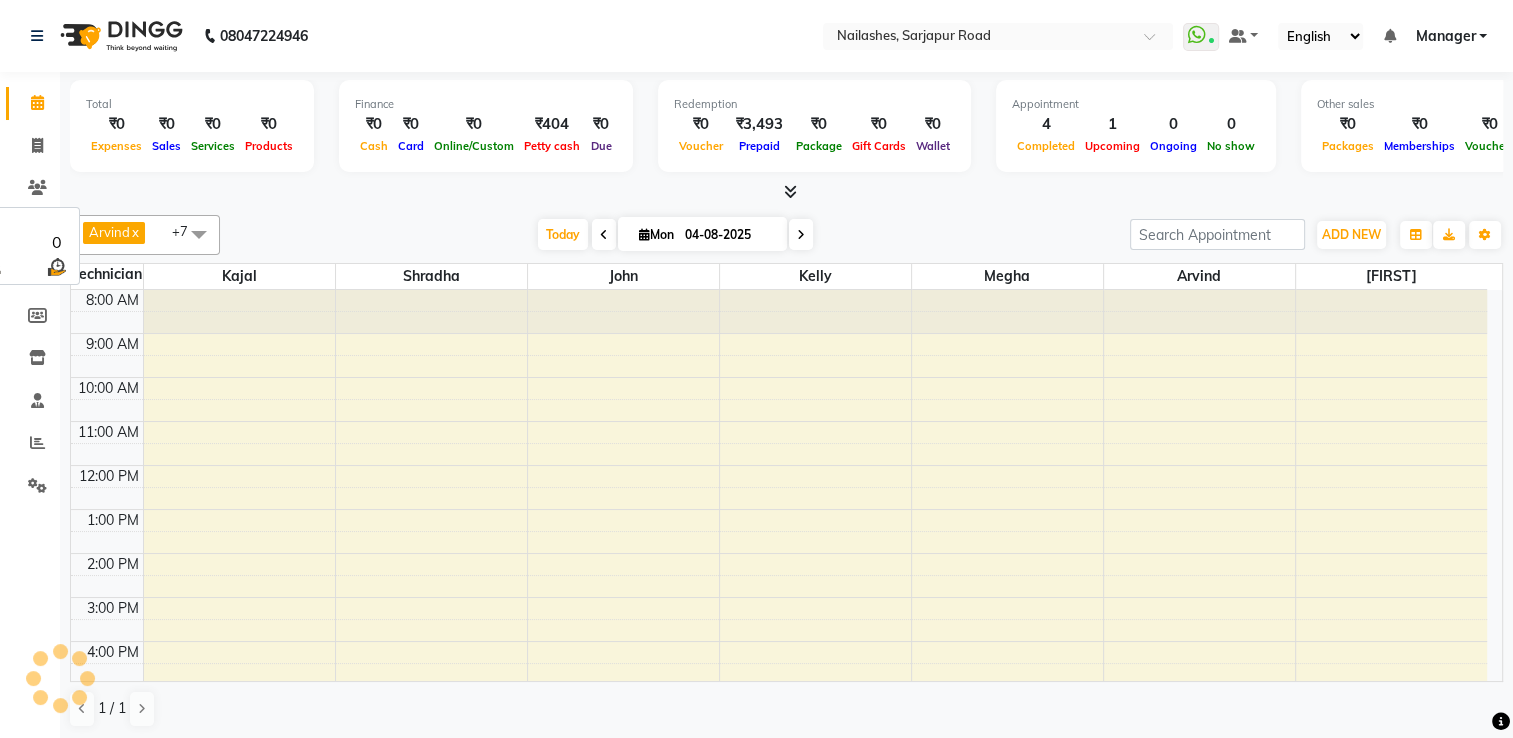 scroll, scrollTop: 0, scrollLeft: 0, axis: both 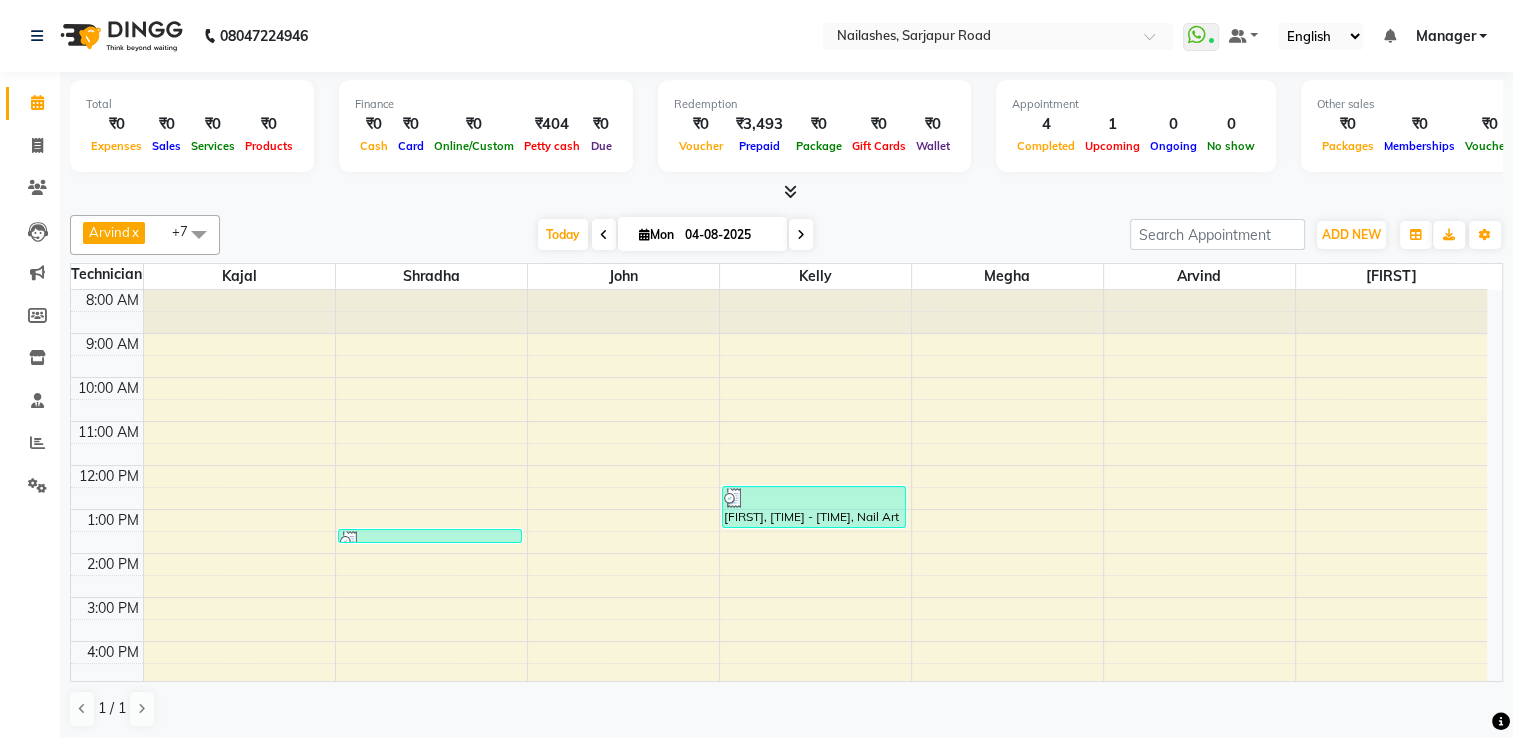click at bounding box center [801, 234] 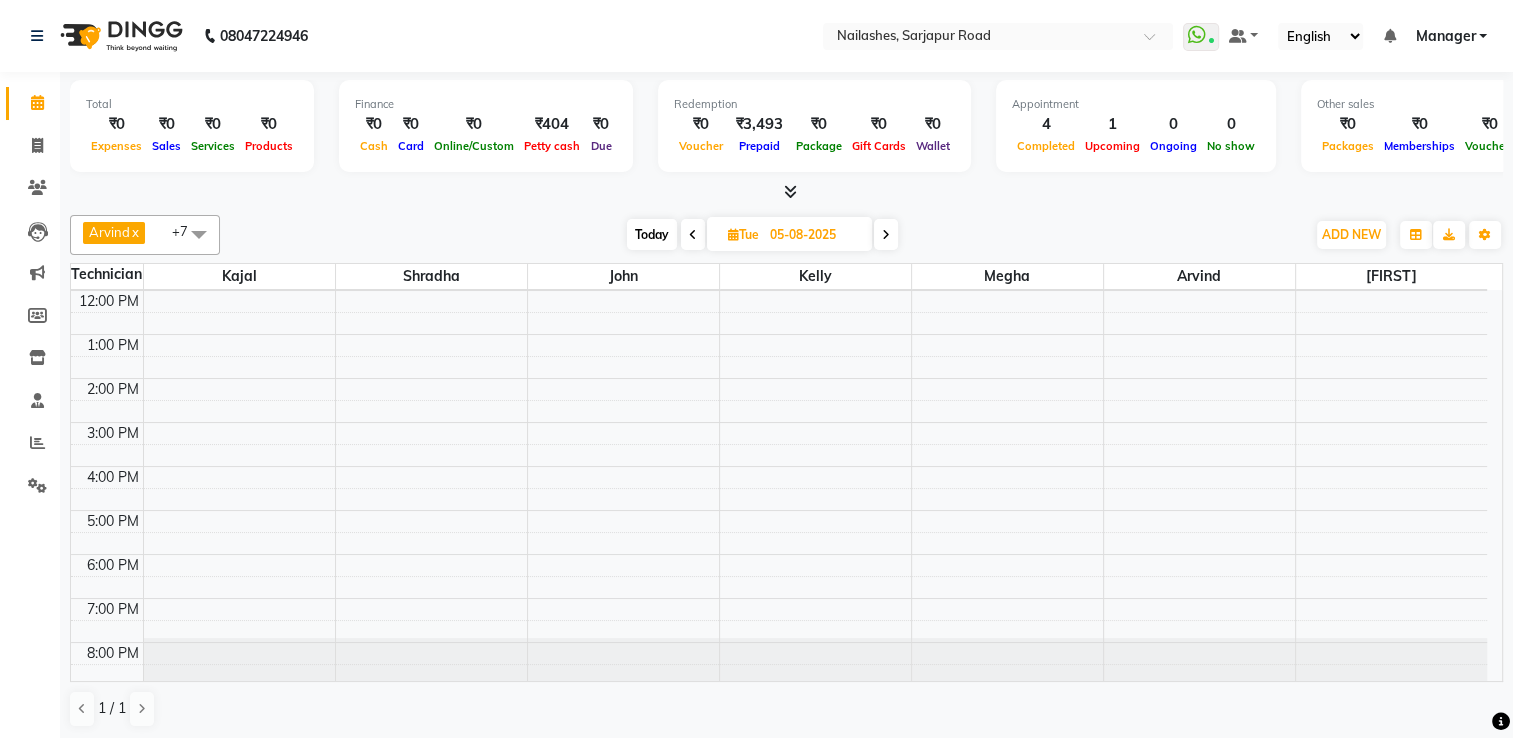 scroll, scrollTop: 75, scrollLeft: 0, axis: vertical 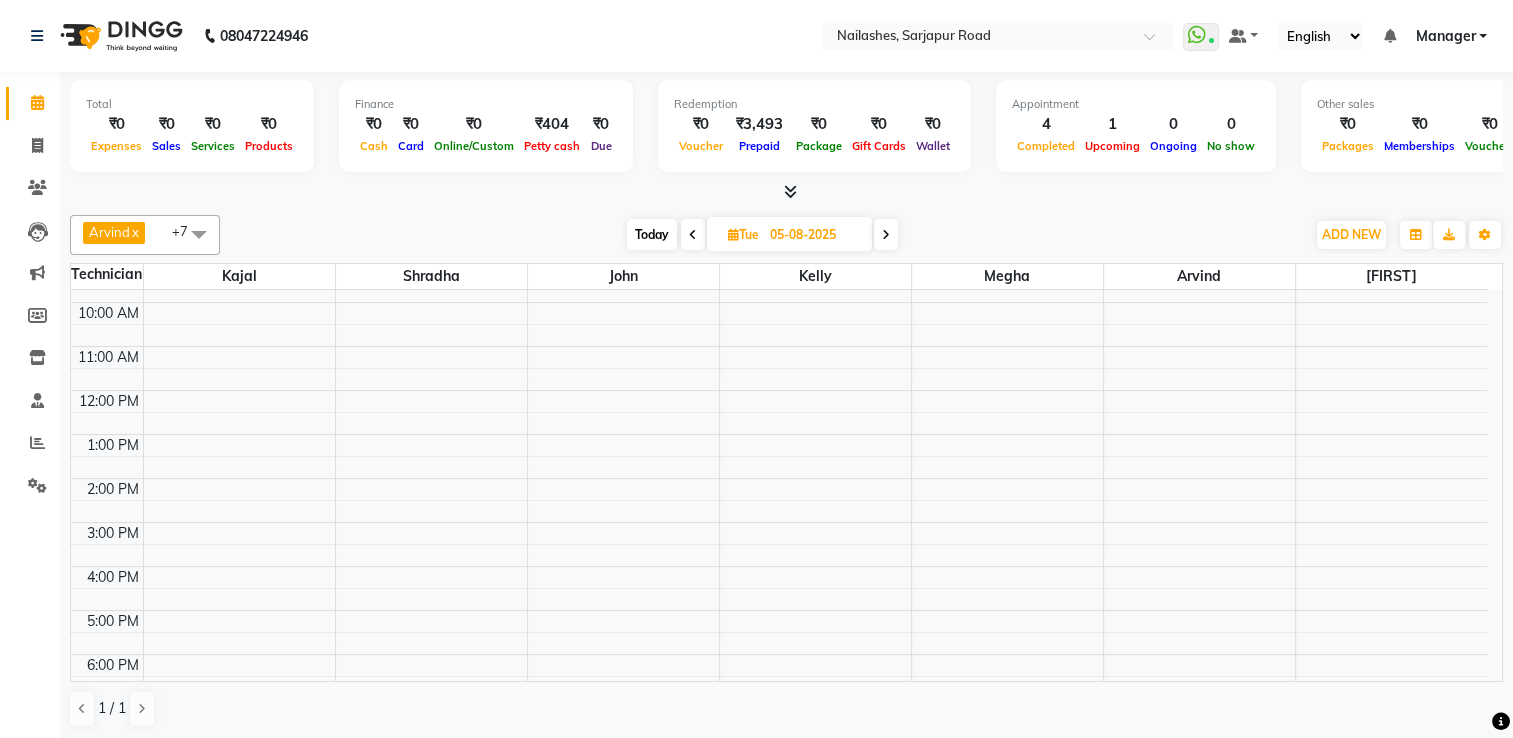 click on "8:00 AM 9:00 AM 10:00 AM 11:00 AM 12:00 PM 1:00 PM 2:00 PM 3:00 PM 4:00 PM 5:00 PM 6:00 PM 7:00 PM 8:00 PM" at bounding box center (779, 500) 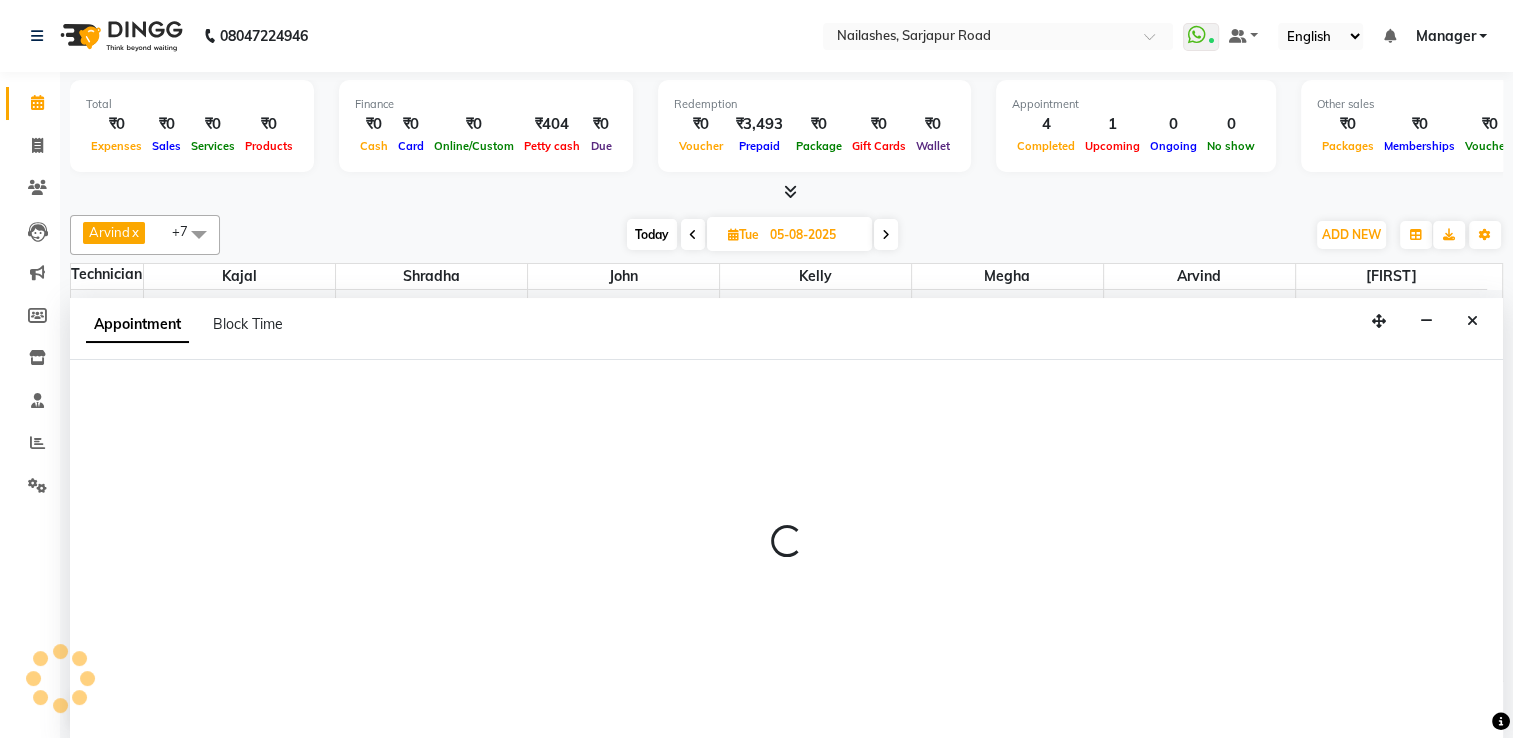 scroll, scrollTop: 0, scrollLeft: 0, axis: both 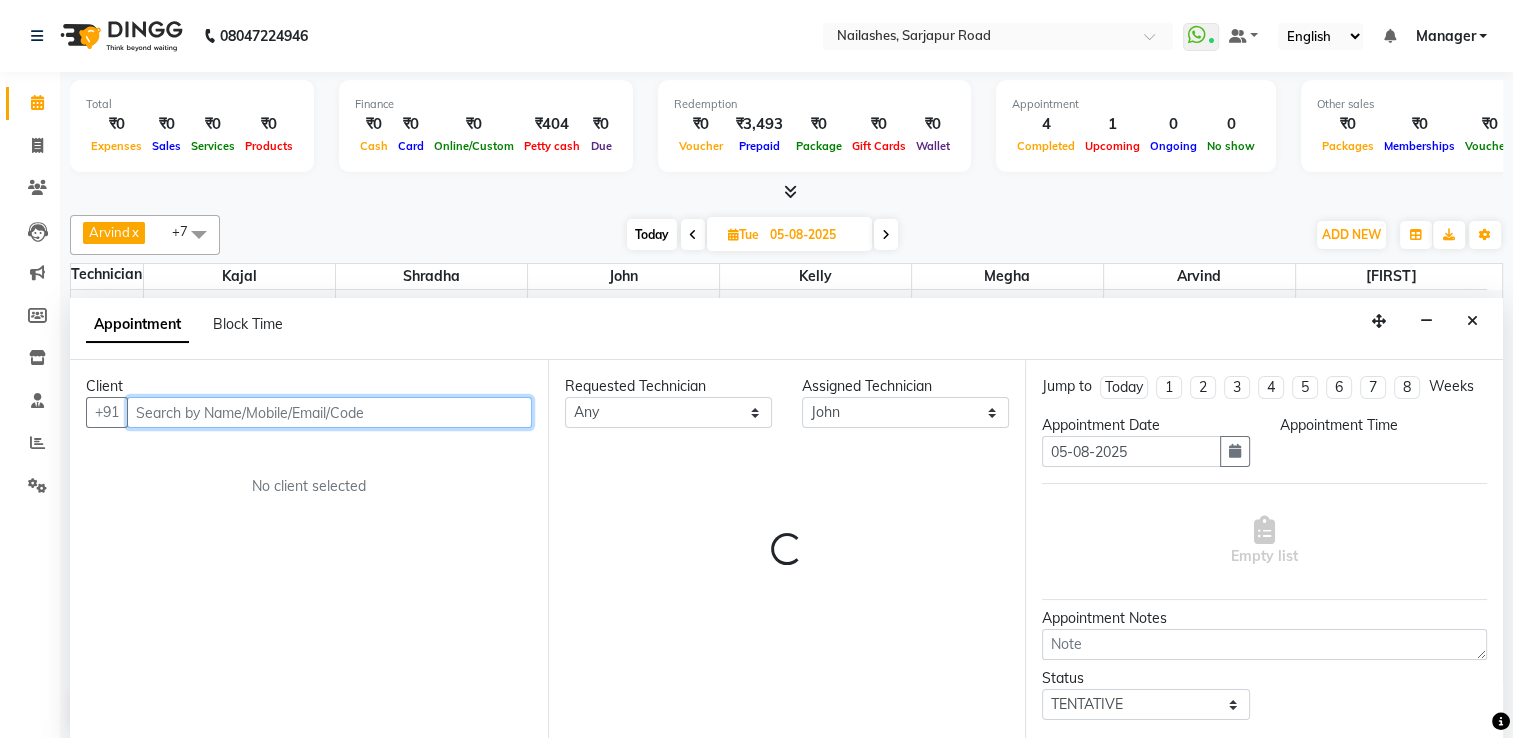 select on "720" 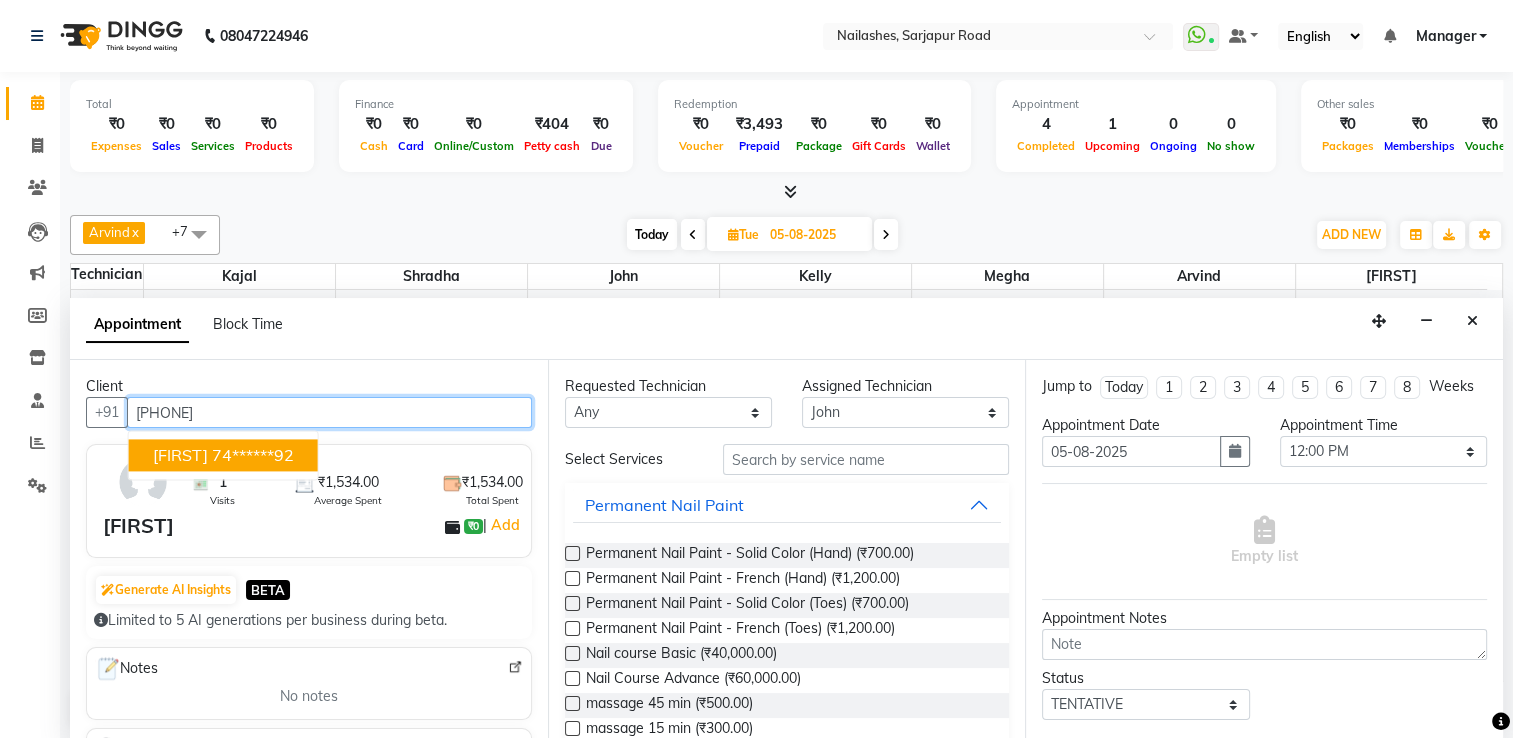 click on "74******92" at bounding box center (253, 455) 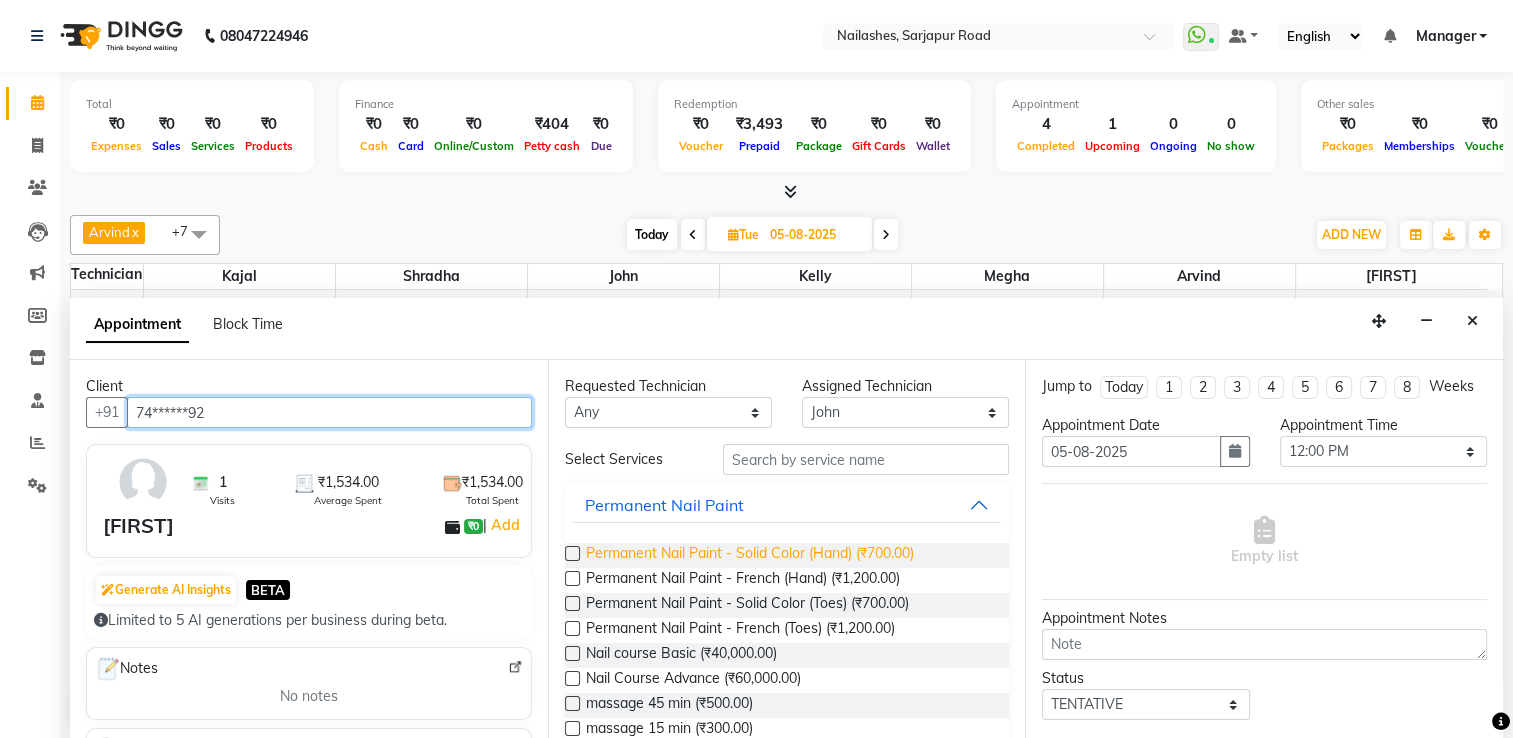 type on "74******92" 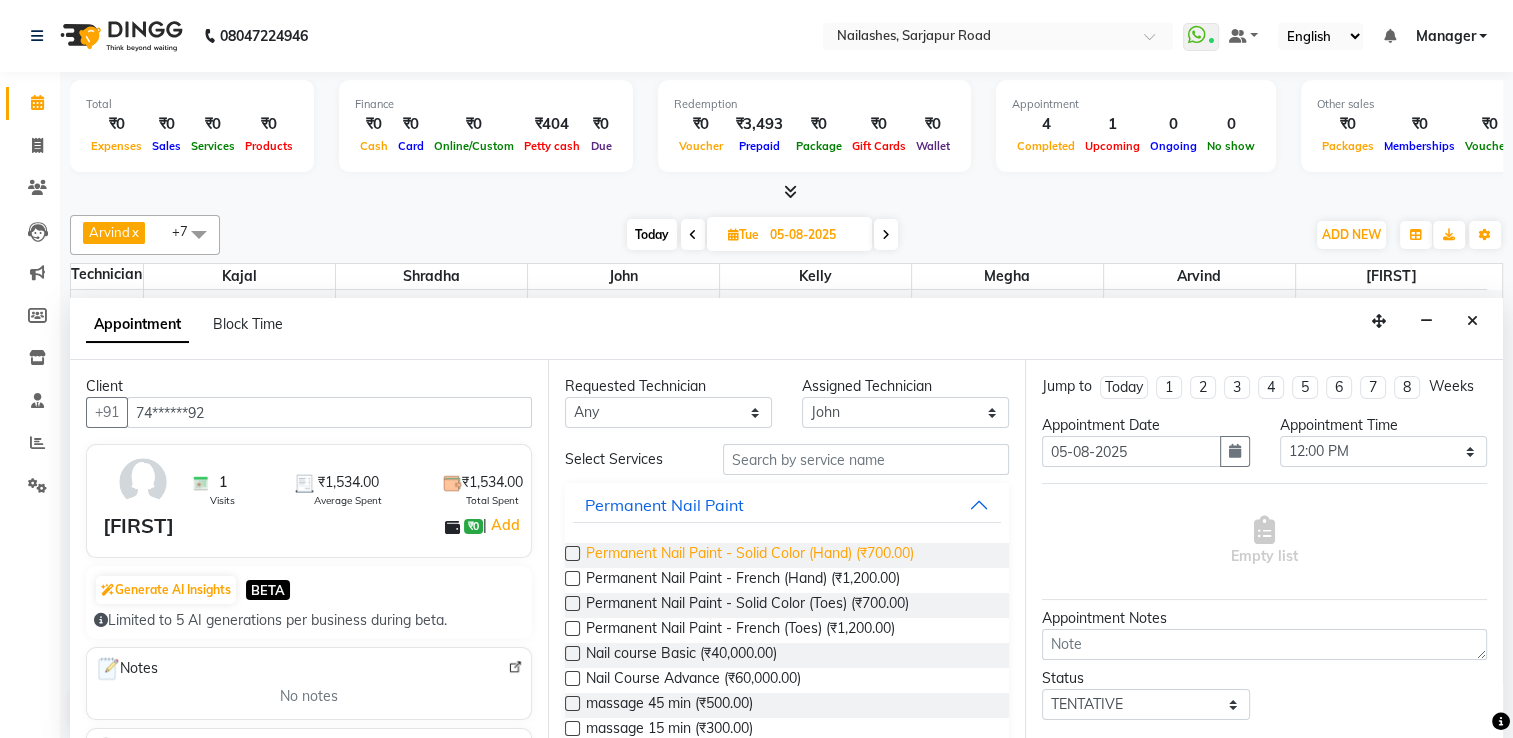 click on "Permanent Nail Paint - Solid Color (Hand) (₹700.00)" at bounding box center [750, 555] 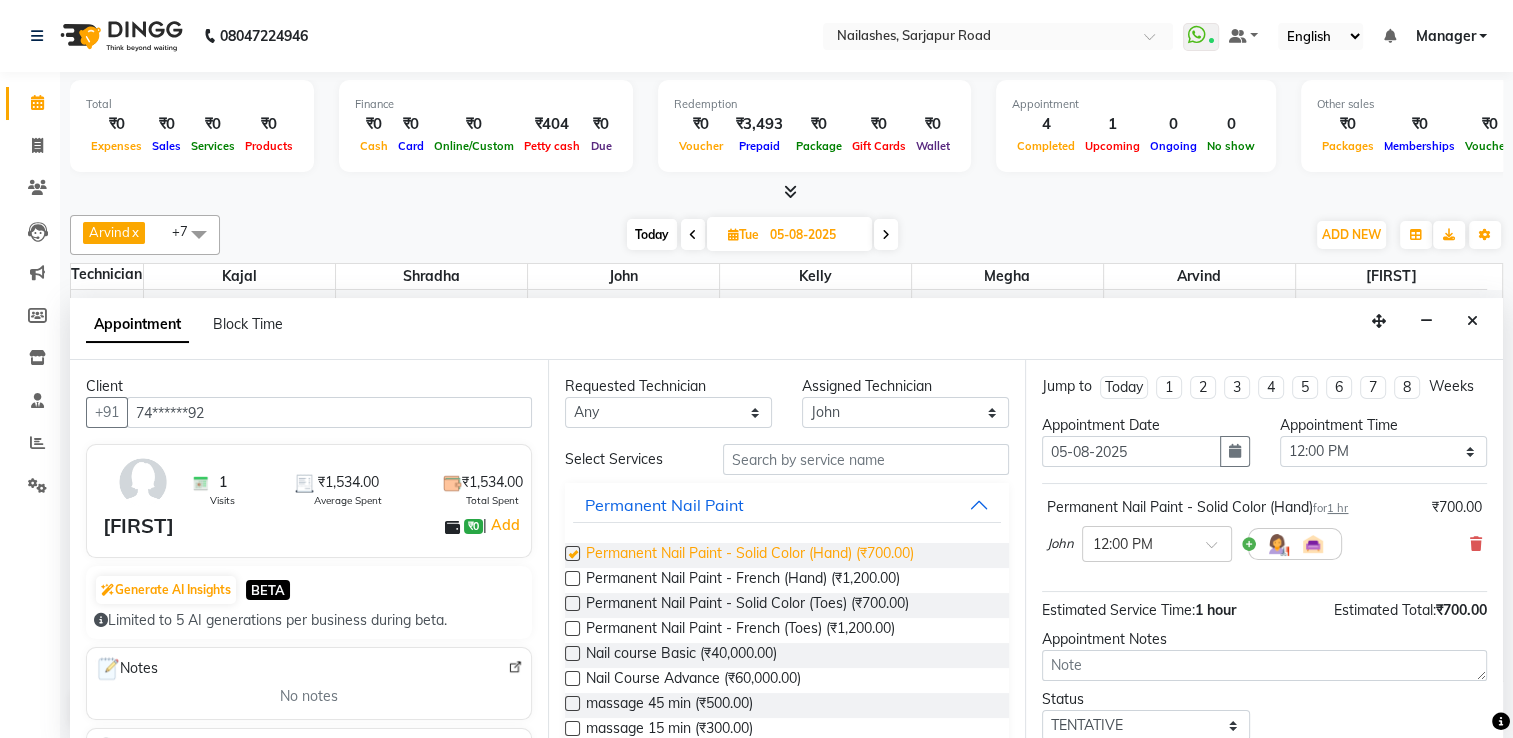 checkbox on "false" 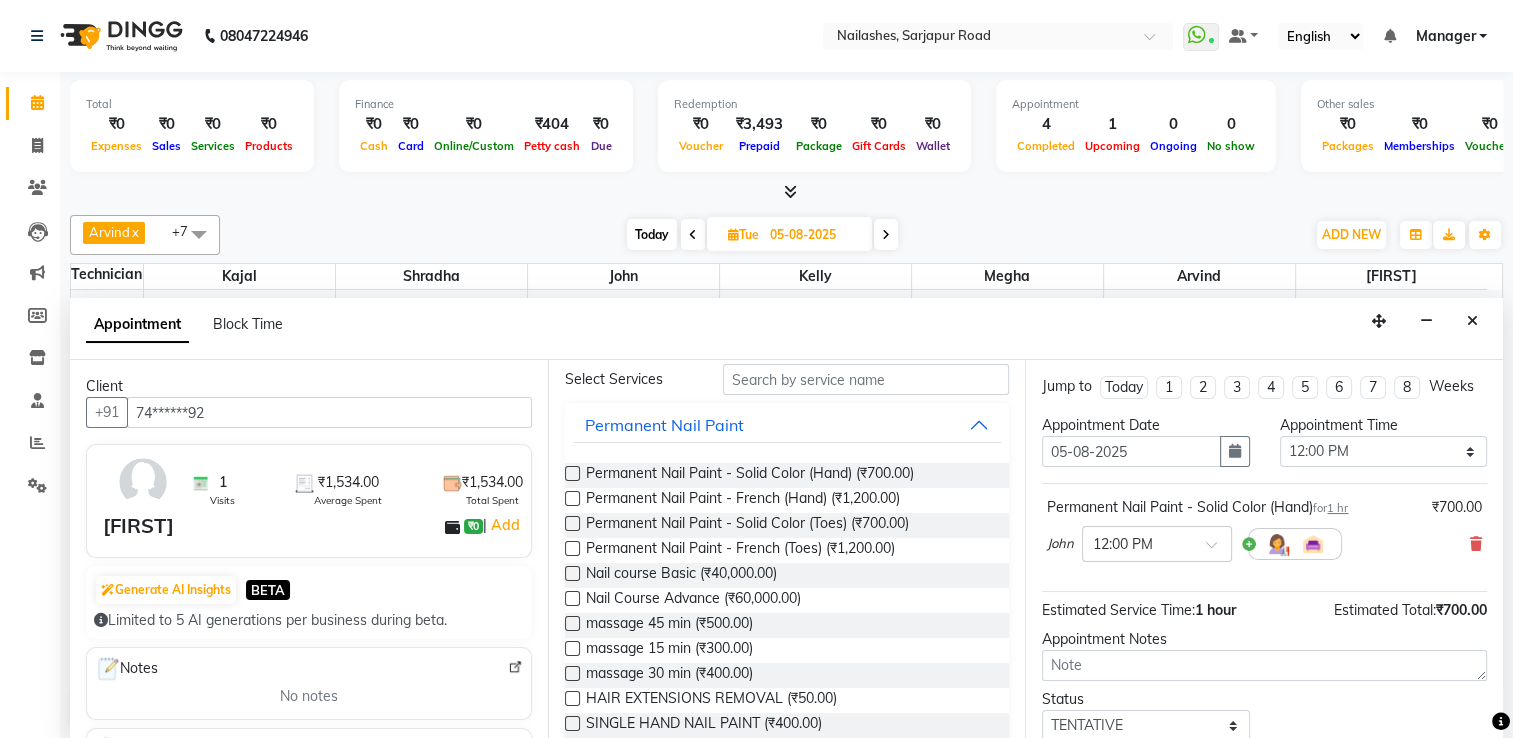 scroll, scrollTop: 300, scrollLeft: 0, axis: vertical 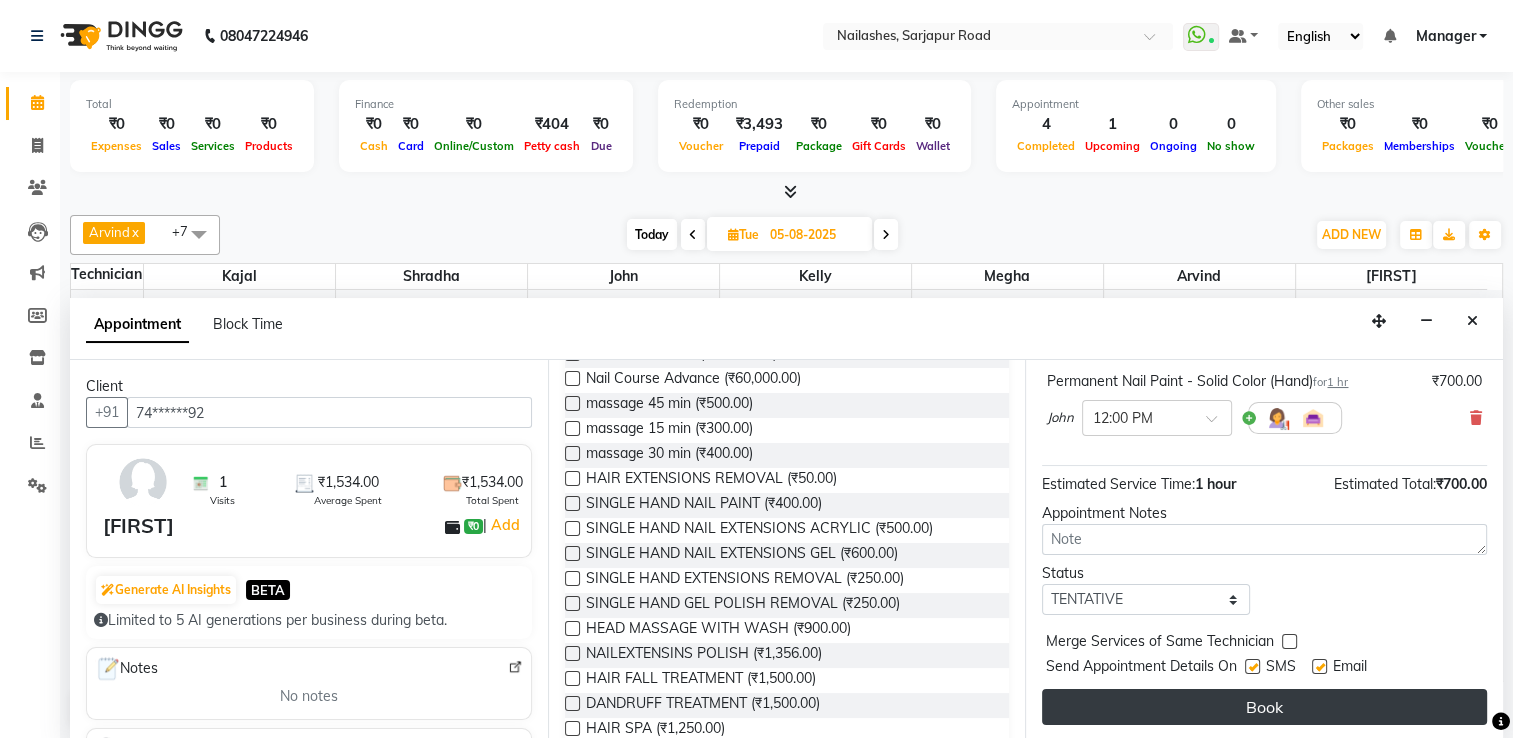 click on "Book" at bounding box center (1264, 707) 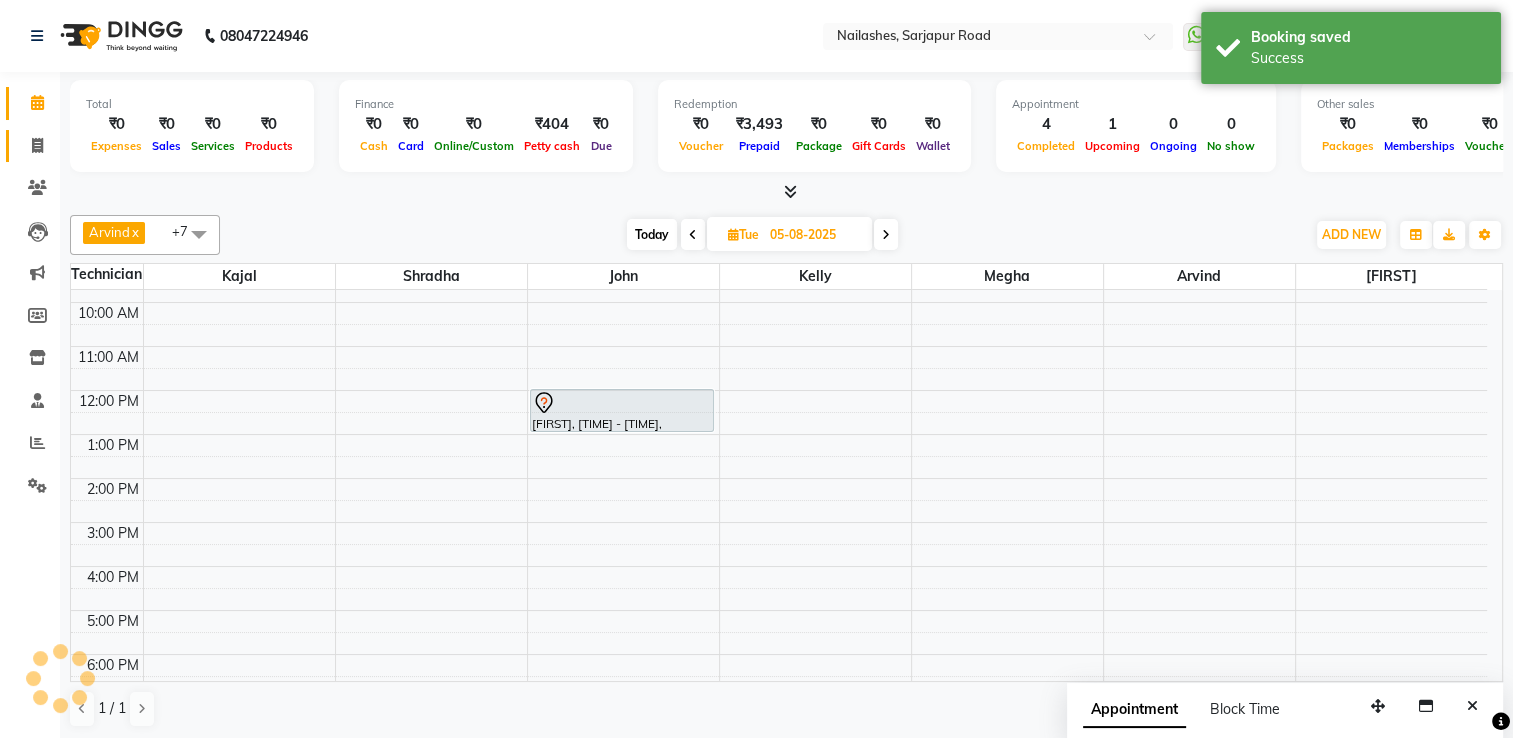 scroll, scrollTop: 0, scrollLeft: 0, axis: both 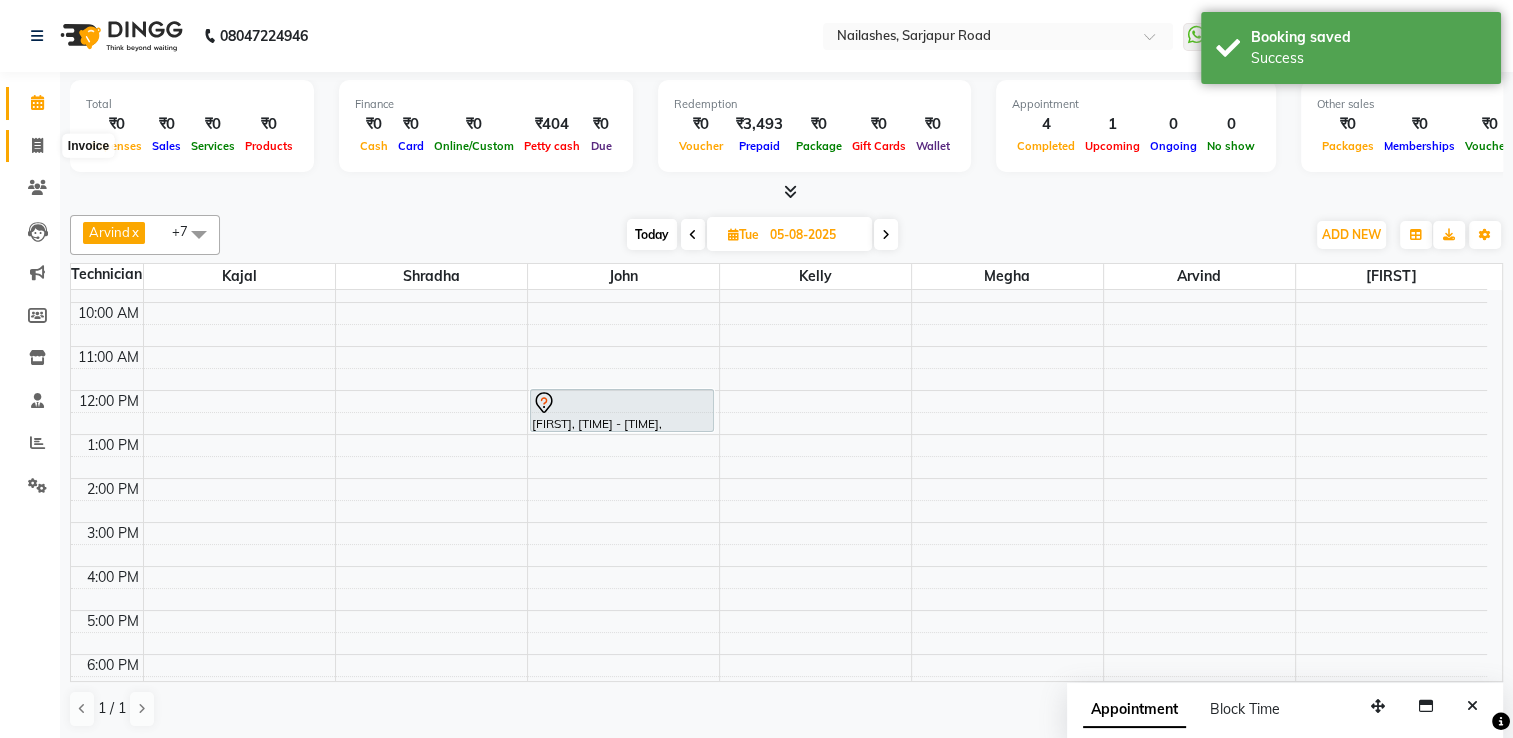 click 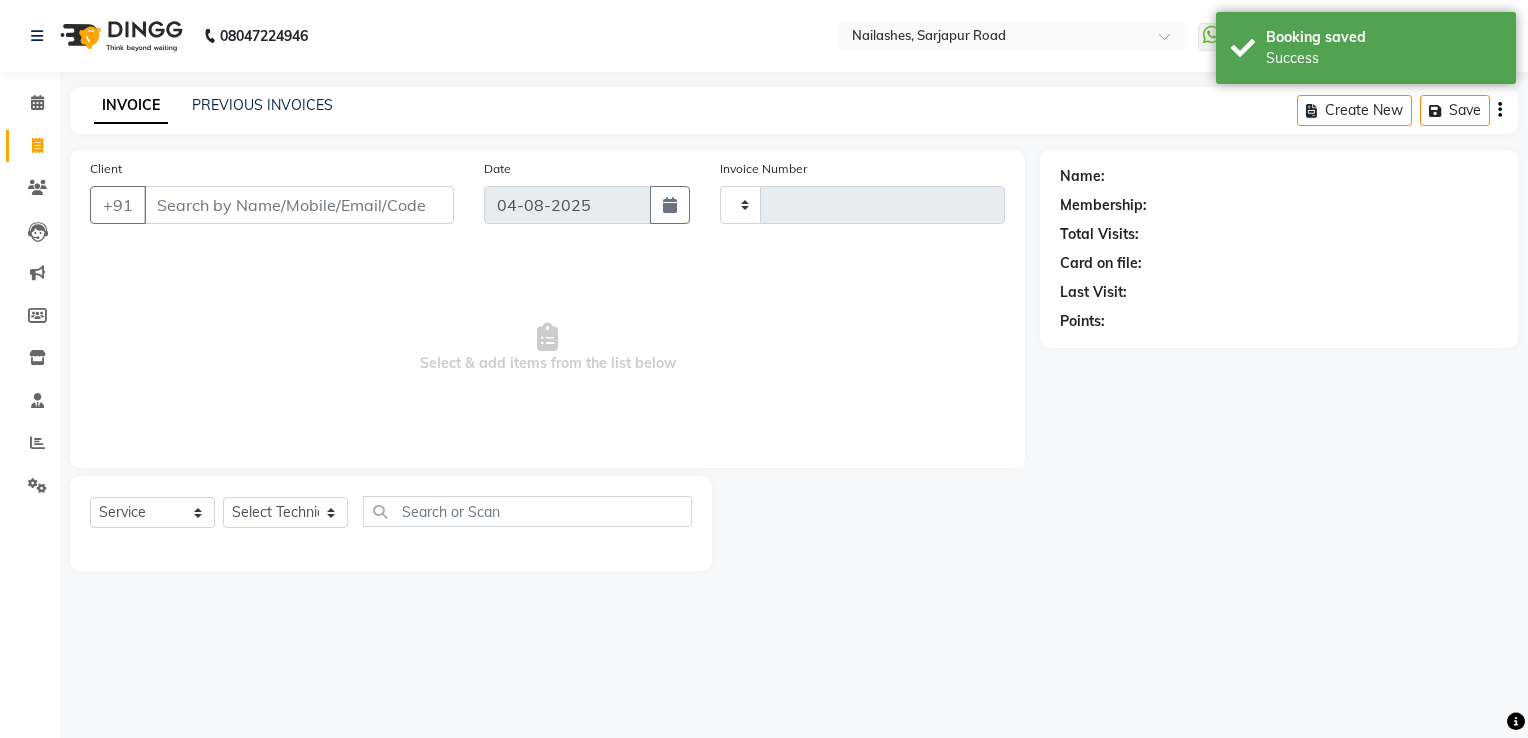 type on "1455" 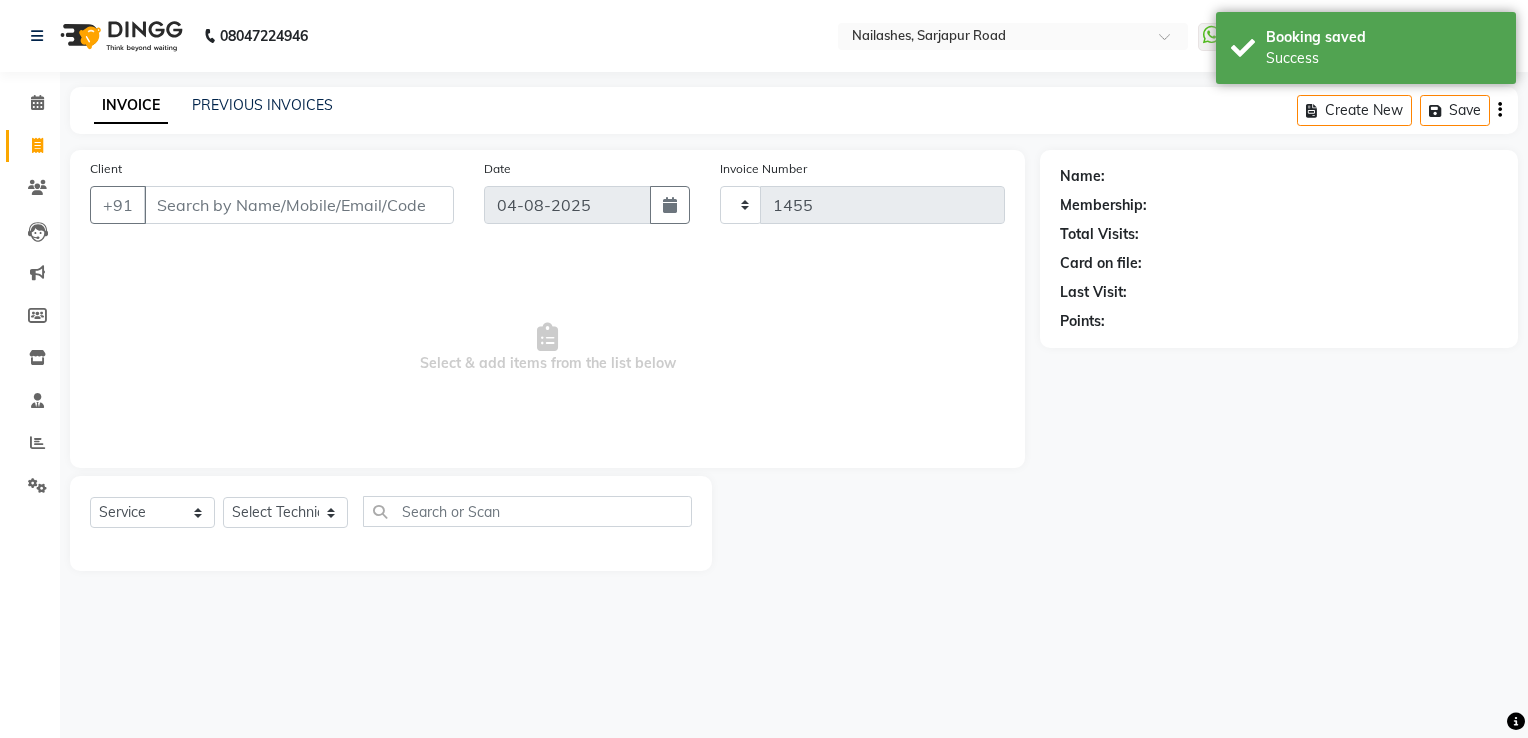 select on "6579" 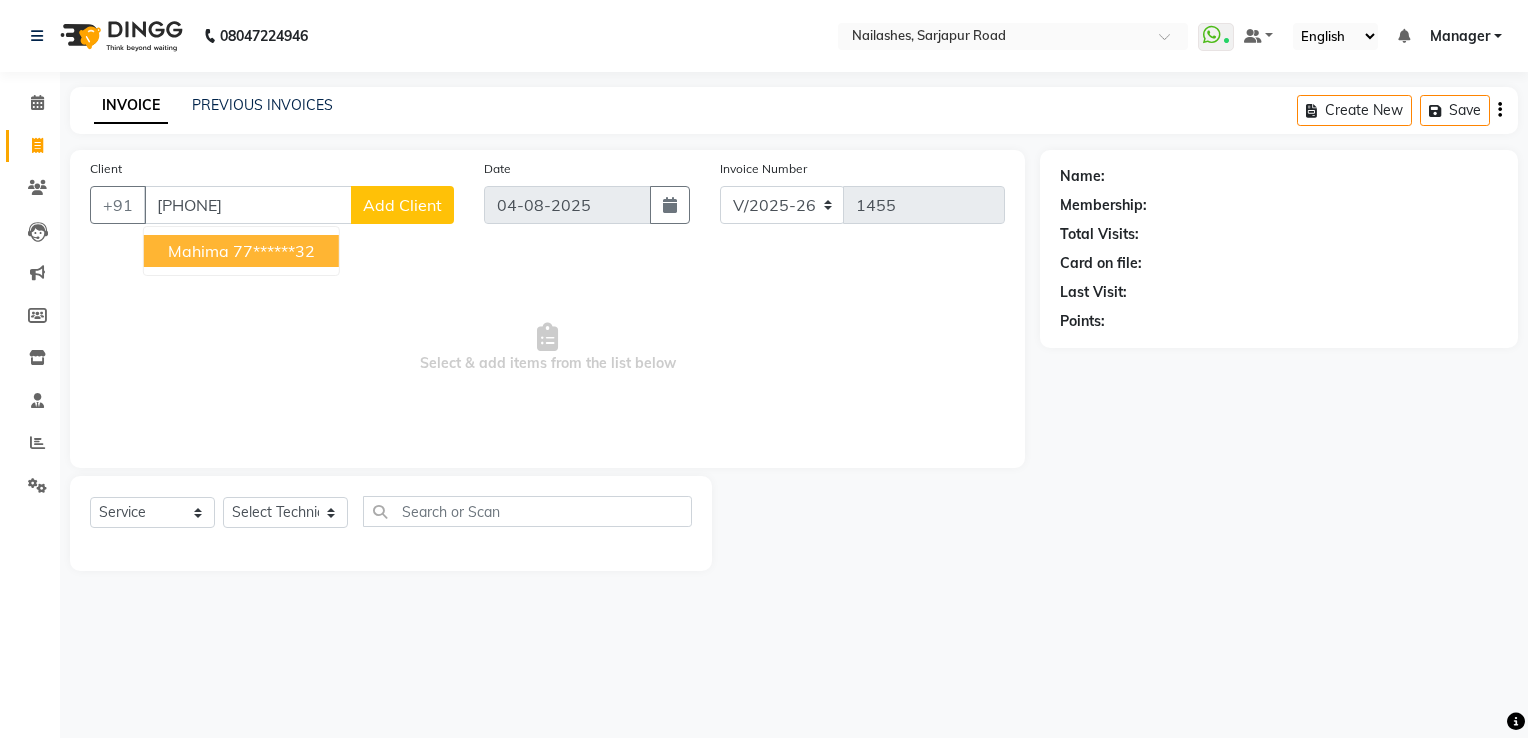 click on "77******32" at bounding box center [274, 251] 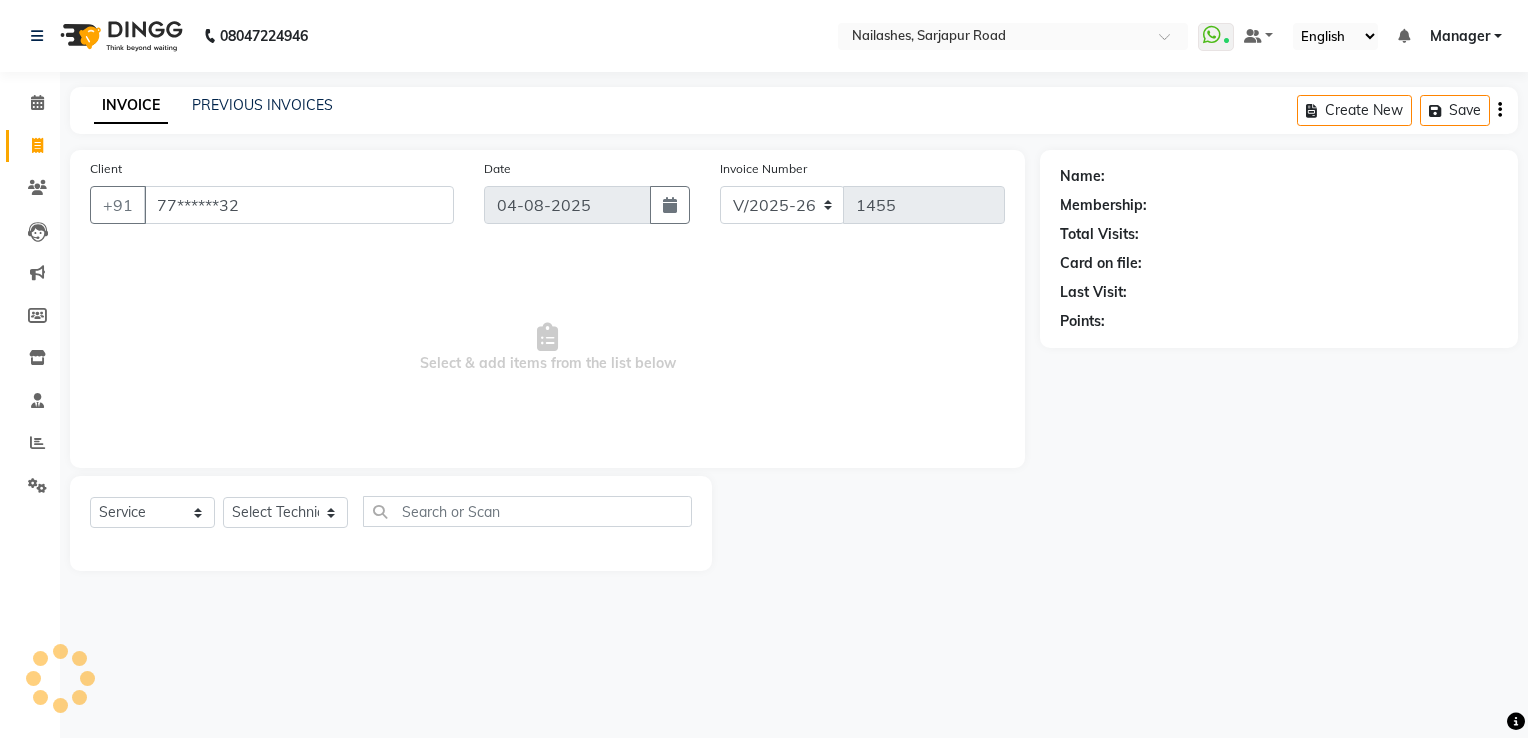 type on "77******32" 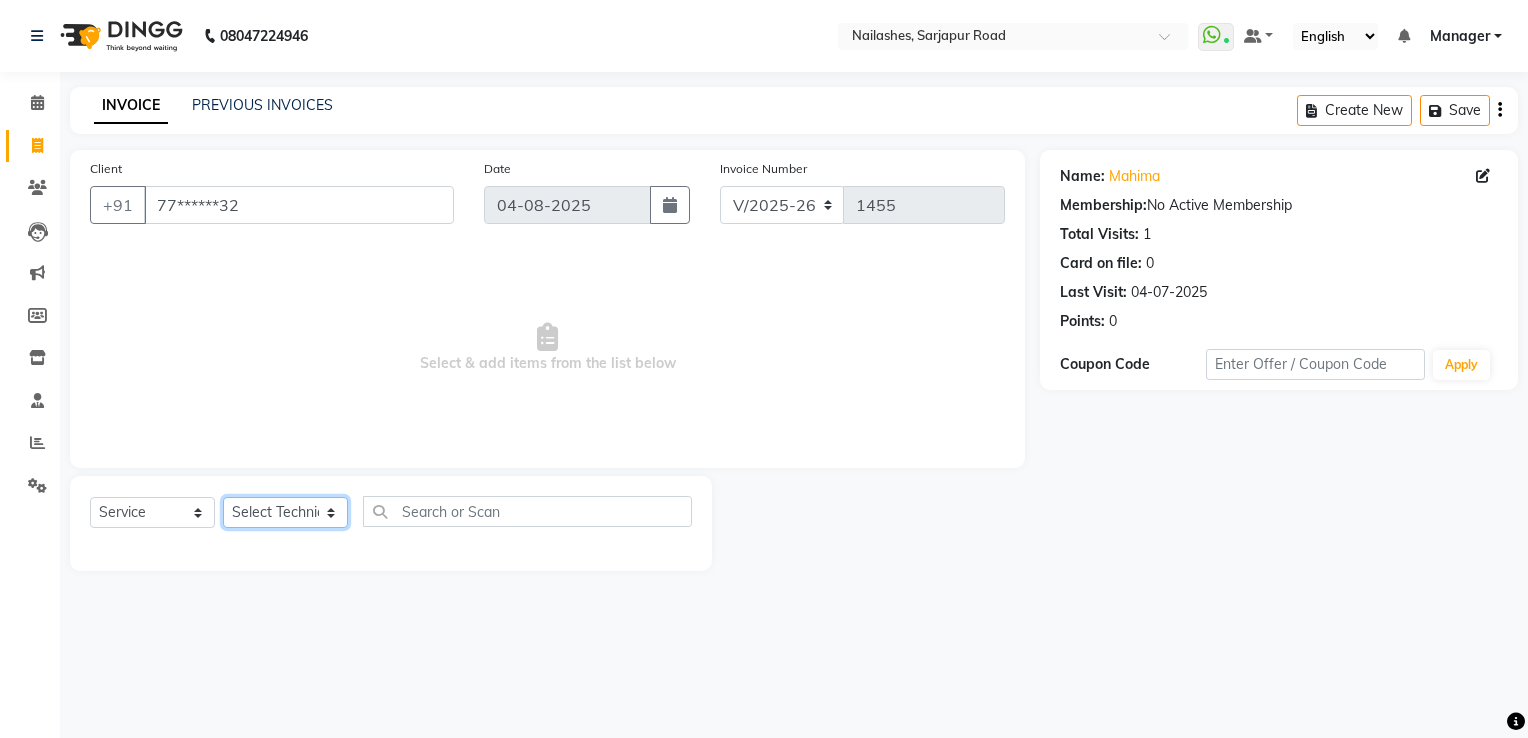 click on "Select Technician ARISH Arvind chandu Dipen Gulafshan John Kajal kelly kupu Manager megha Nirjala Owner pankaj PARE shradha" 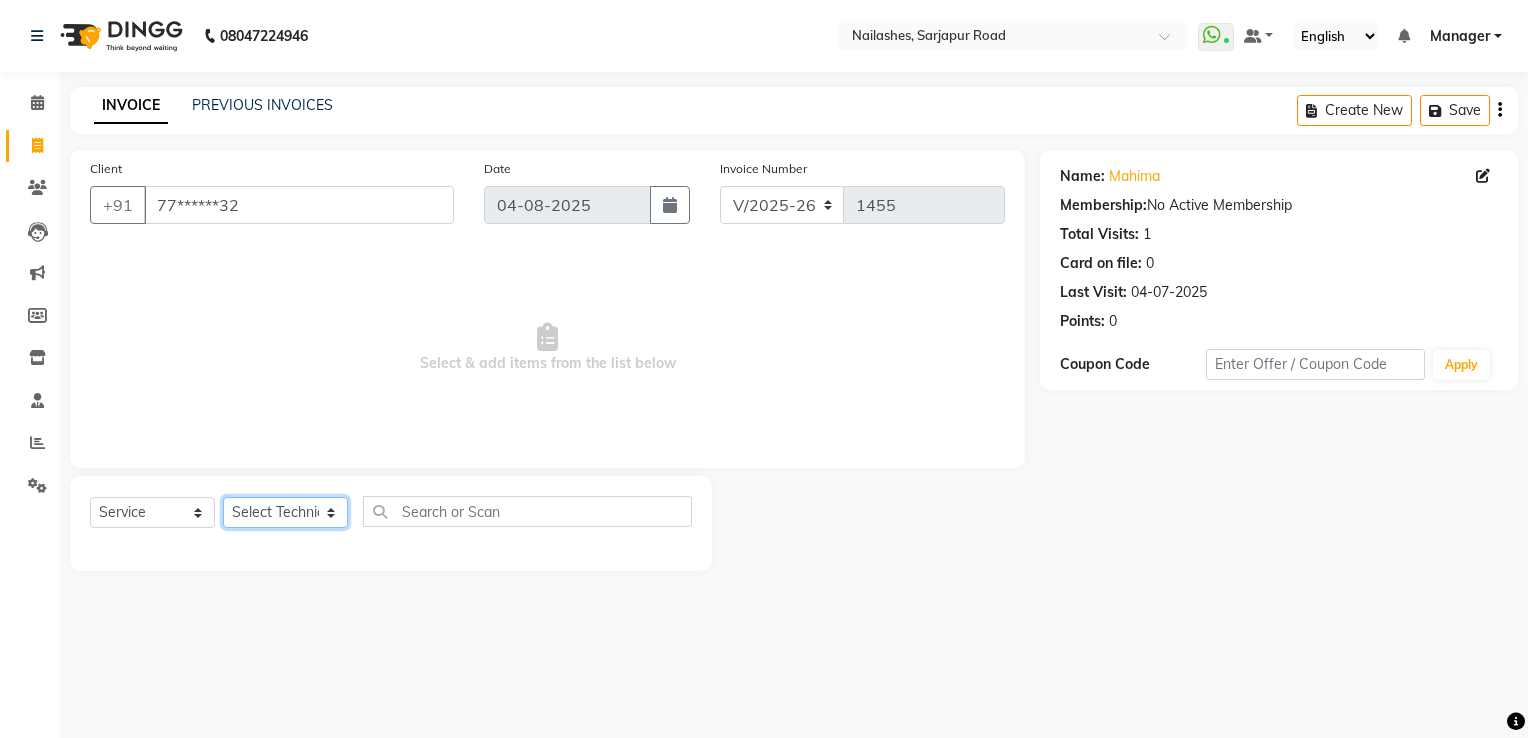 select on "84916" 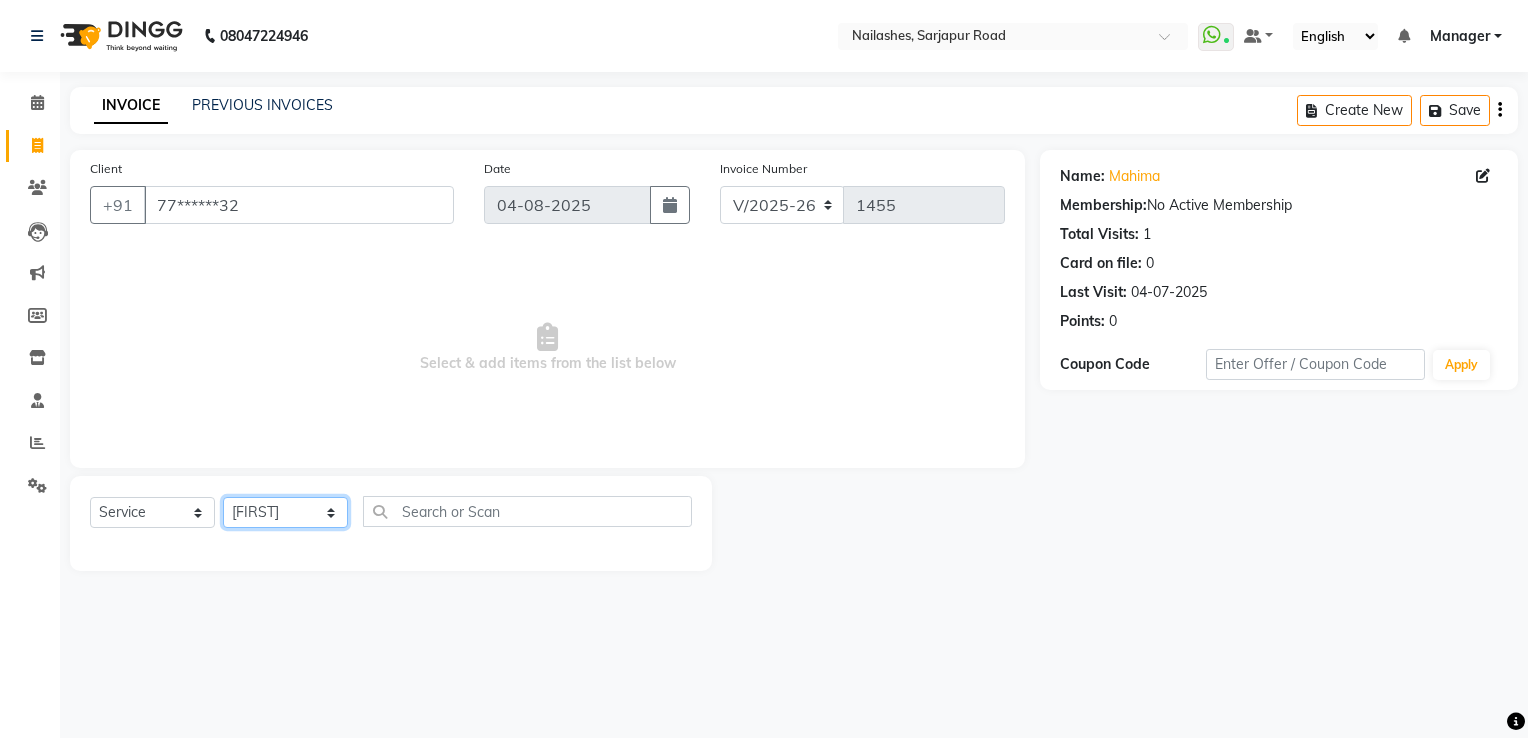 click on "Select Technician ARISH Arvind chandu Dipen Gulafshan John Kajal kelly kupu Manager megha Nirjala Owner pankaj PARE shradha" 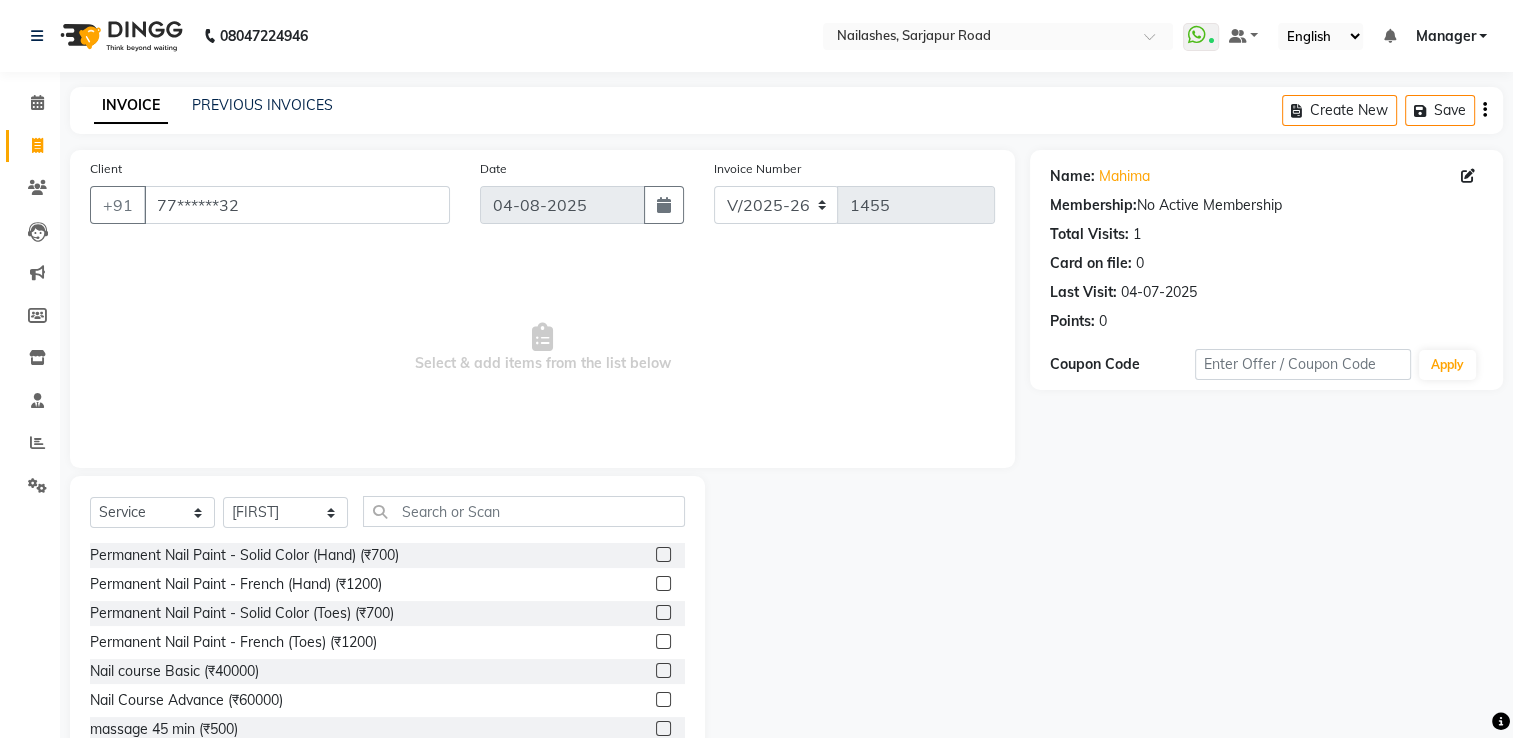 click 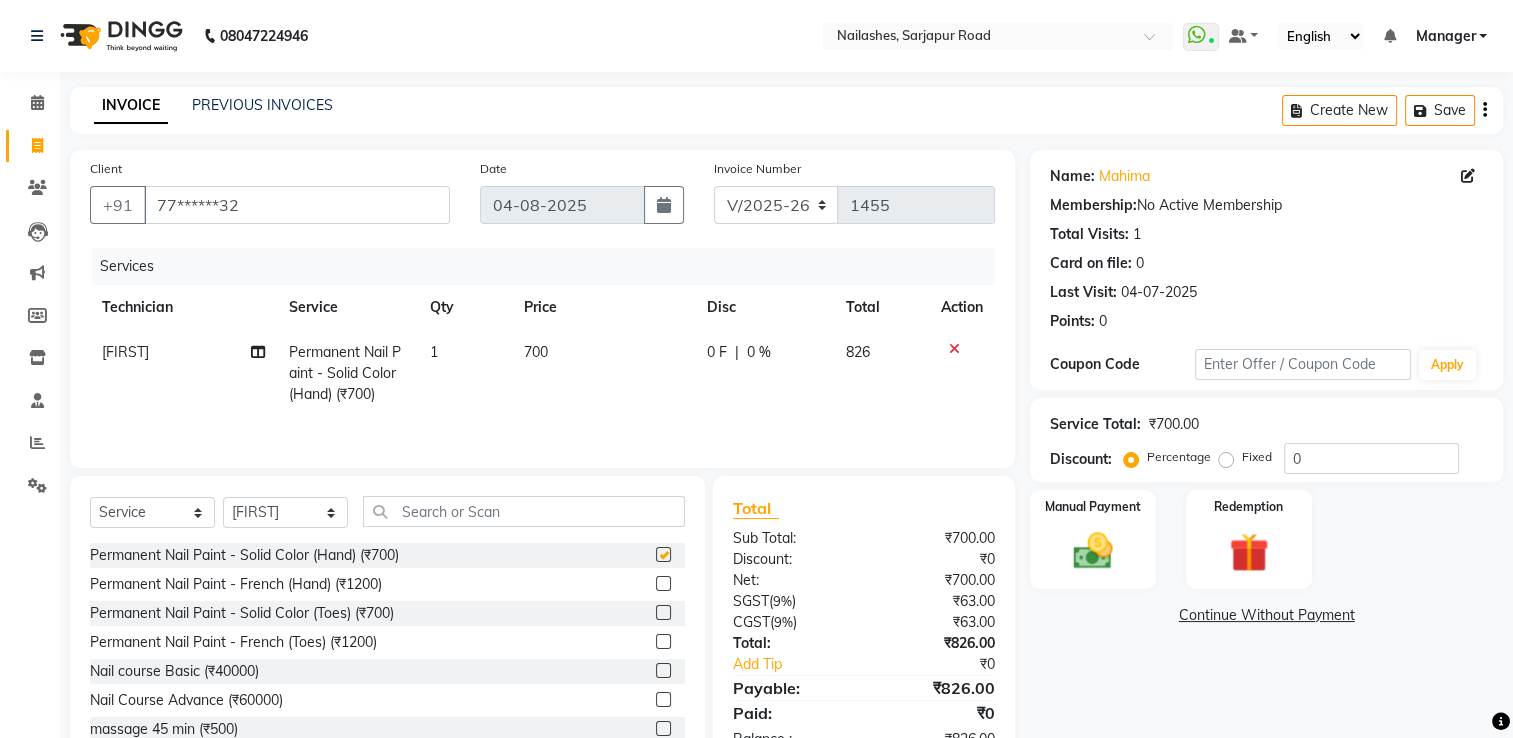 checkbox on "false" 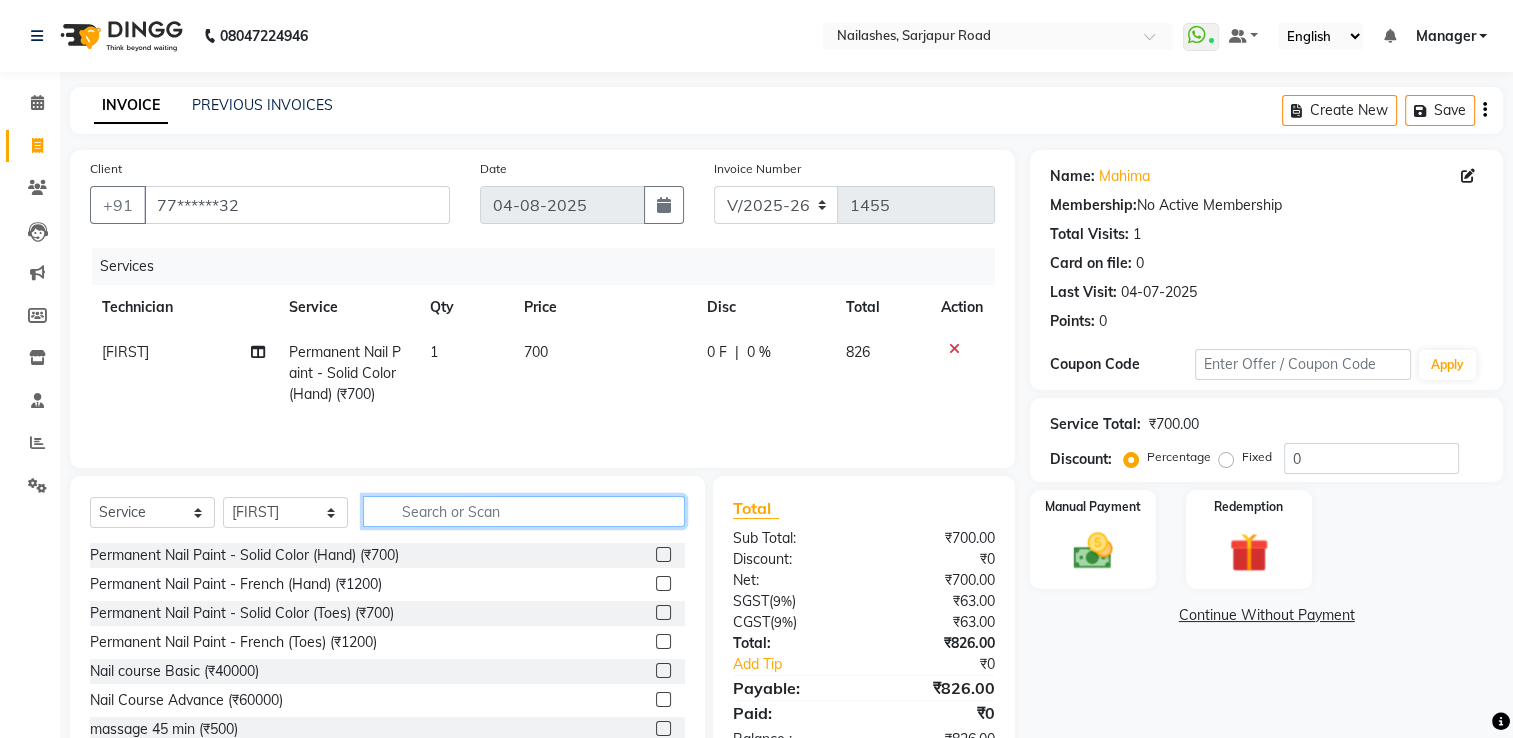 click 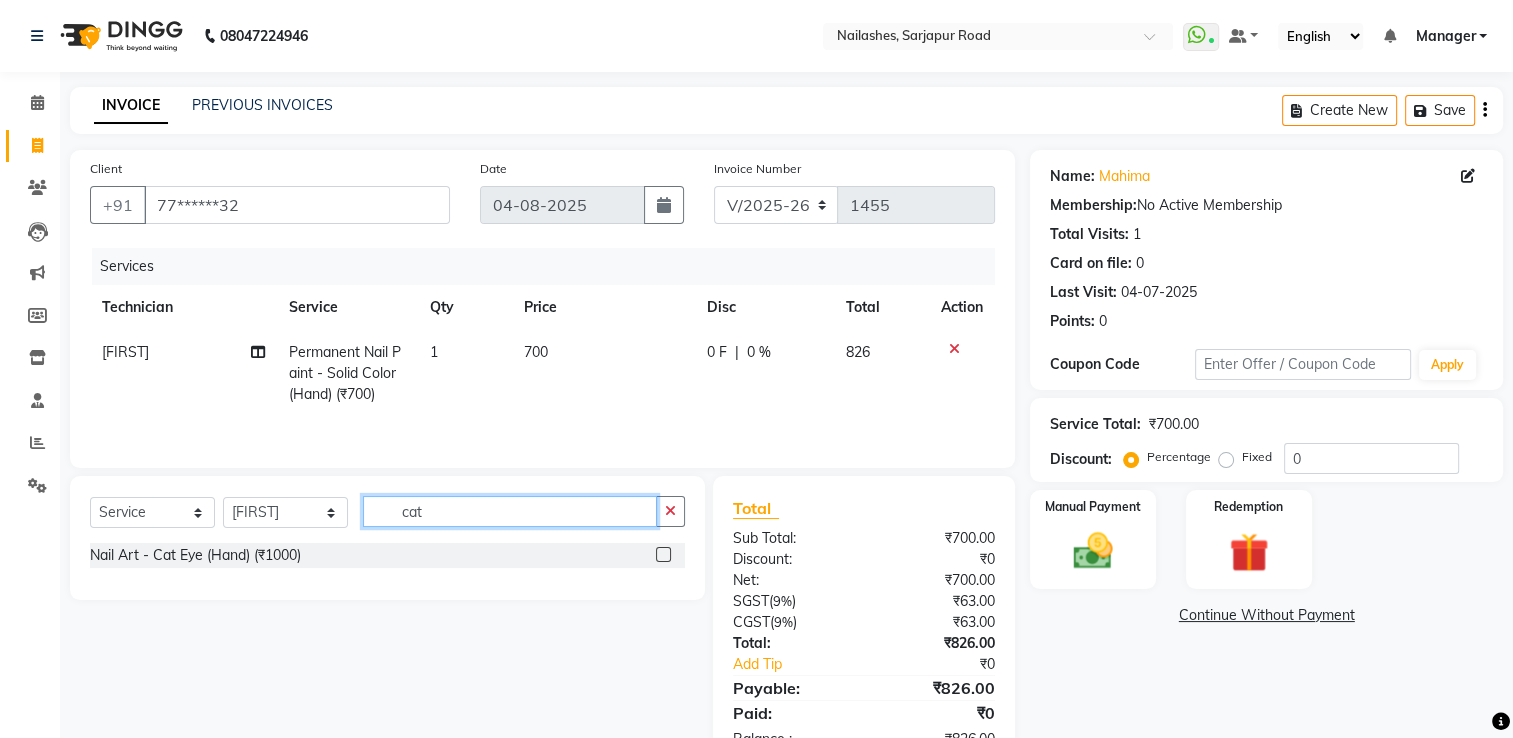 type on "cat" 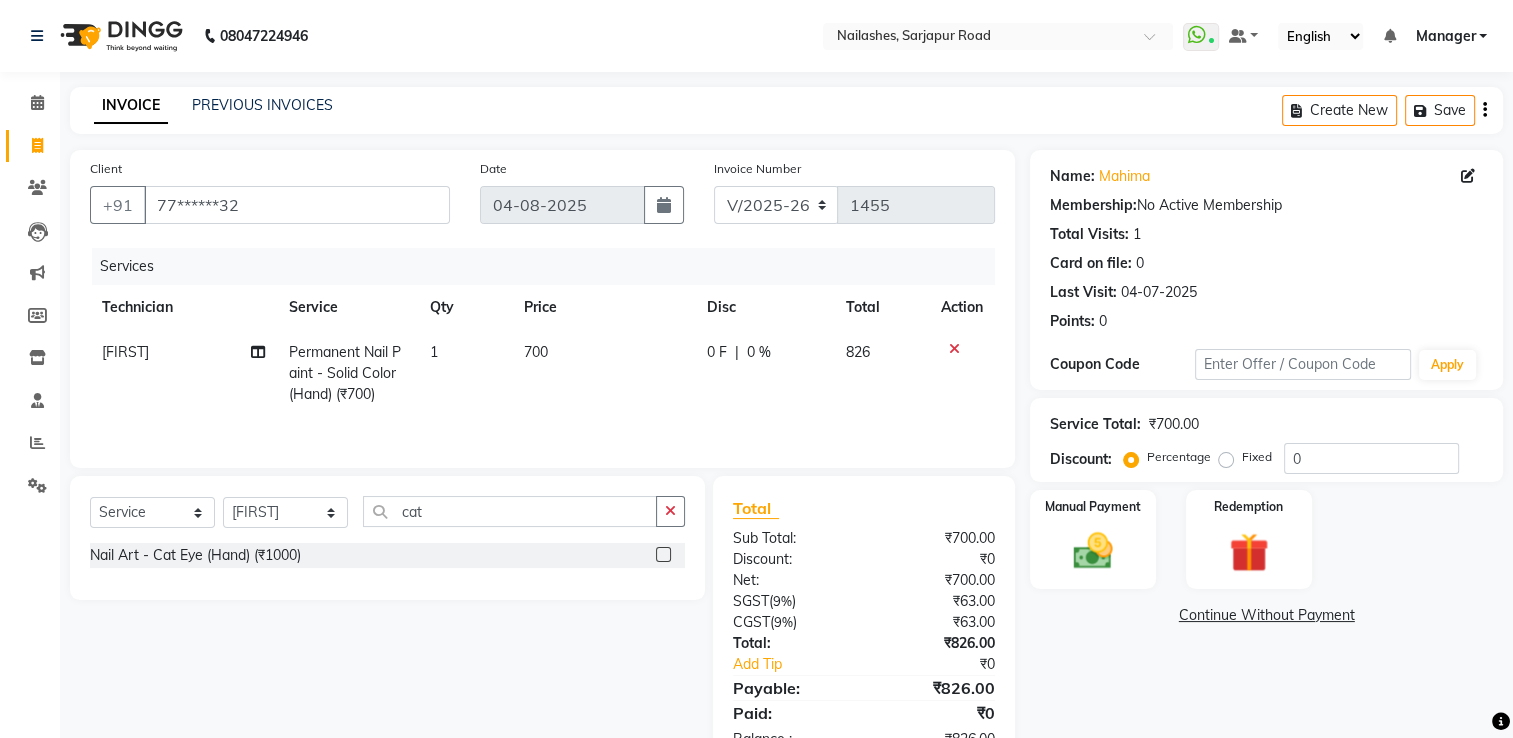 click 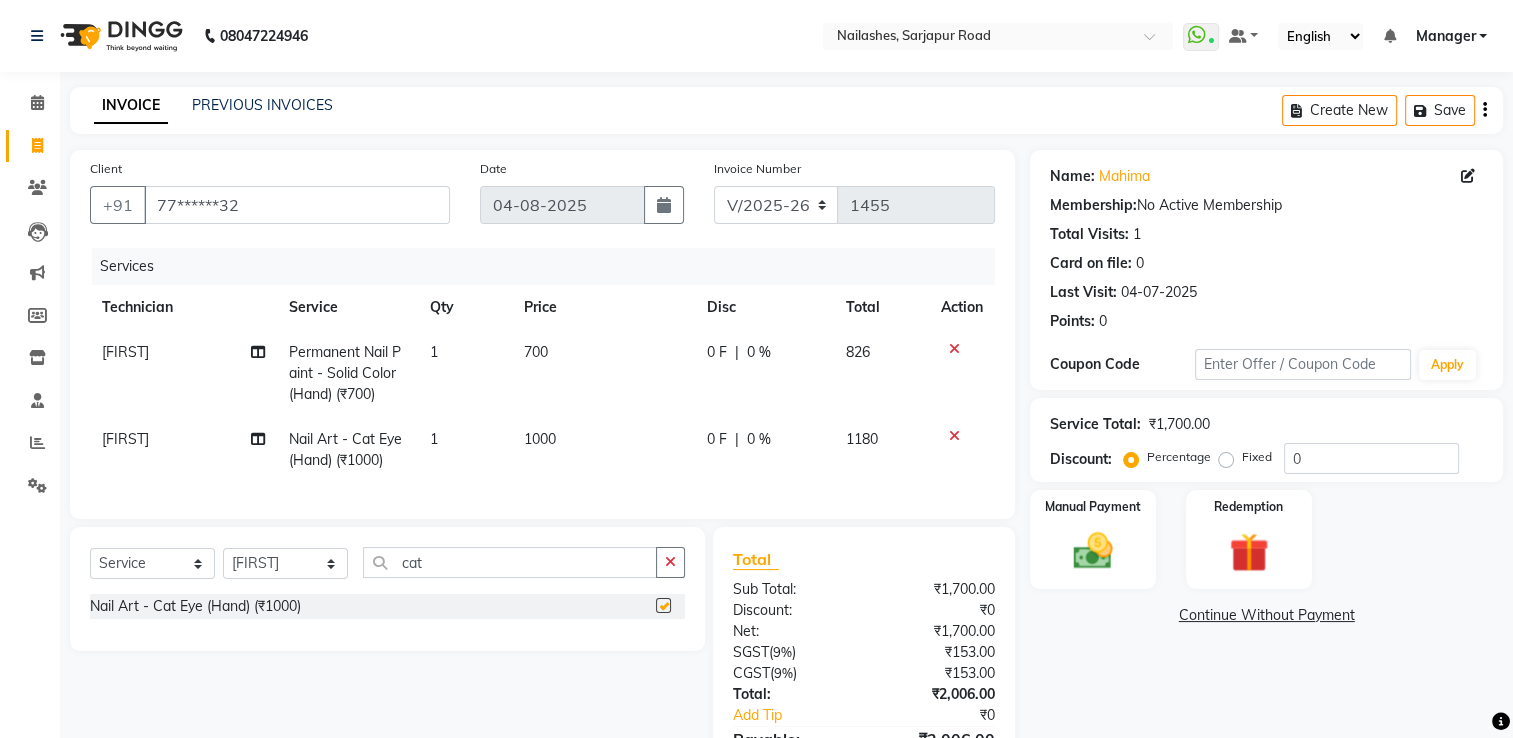 checkbox on "false" 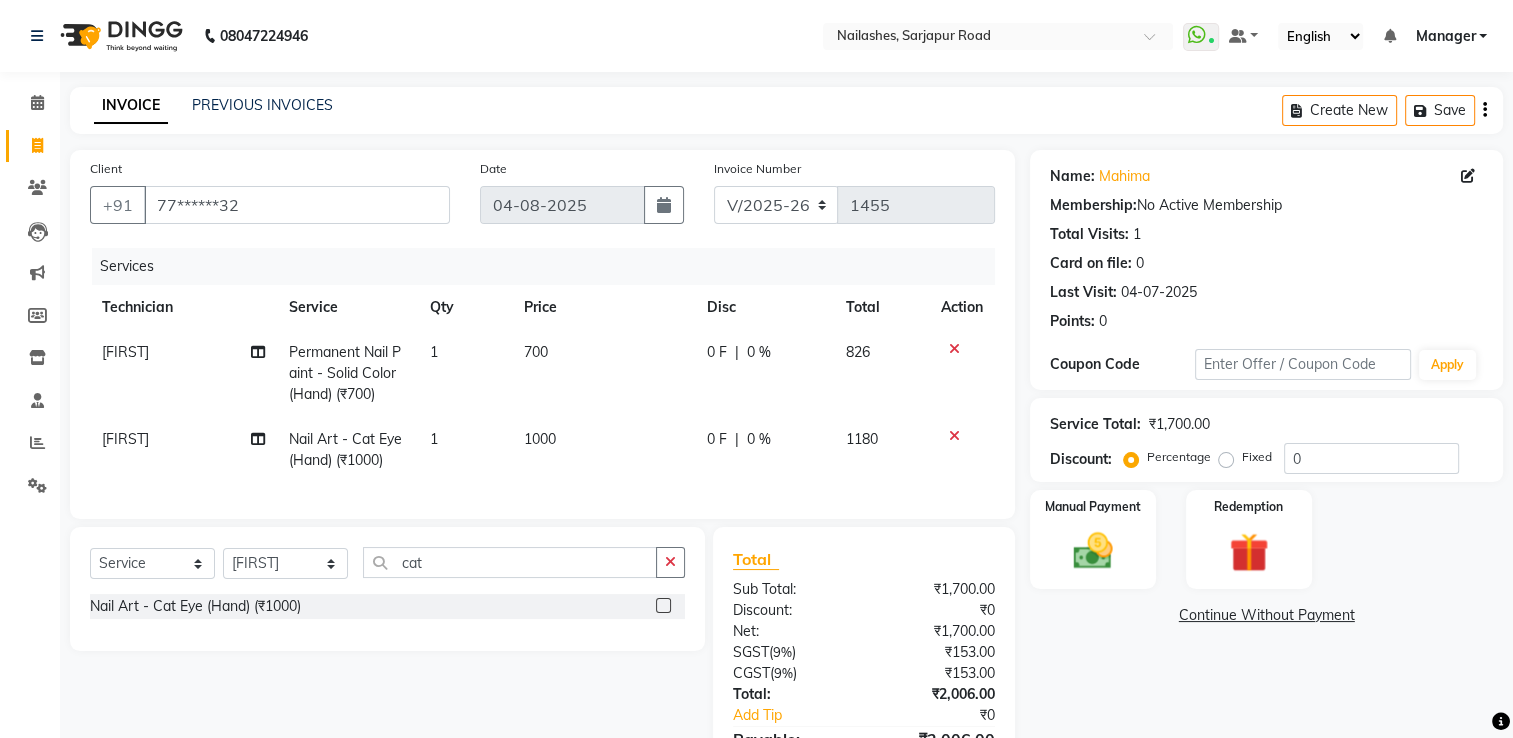 click on "700" 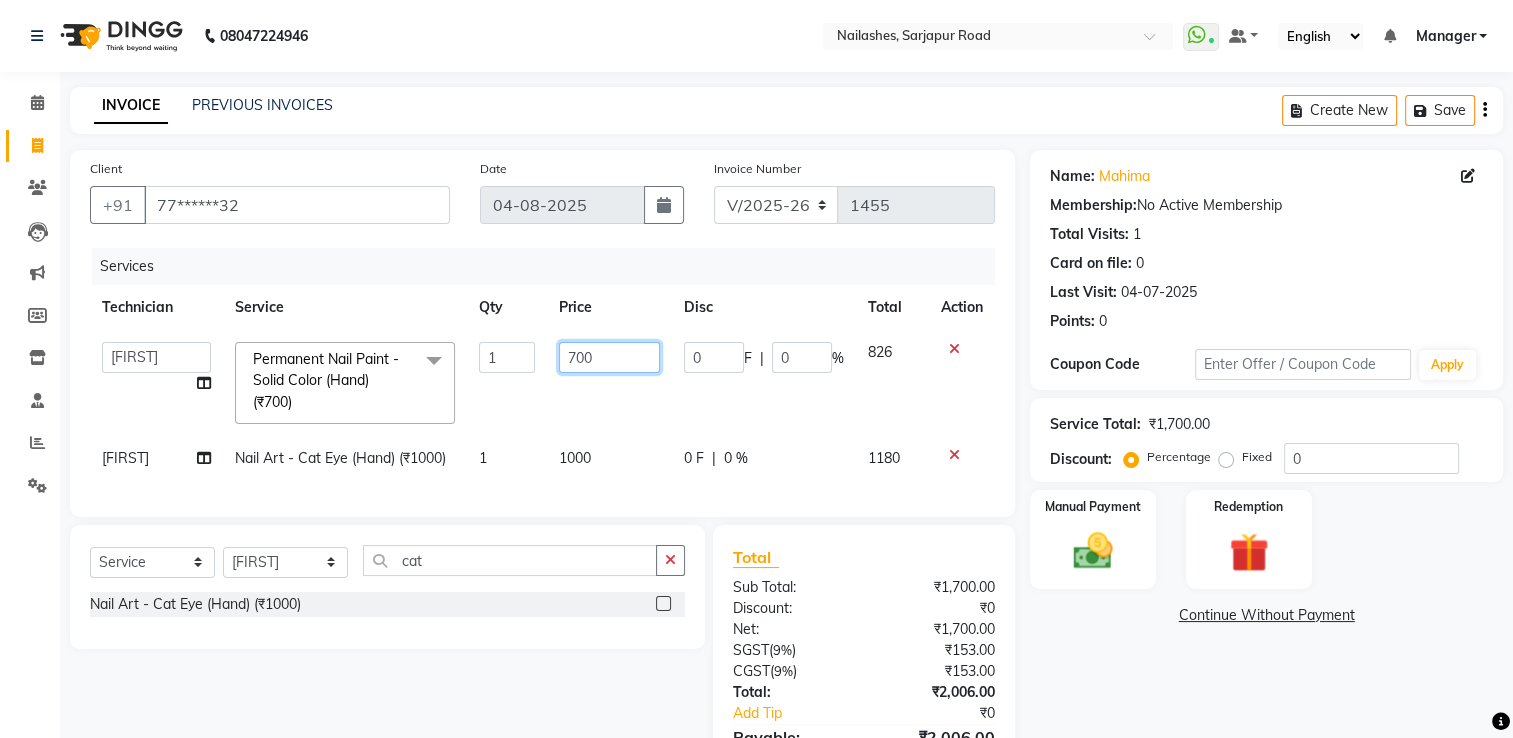 click on "700" 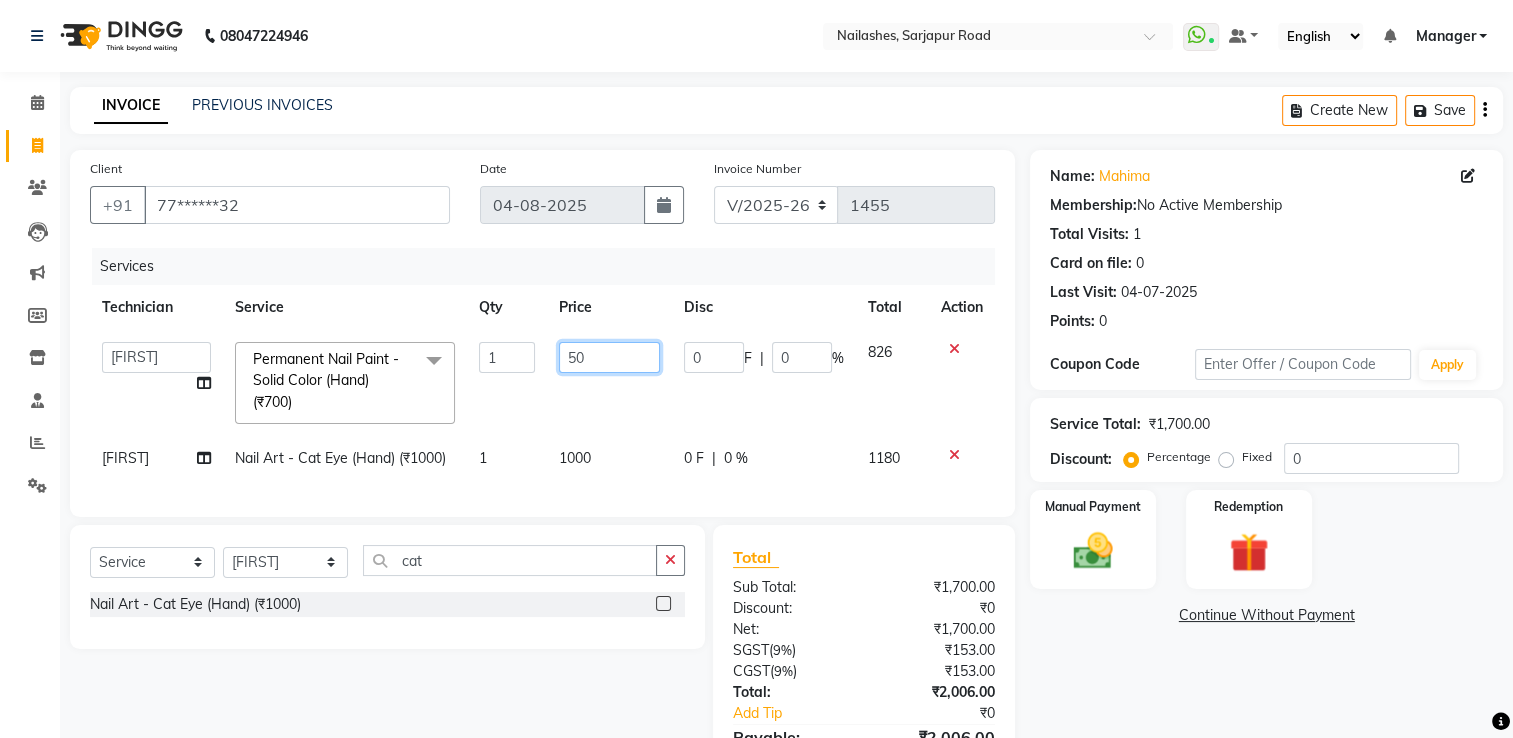 type on "500" 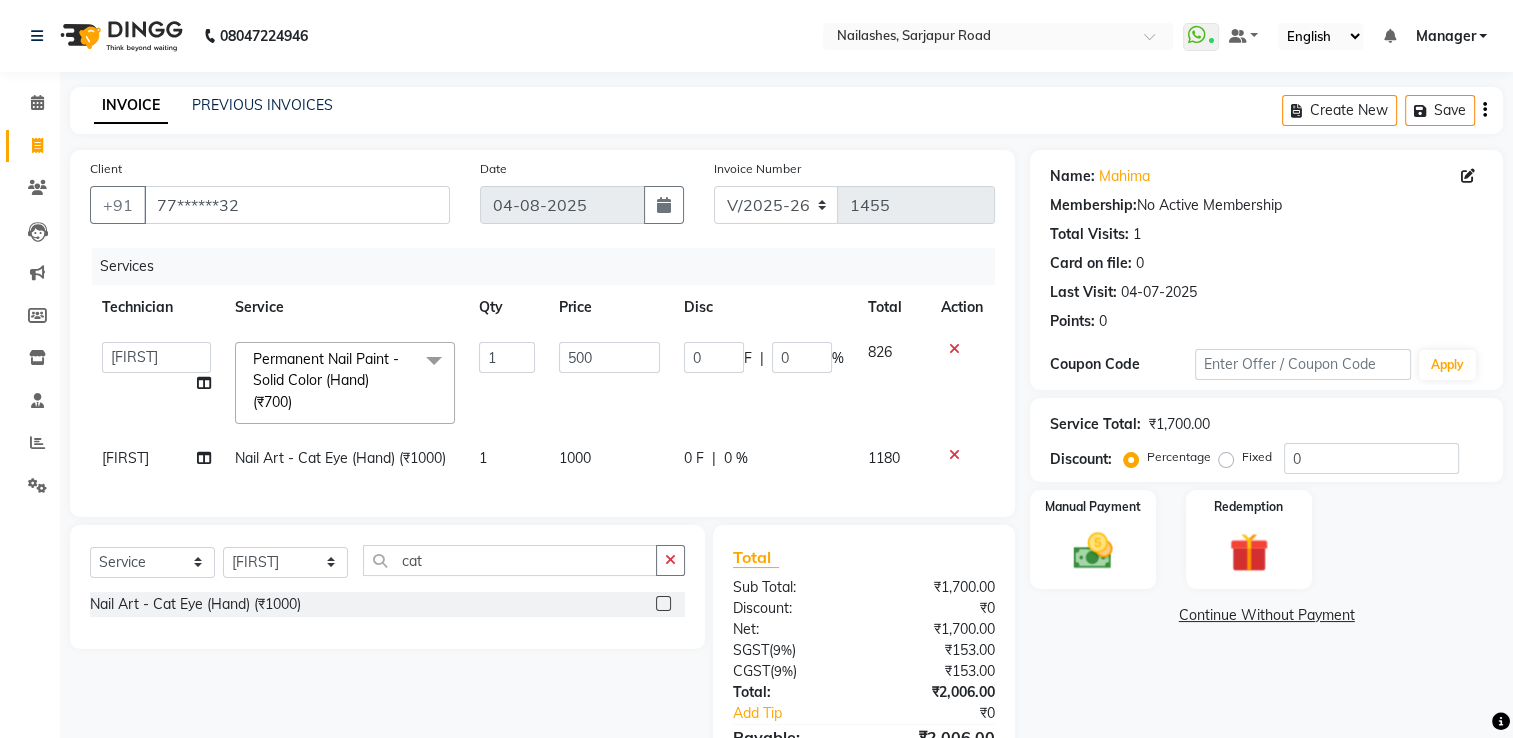 click on "Name: [FIRST] [LAST]  Membership:  No Active Membership  Total Visits:  1 Card on file:  0 Last Visit:   [DATE] Points:   0  Coupon Code Apply Service Total:  ₹1,700.00  Discount:  Percentage   Fixed  0 Manual Payment Redemption  Continue Without Payment" 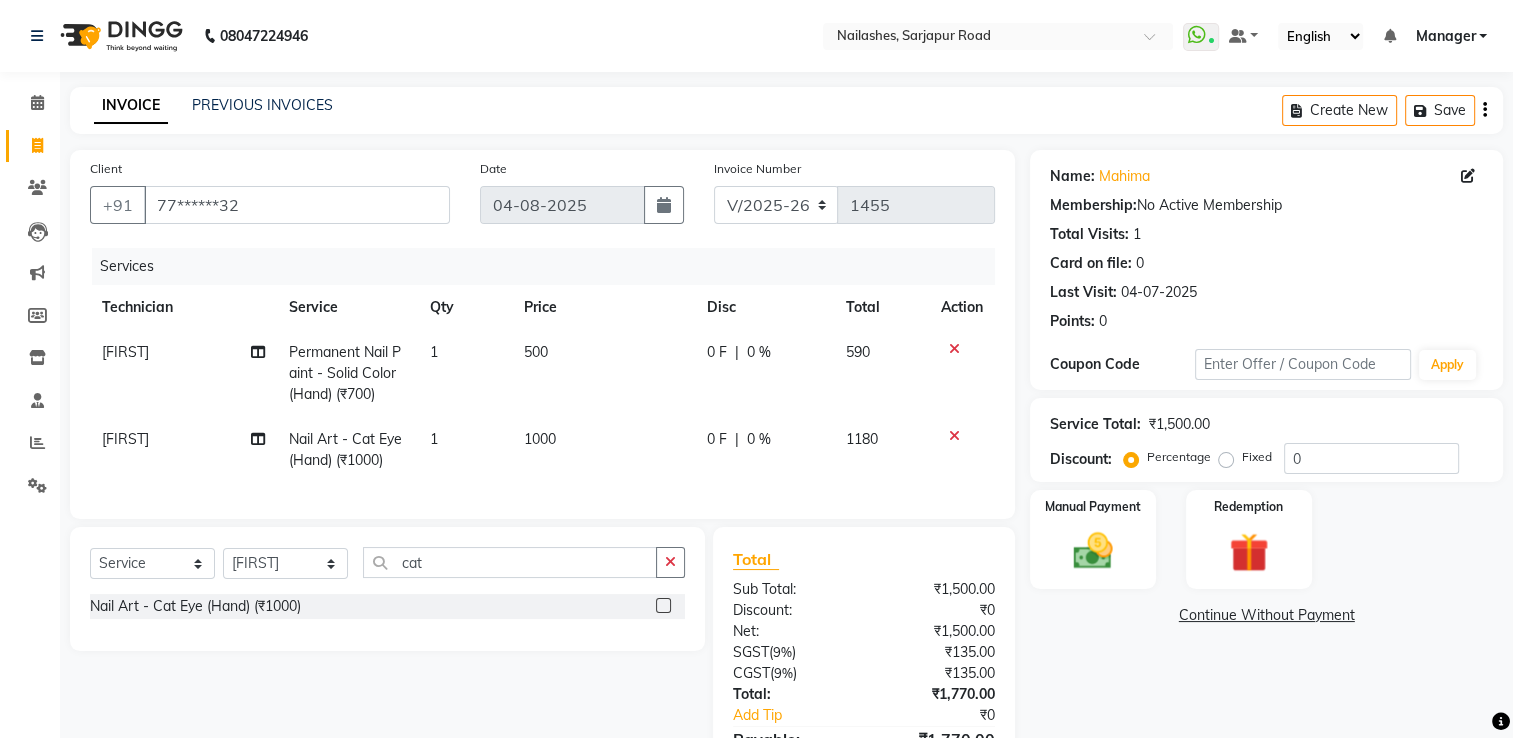 drag, startPoint x: 420, startPoint y: 527, endPoint x: 448, endPoint y: 554, distance: 38.8973 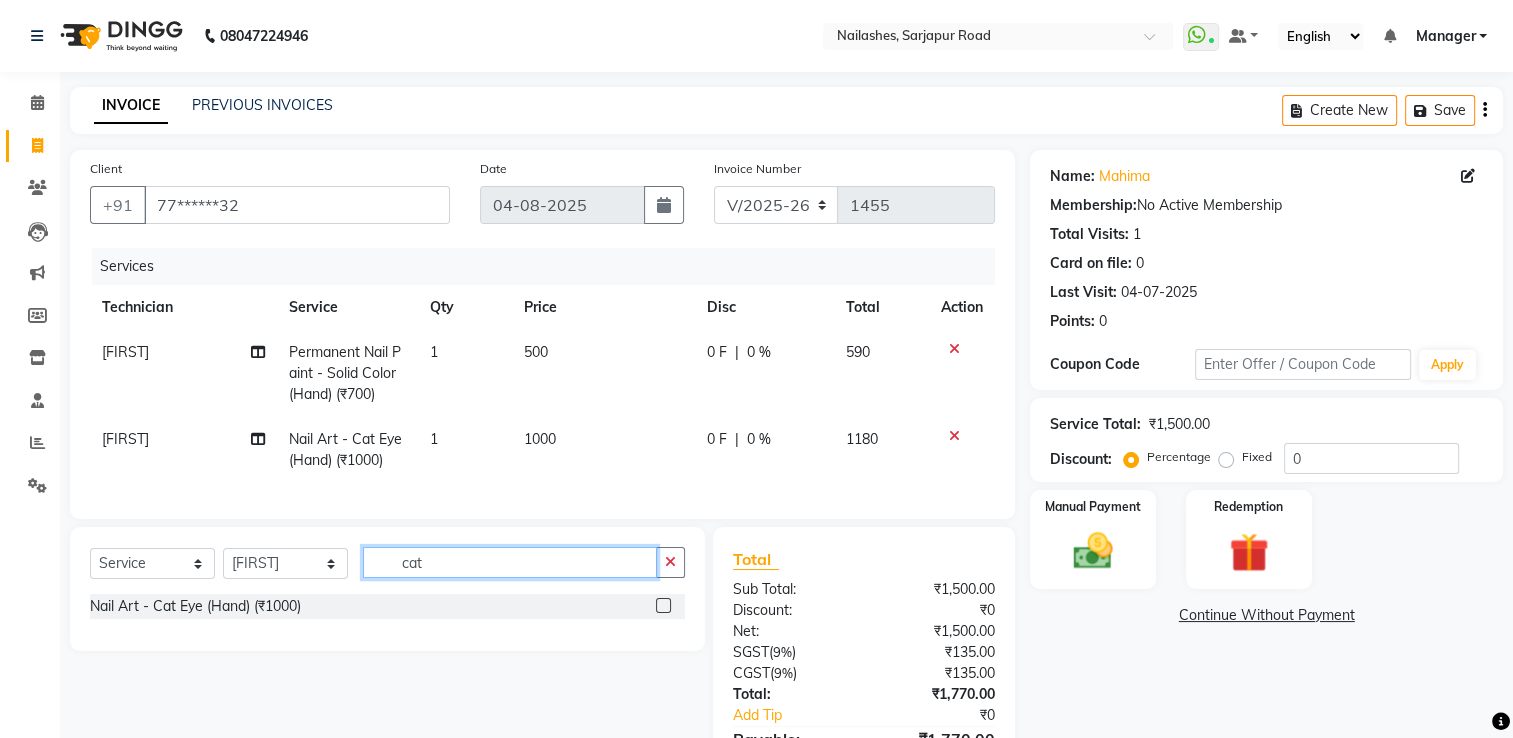 drag, startPoint x: 448, startPoint y: 554, endPoint x: 464, endPoint y: 566, distance: 20 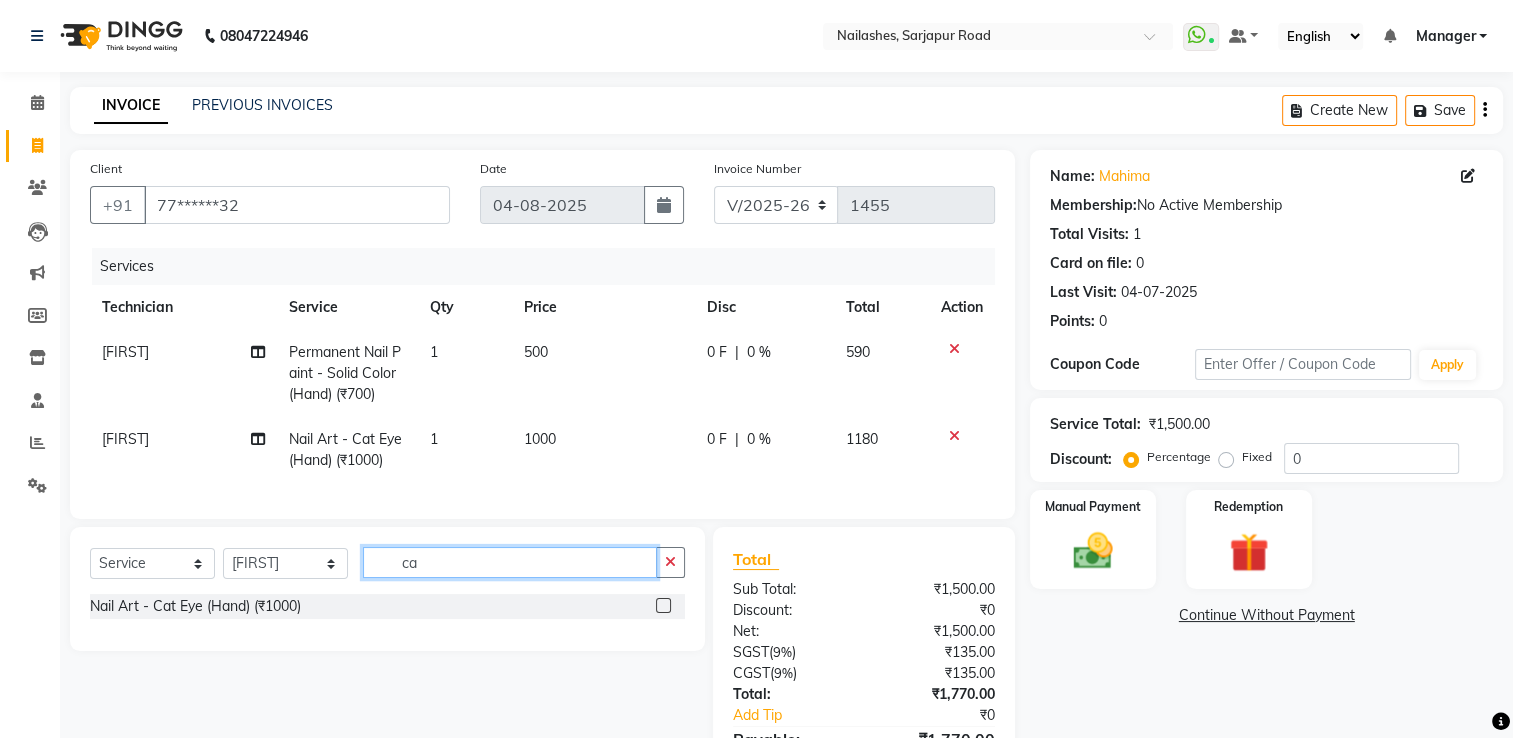 type on "c" 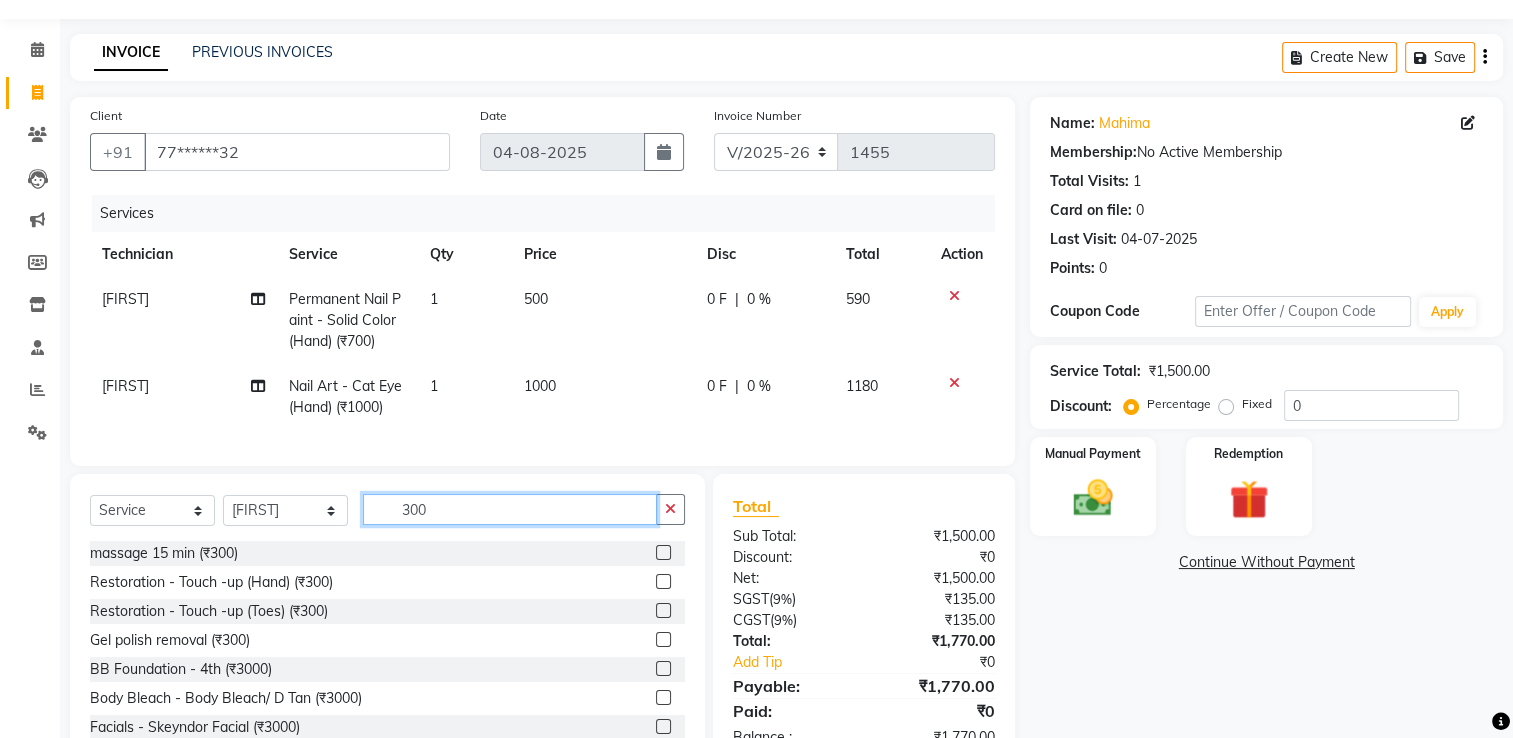 scroll, scrollTop: 100, scrollLeft: 0, axis: vertical 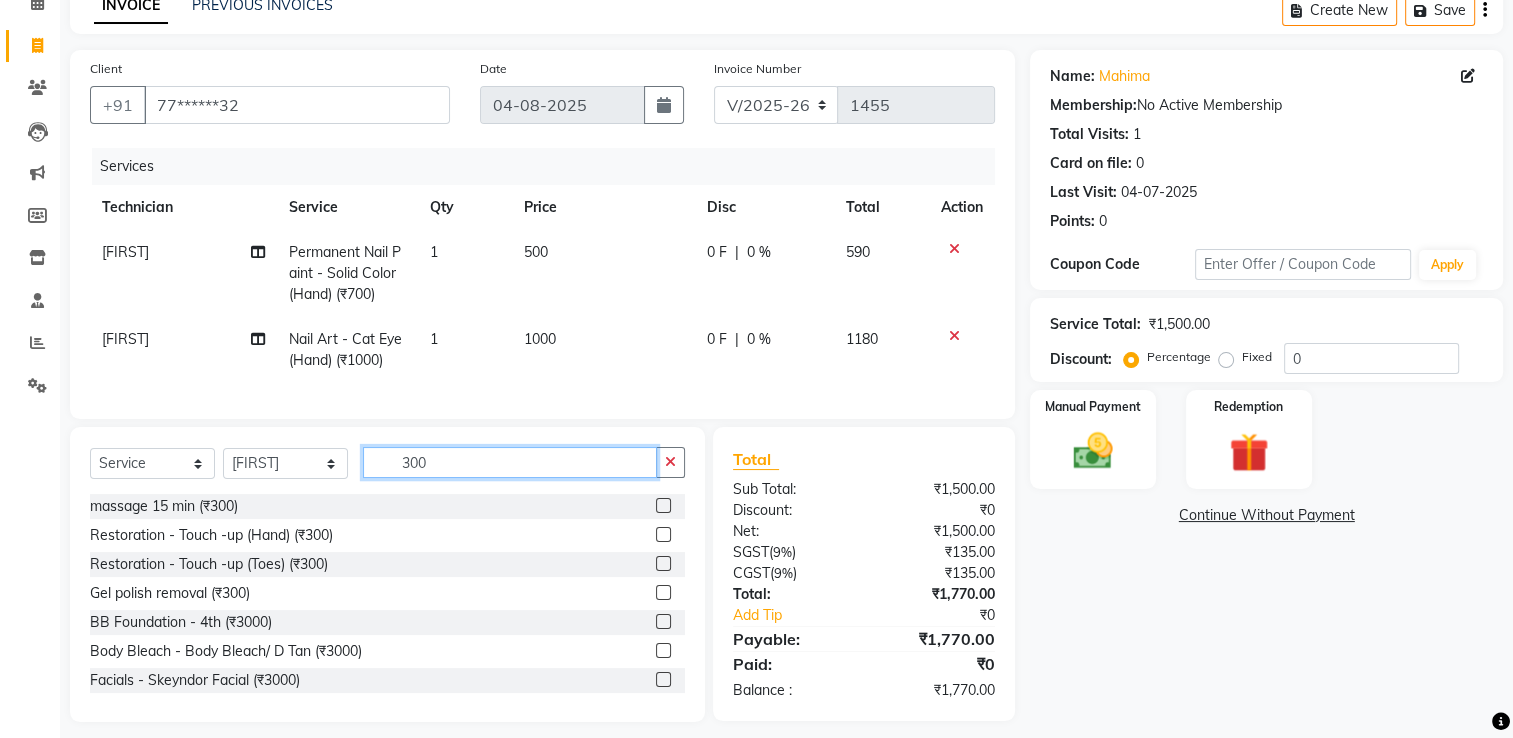 type on "300" 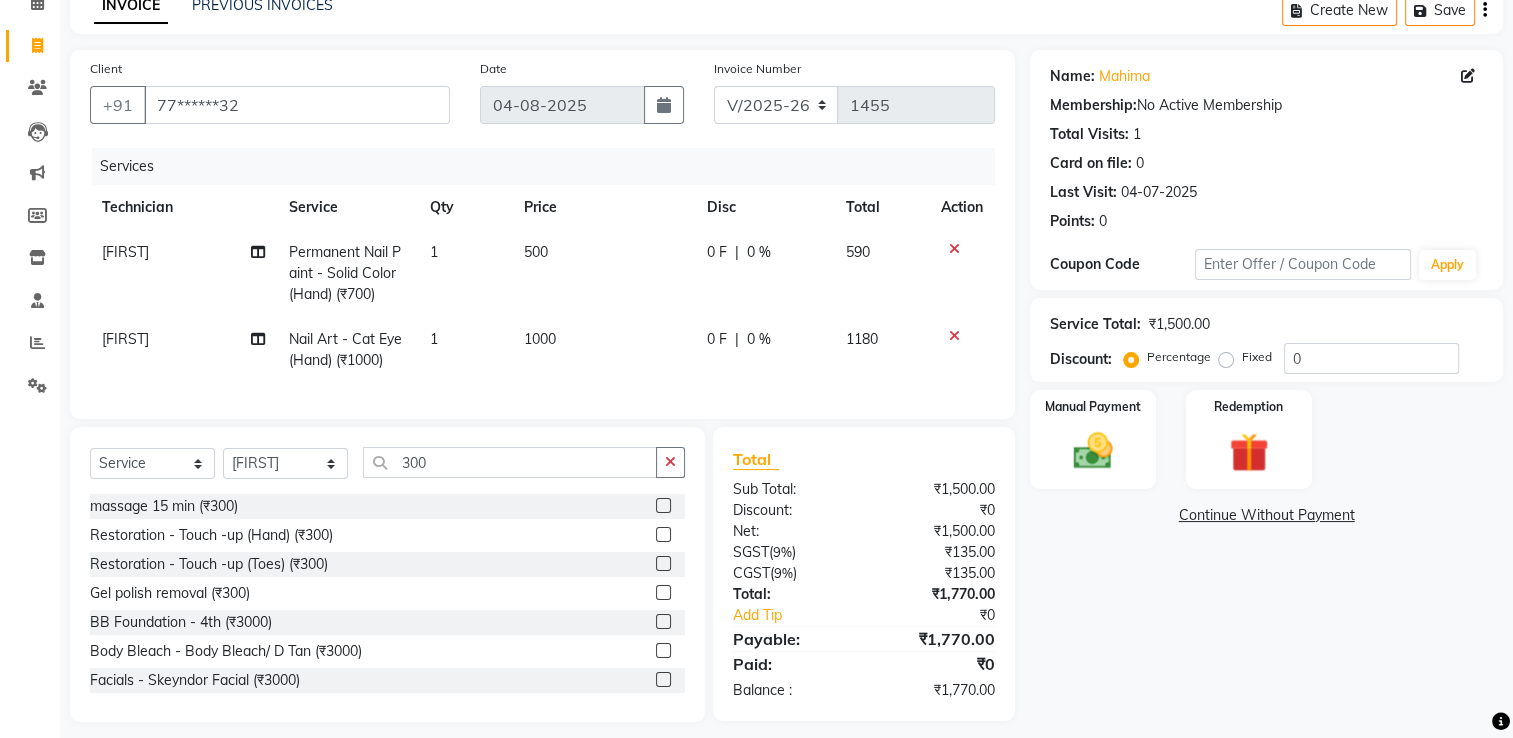 click 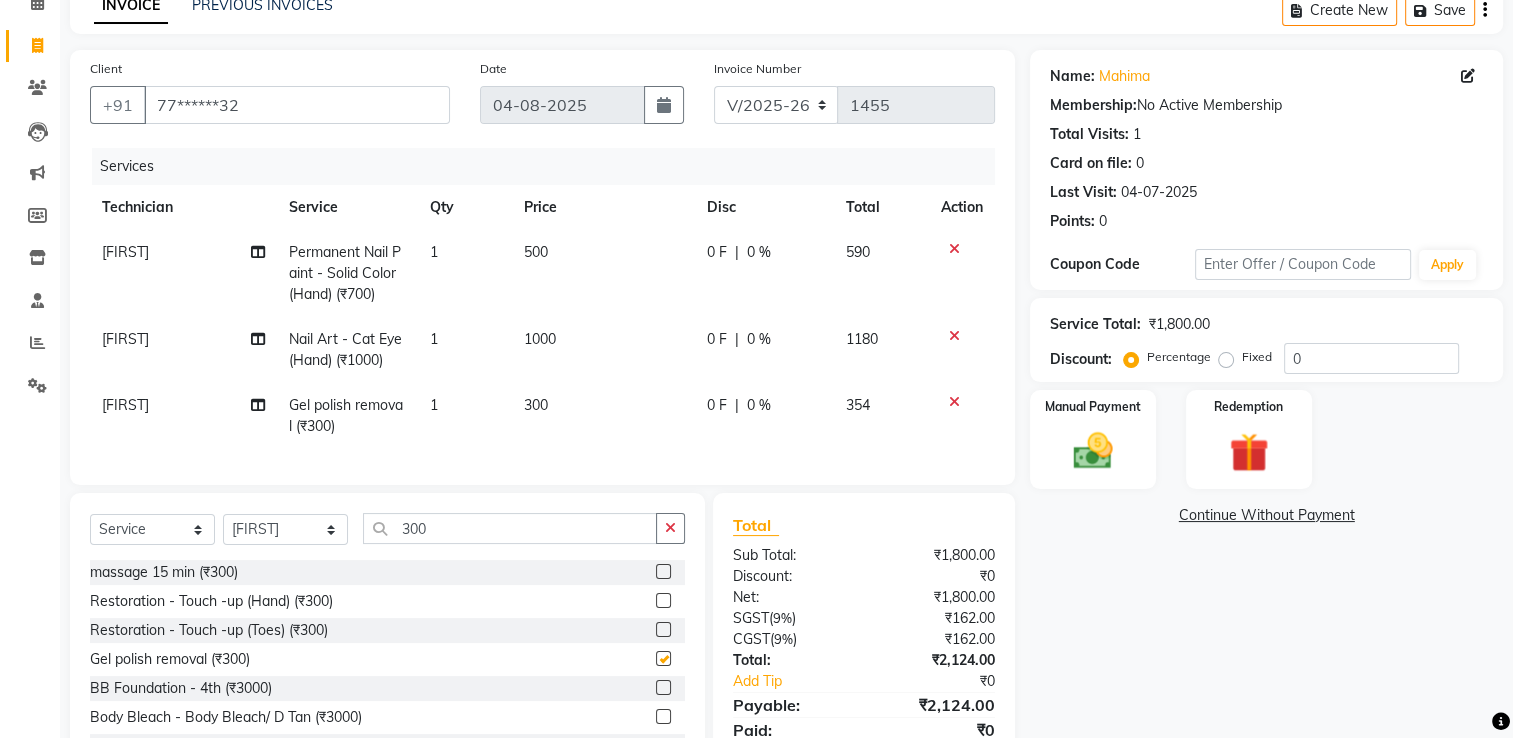 checkbox on "false" 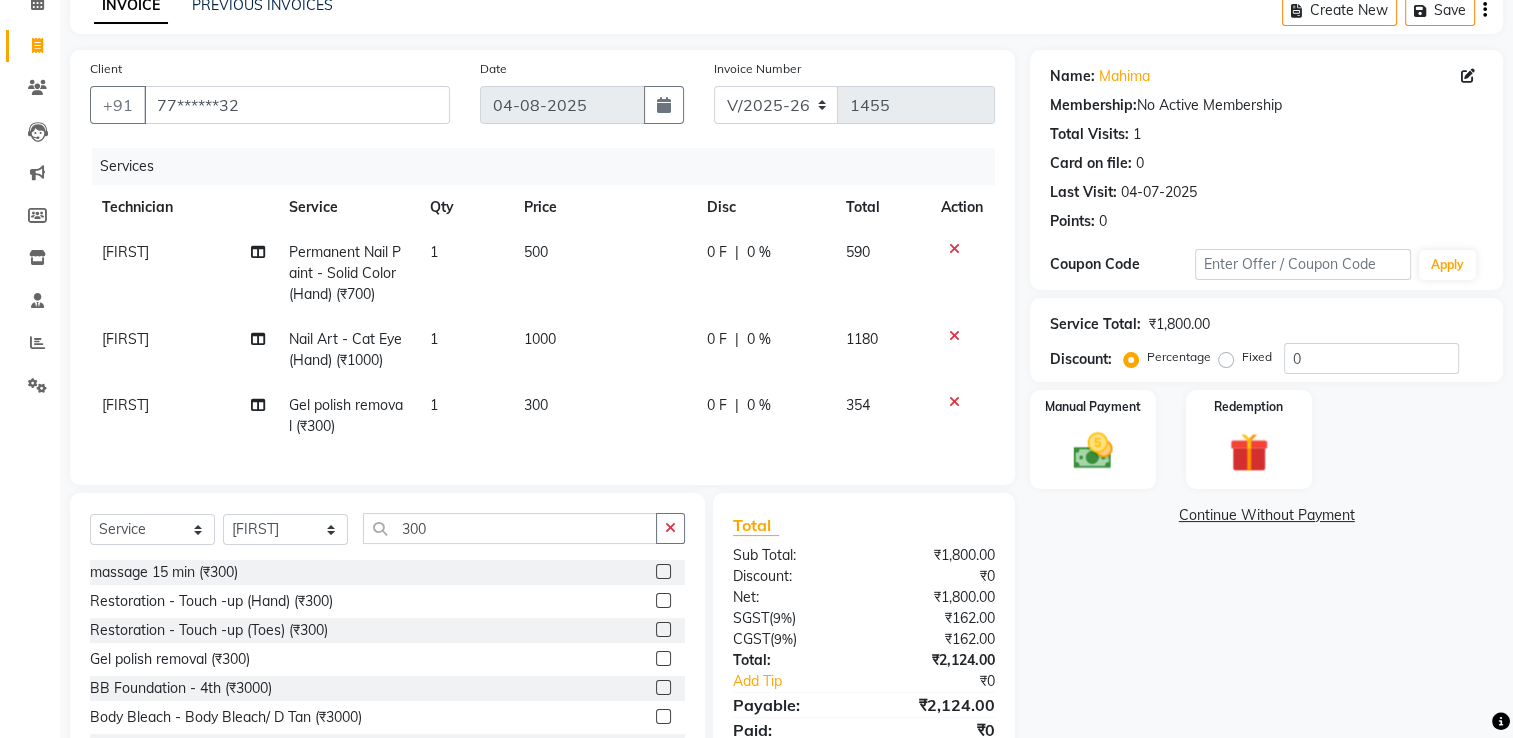 scroll, scrollTop: 196, scrollLeft: 0, axis: vertical 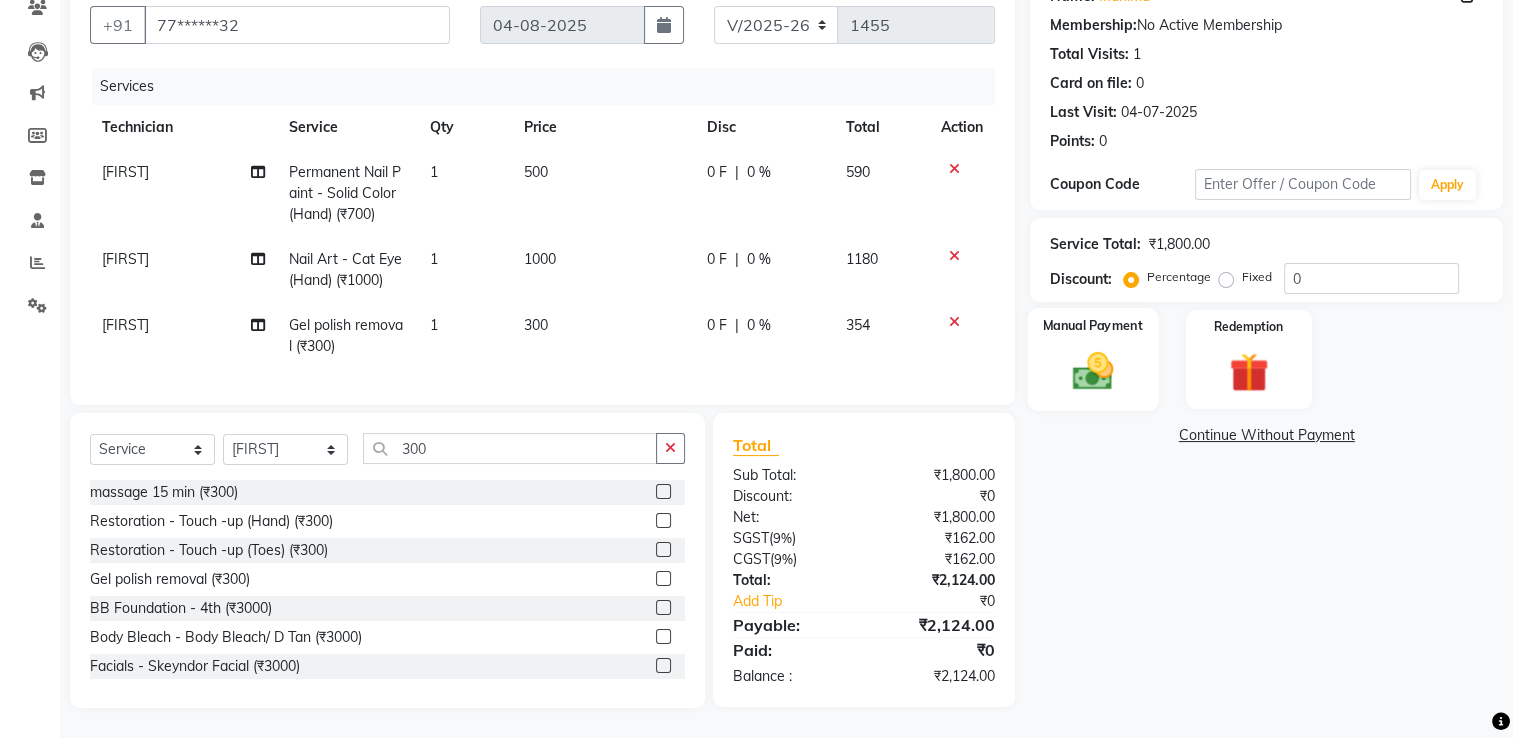 click on "Manual Payment" 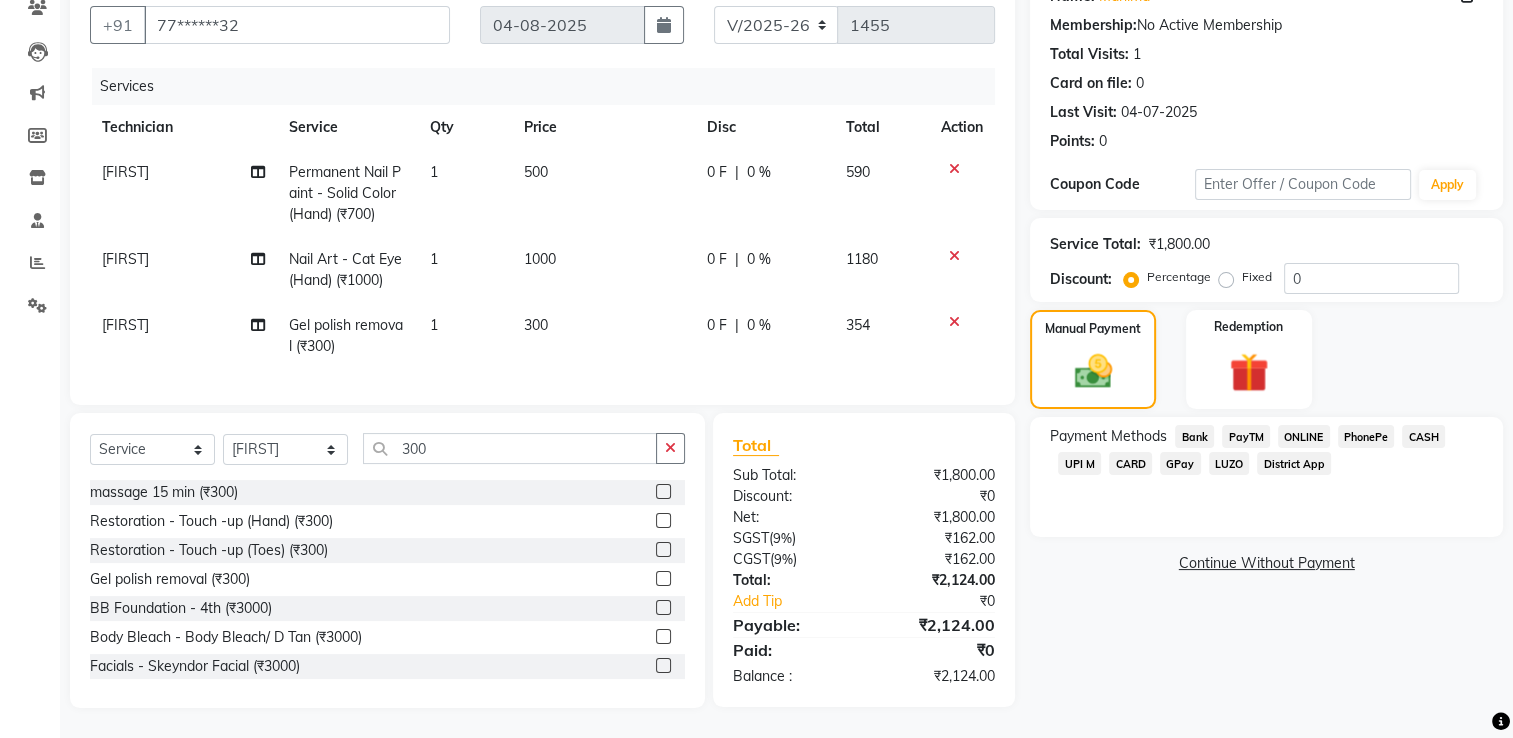 click on "UPI M" 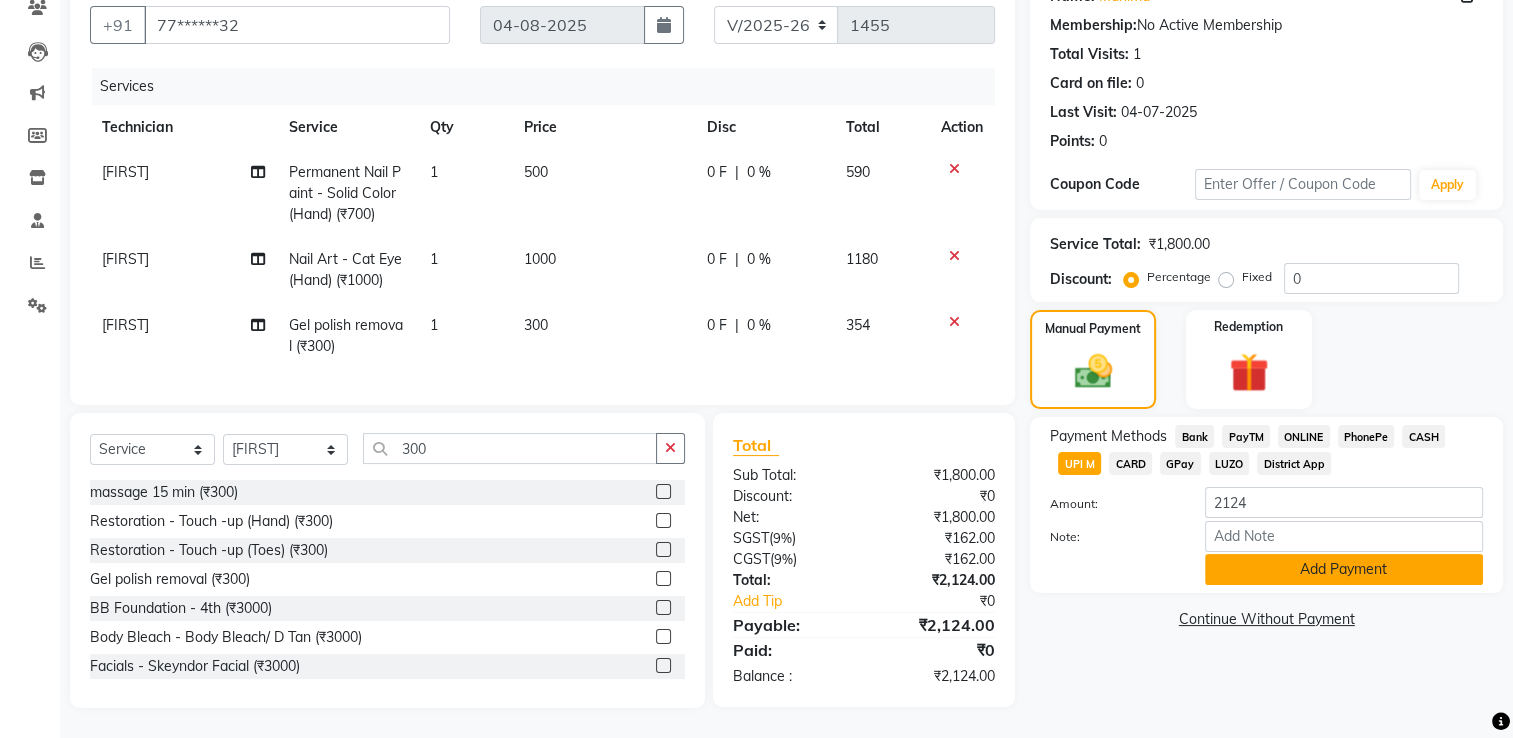 click on "Add Payment" 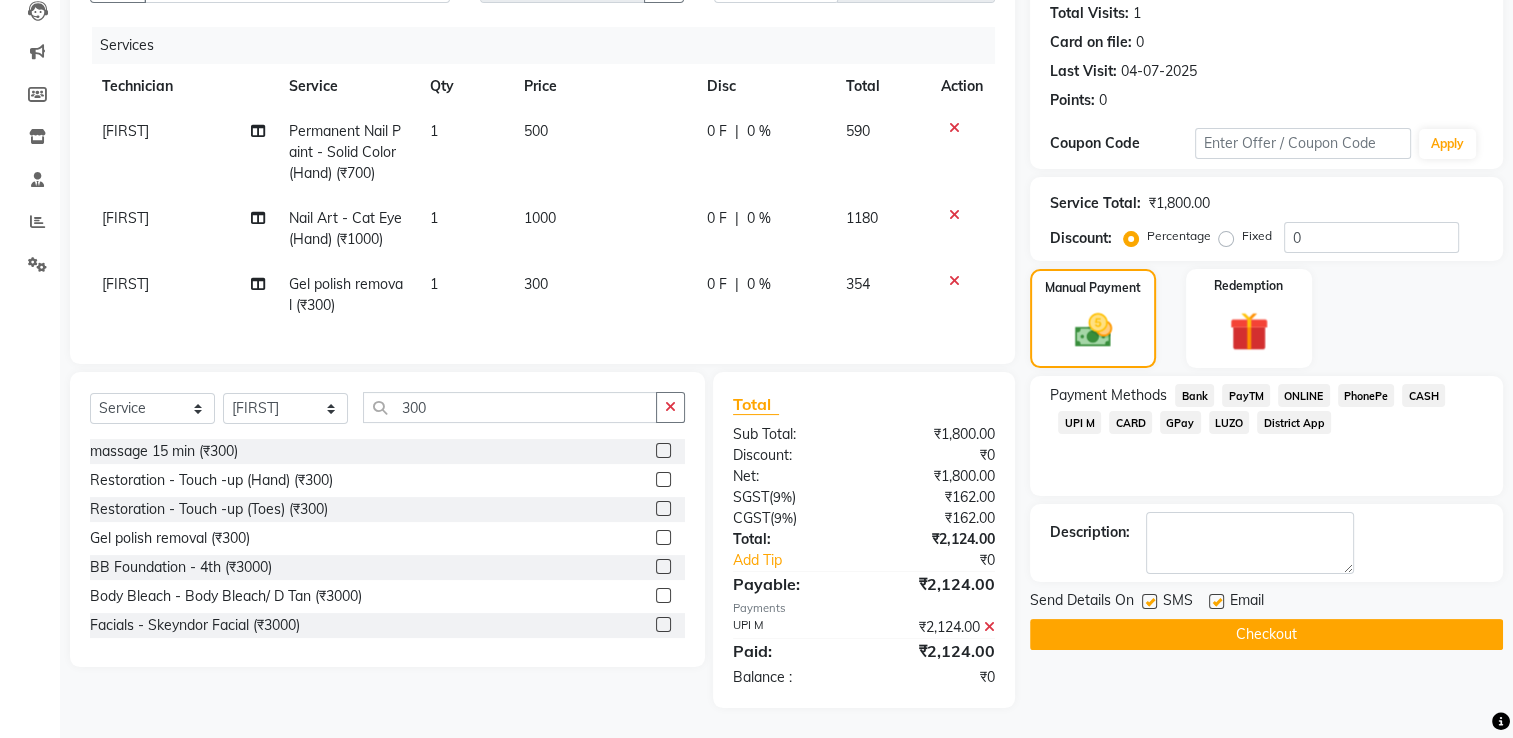 scroll, scrollTop: 236, scrollLeft: 0, axis: vertical 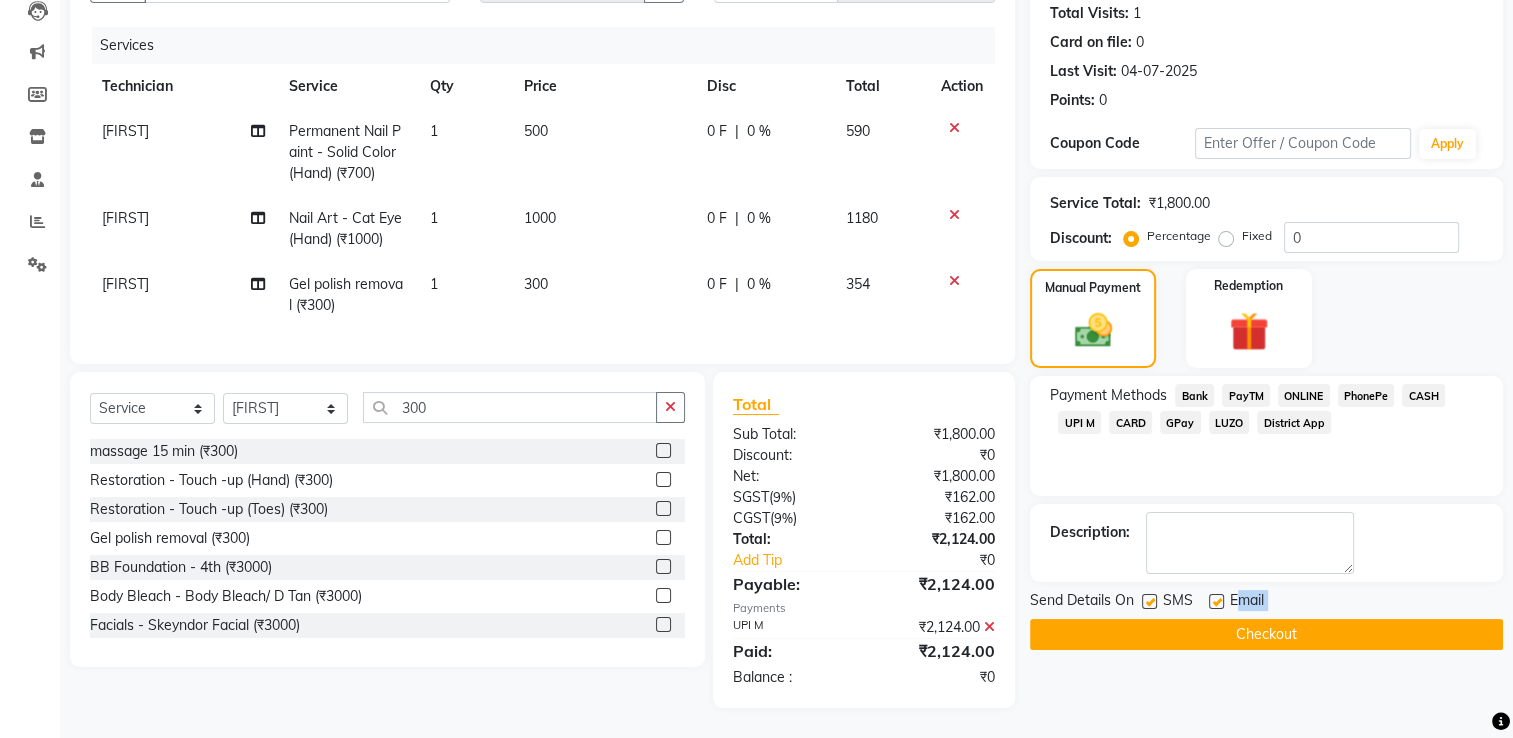 click on "Send Details On SMS Email  Checkout" 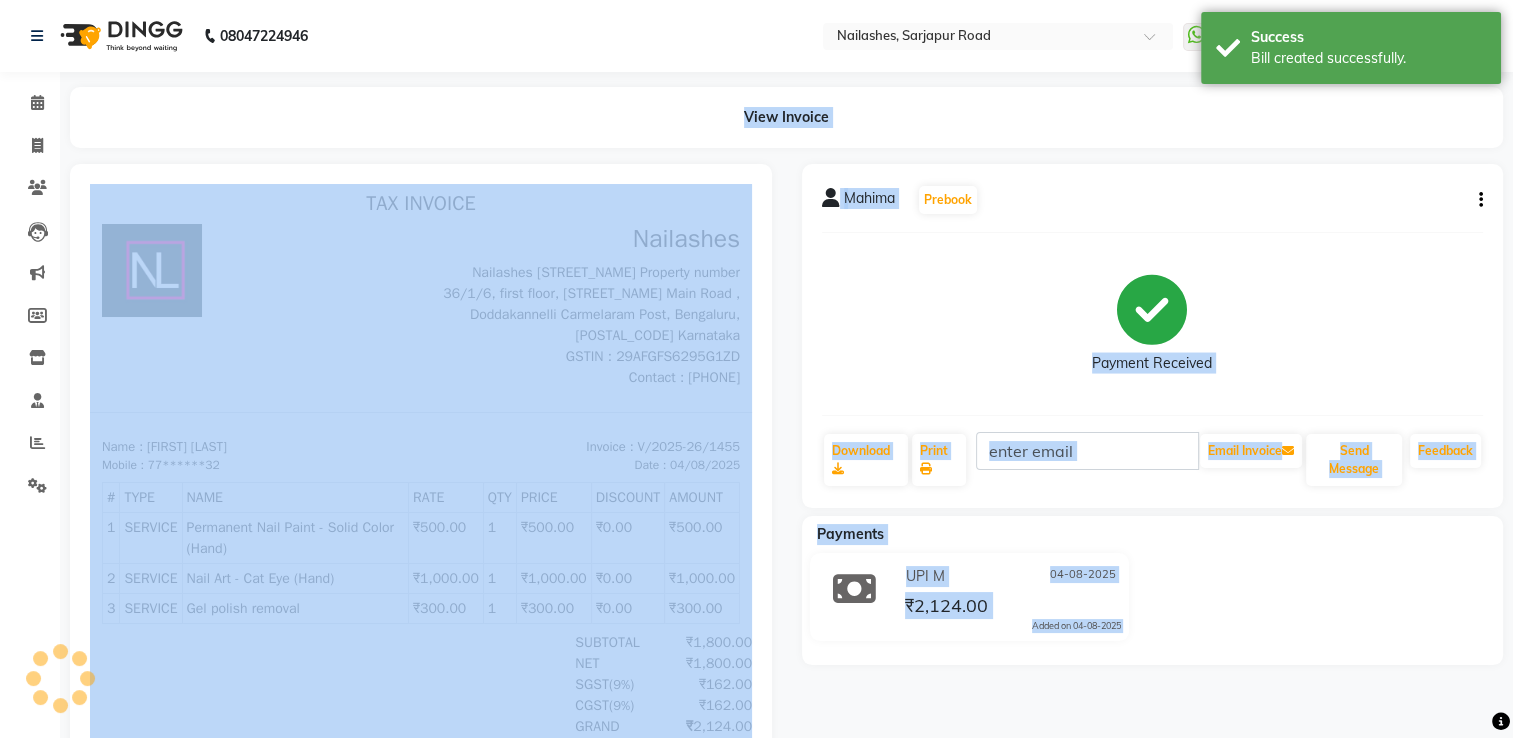 scroll, scrollTop: 0, scrollLeft: 0, axis: both 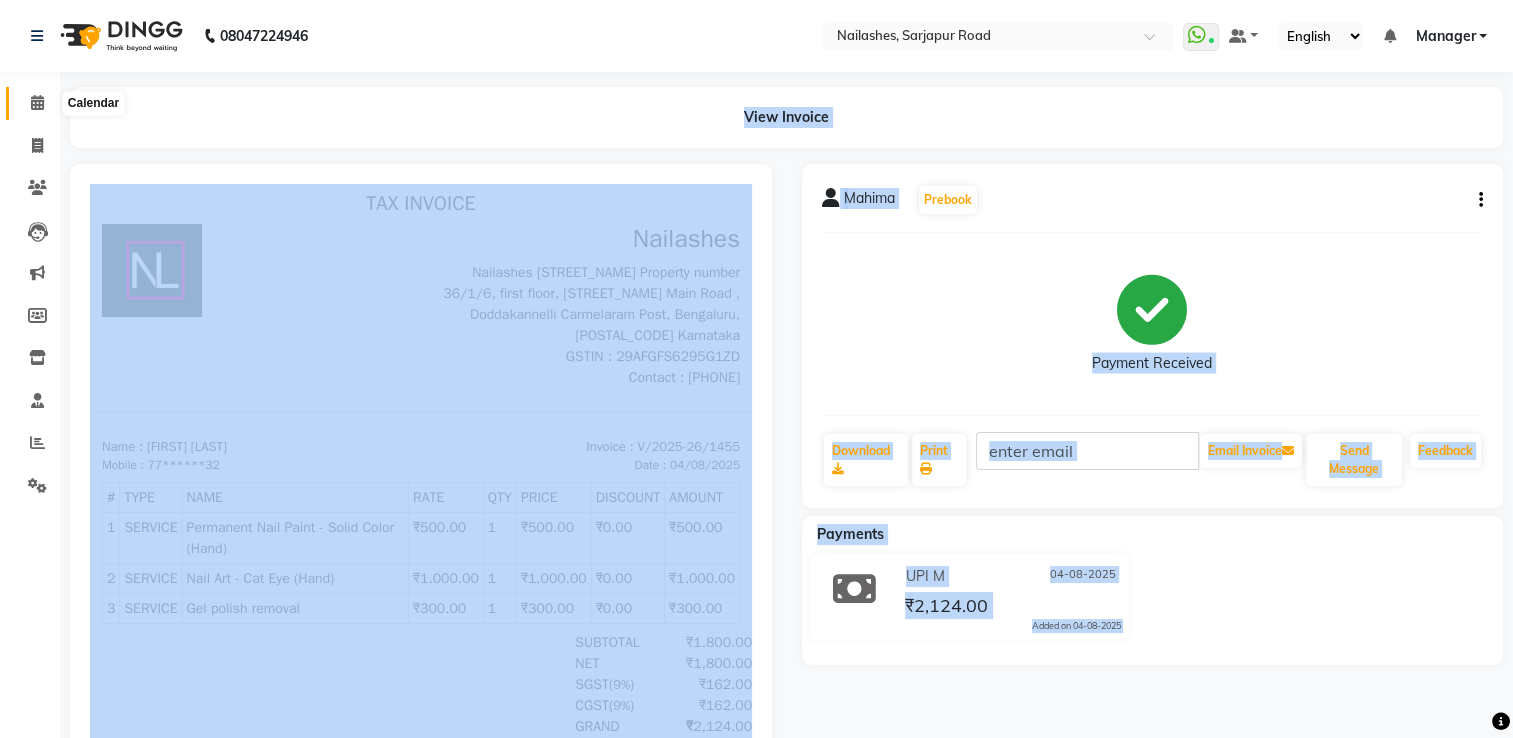 drag, startPoint x: 23, startPoint y: 91, endPoint x: 34, endPoint y: 92, distance: 11.045361 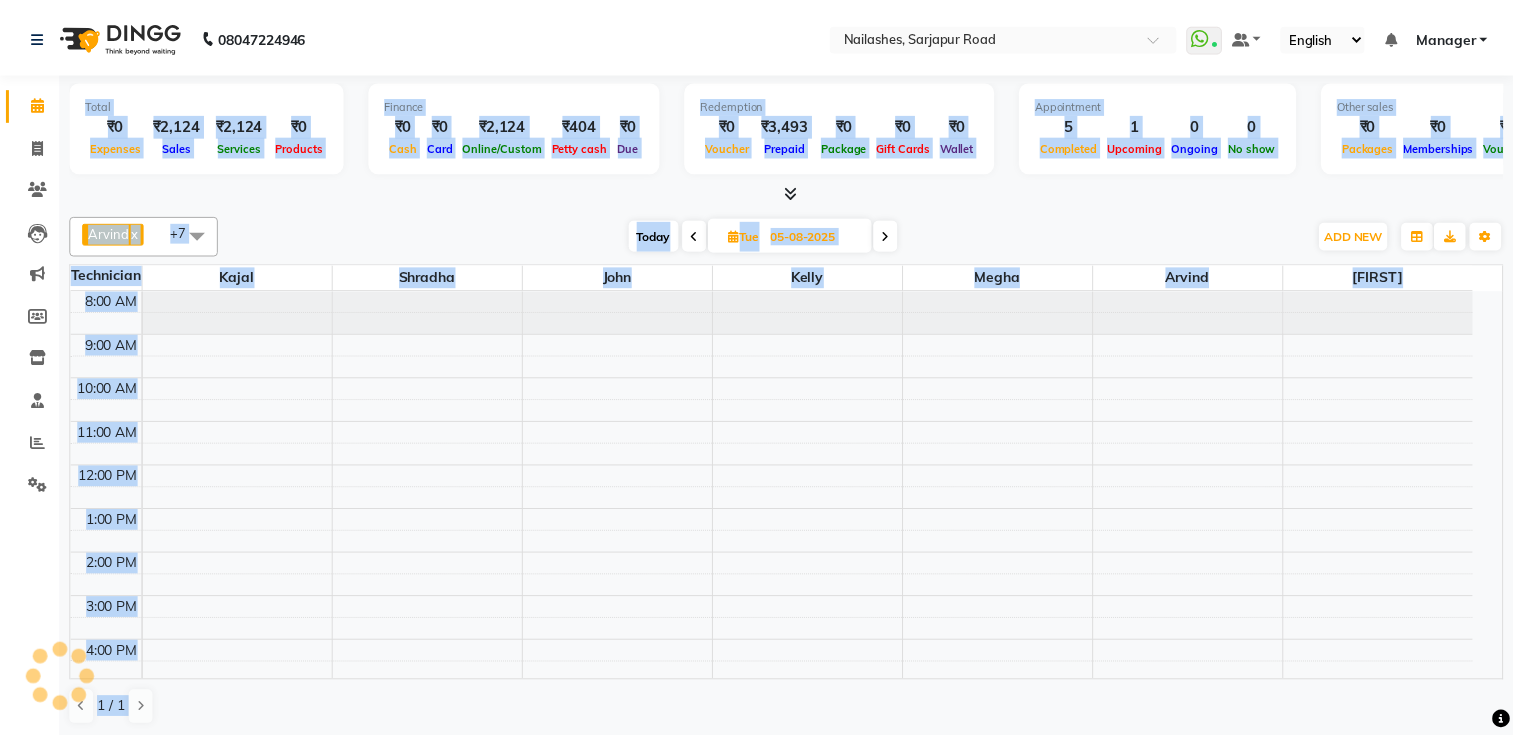 scroll, scrollTop: 0, scrollLeft: 0, axis: both 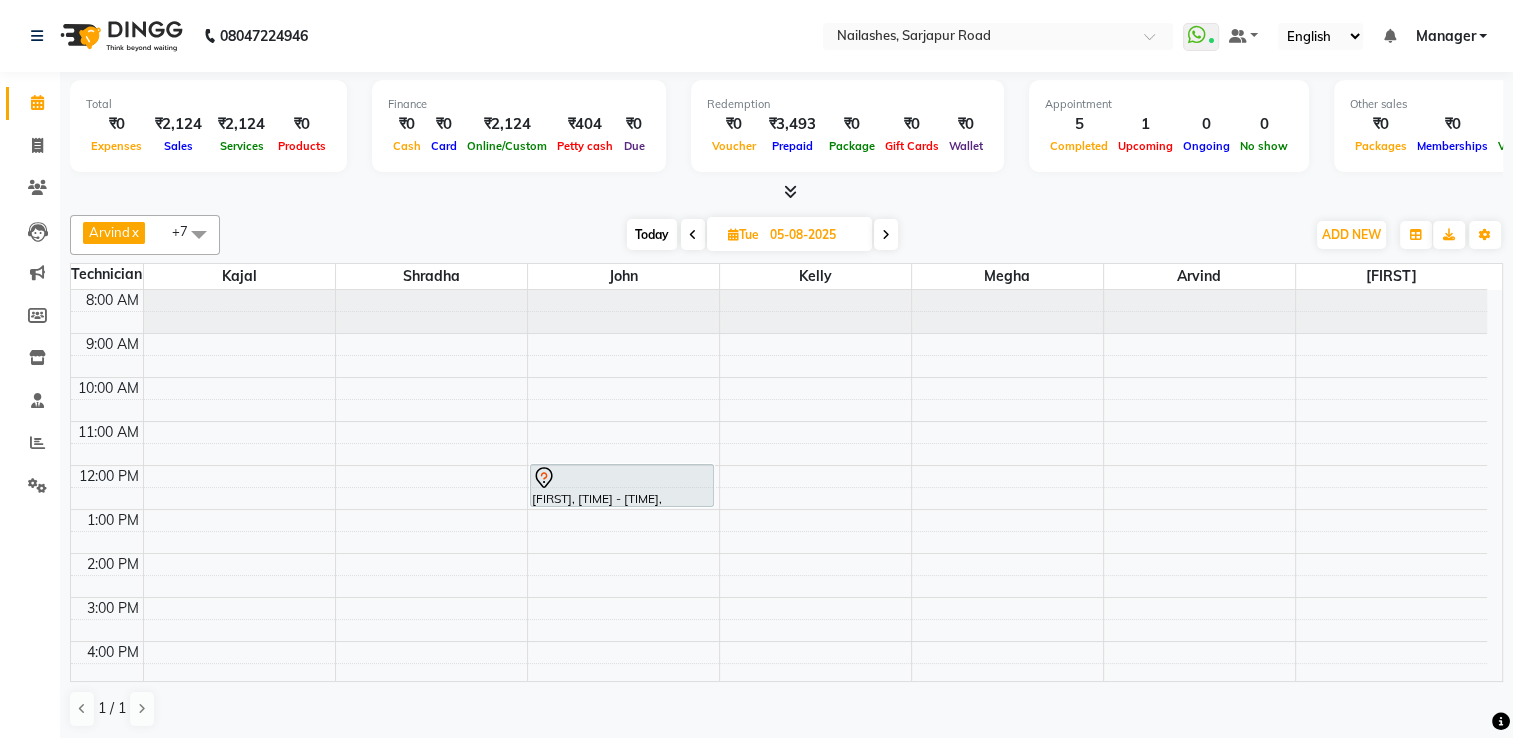 click on "08047224946 Select Location × Nailashes, [STREET_NAME]  WhatsApp Status  ✕ Status:  Connected Most Recent Message: [DATE]     06:07 PM Recent Service Activity: [DATE]     06:07 PM Default Panel My Panel English ENGLISH Español العربية मराठी हिंदी ગુજરાતી தமிழ் 中文 Notifications nothing to show Manager Manage Profile Change Password Sign out  Version:3.16.0  ☀ Nailashes, [STREET_NAME]  Calendar  Invoice  Clients  Leads   Marketing  Members  Inventory  Staff  Reports  Settings Upcoming Tentative Confirm Bookings Segments Page Builder Total  ₹0  Expenses ₹2,124  Sales ₹2,124  Services ₹0  Products Finance  ₹0  Cash ₹0  Card ₹2,124  Online/Custom ₹404 Petty cash ₹0 Due  Redemption  ₹0 Voucher ₹3,493 Prepaid ₹0 Package ₹0  Gift Cards ₹0  Wallet  Appointment  5 Completed 1 Upcoming 0 Ongoing 0 No show  Other sales  ₹0  Packages ₹0  Memberships ₹0  Vouchers ₹0  Prepaids ₹0  Gift Cards Arvind  x x" at bounding box center [756, 369] 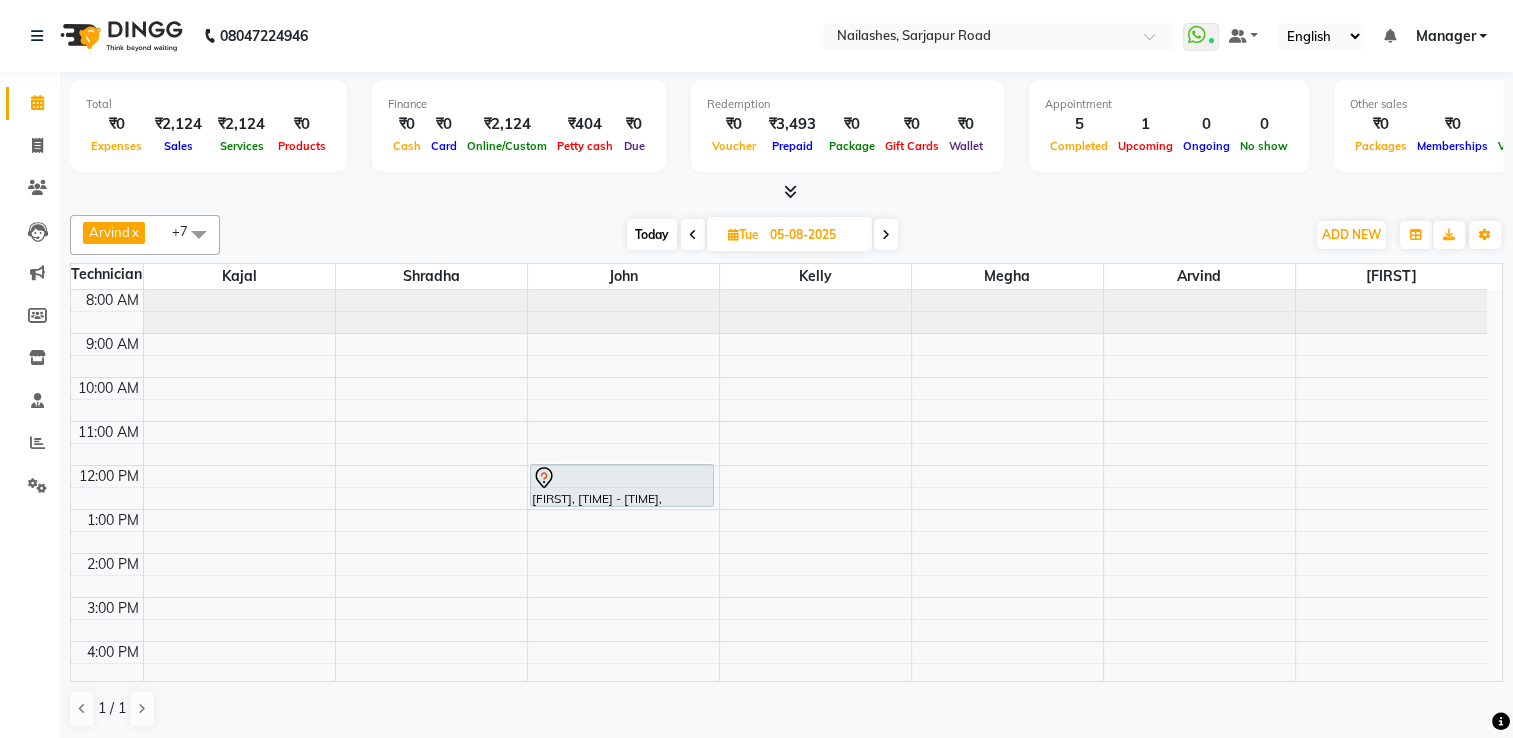 click on "Manager" at bounding box center (1445, 36) 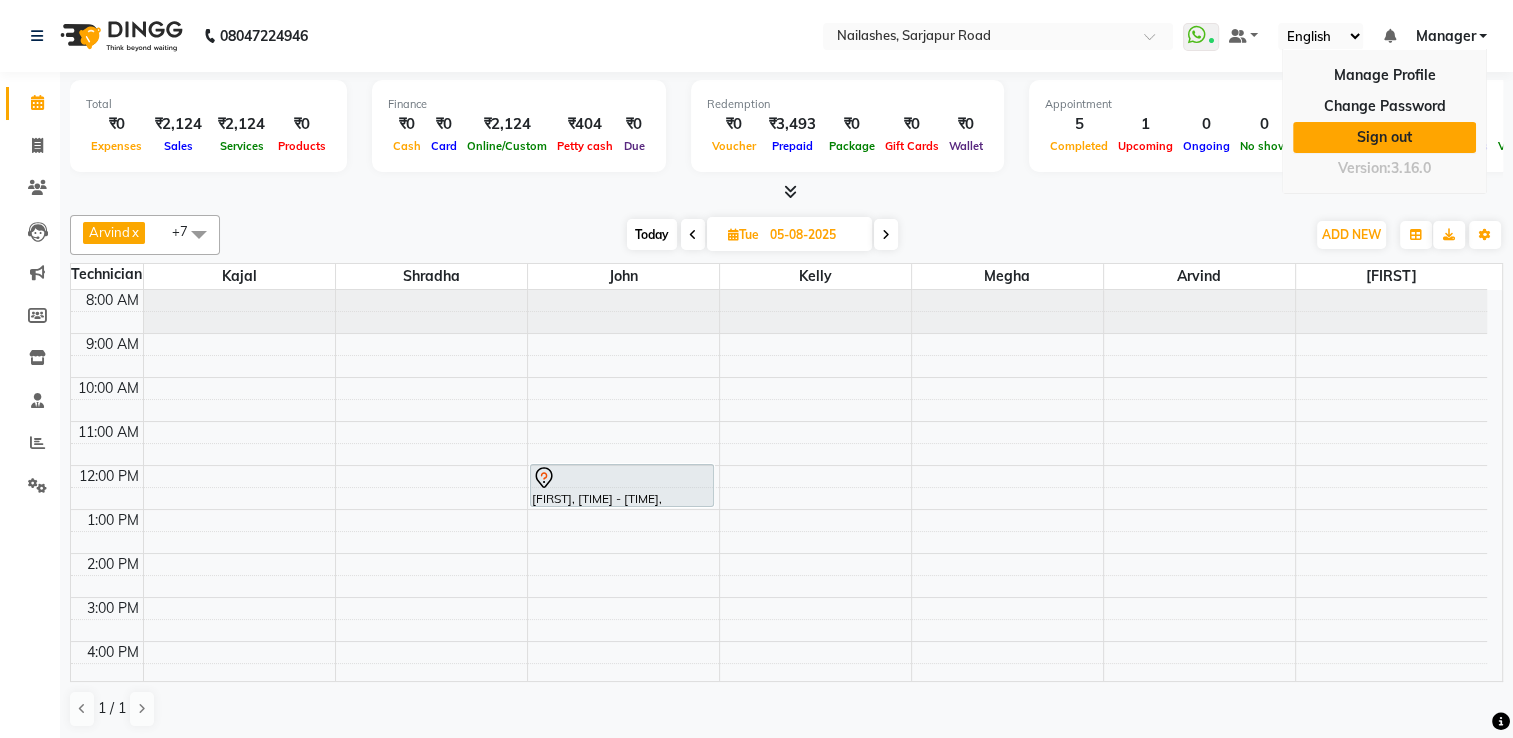 click on "Sign out" at bounding box center (1384, 137) 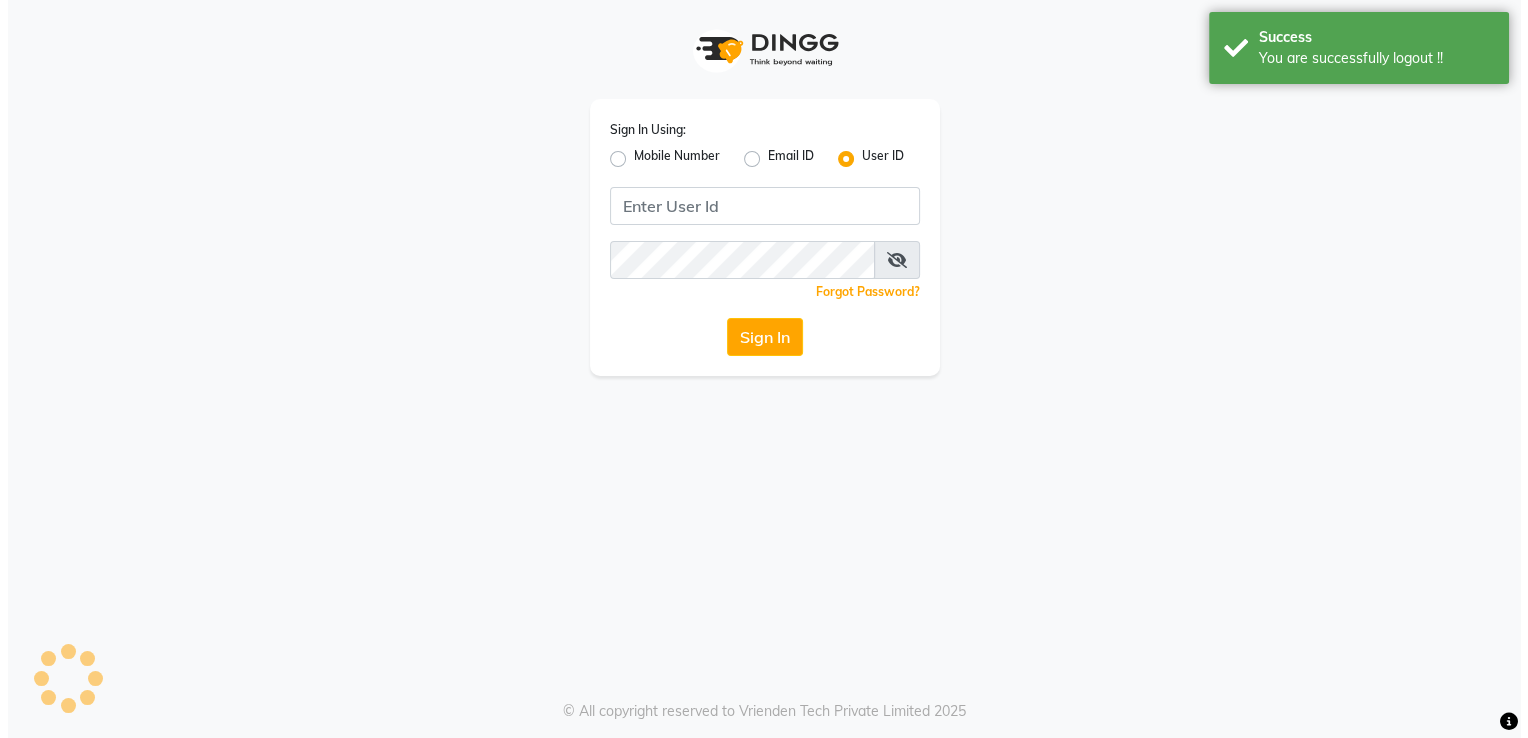 scroll, scrollTop: 0, scrollLeft: 0, axis: both 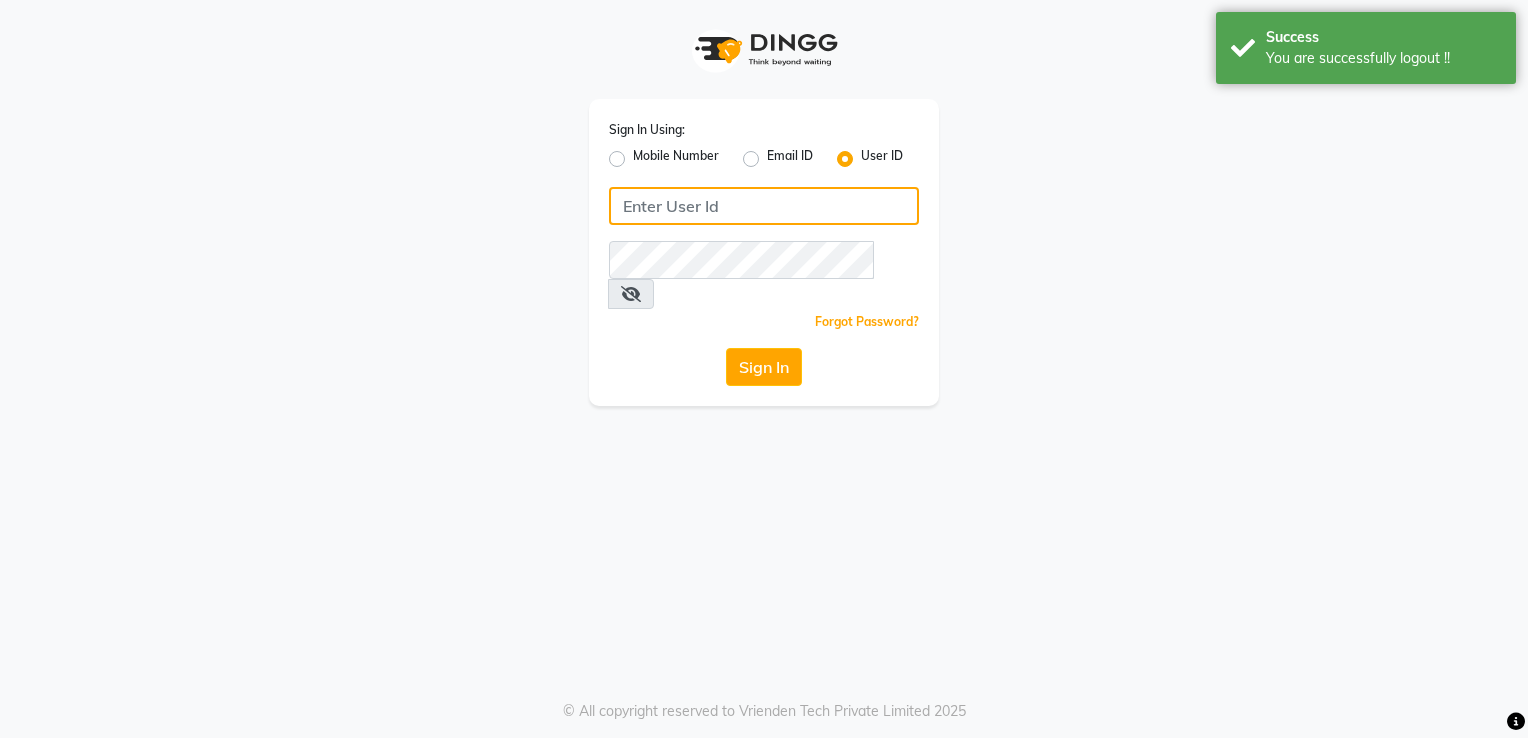 type on "9980535167" 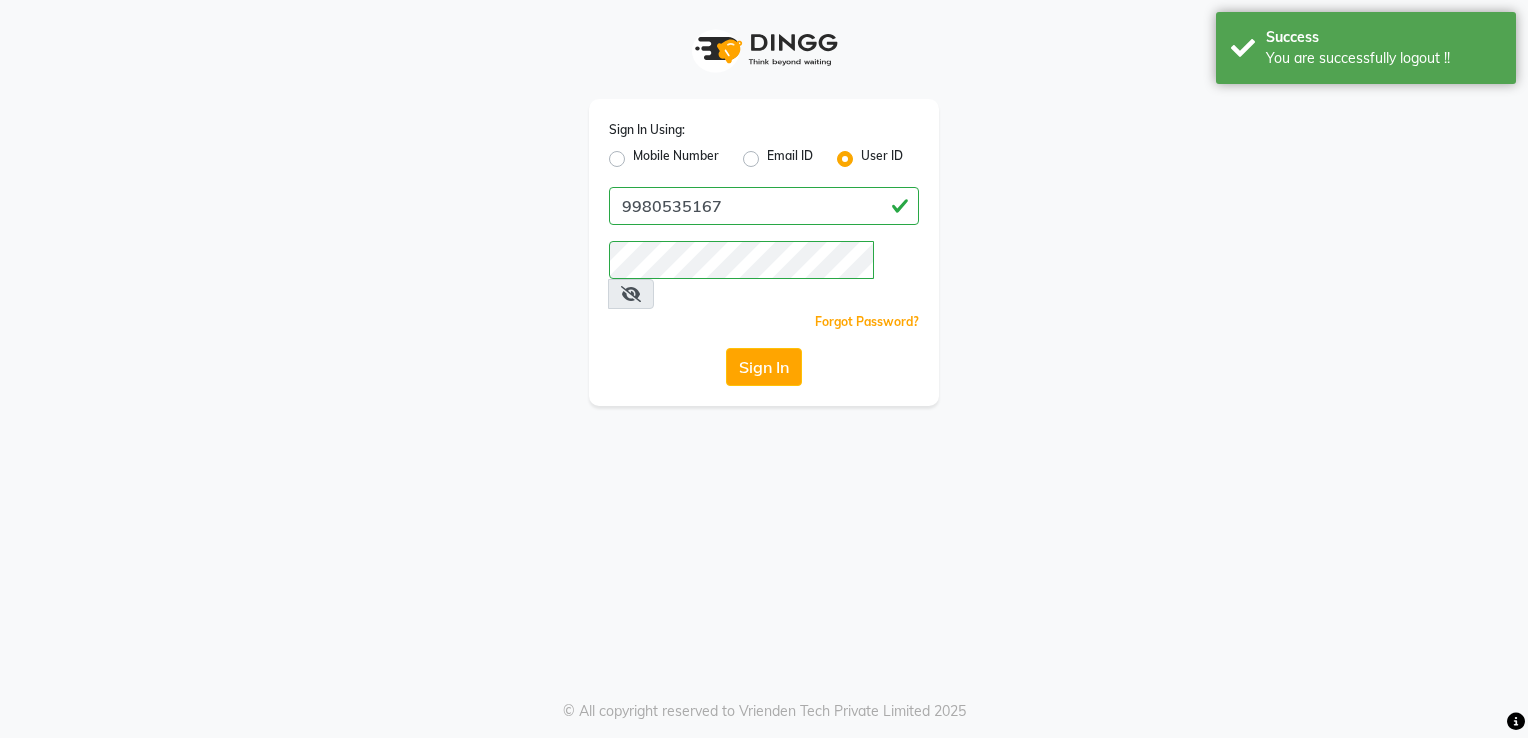 click on "Mobile Number" 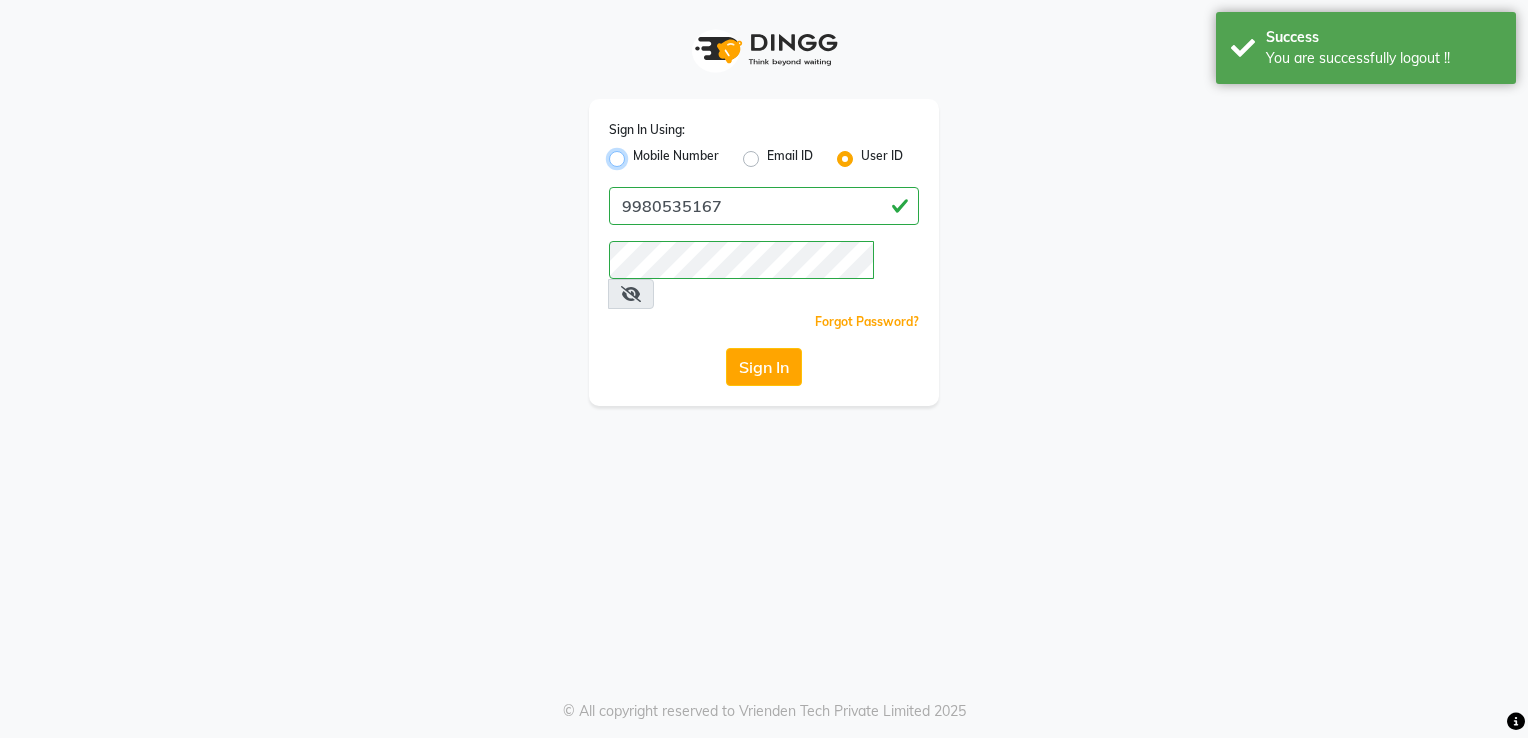 click on "Mobile Number" at bounding box center (639, 153) 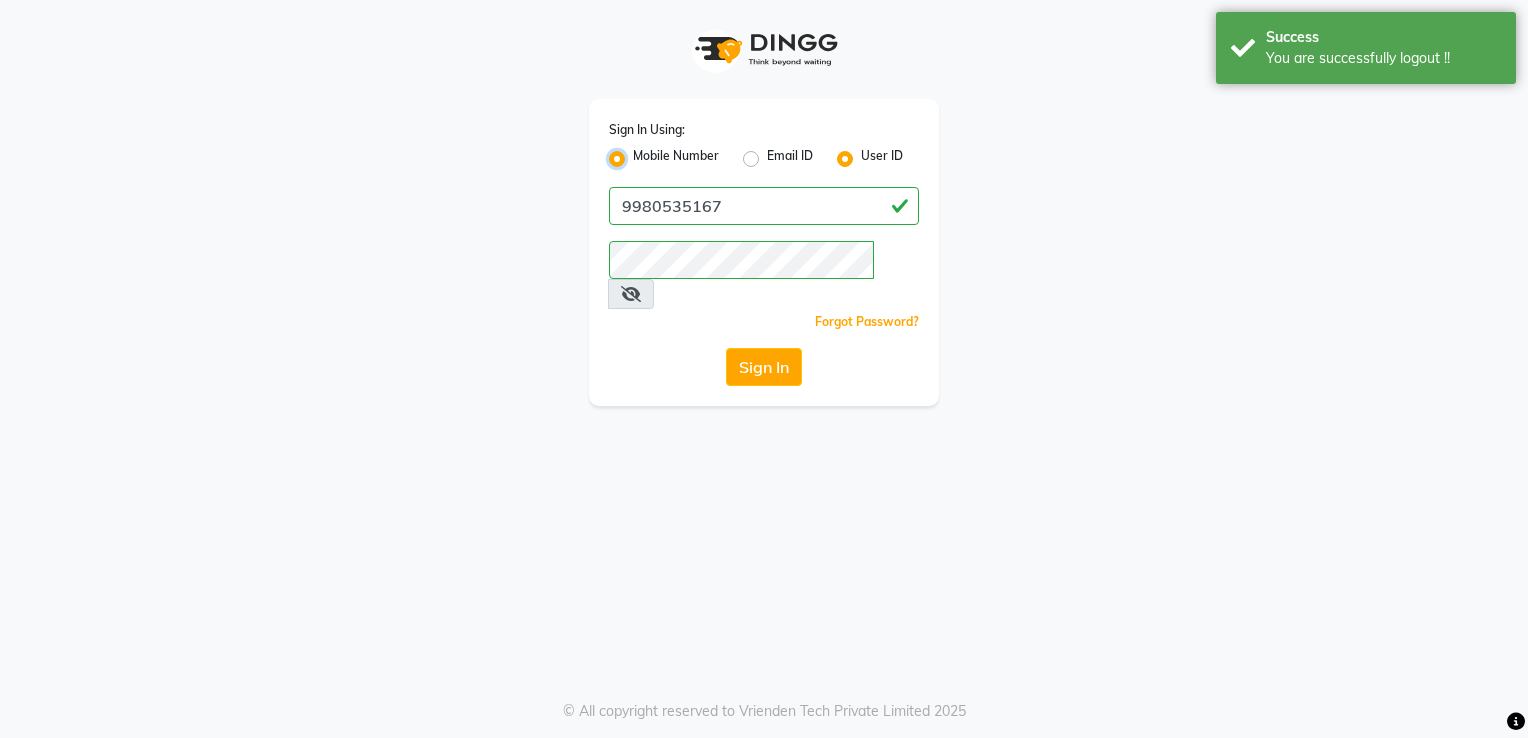 radio on "false" 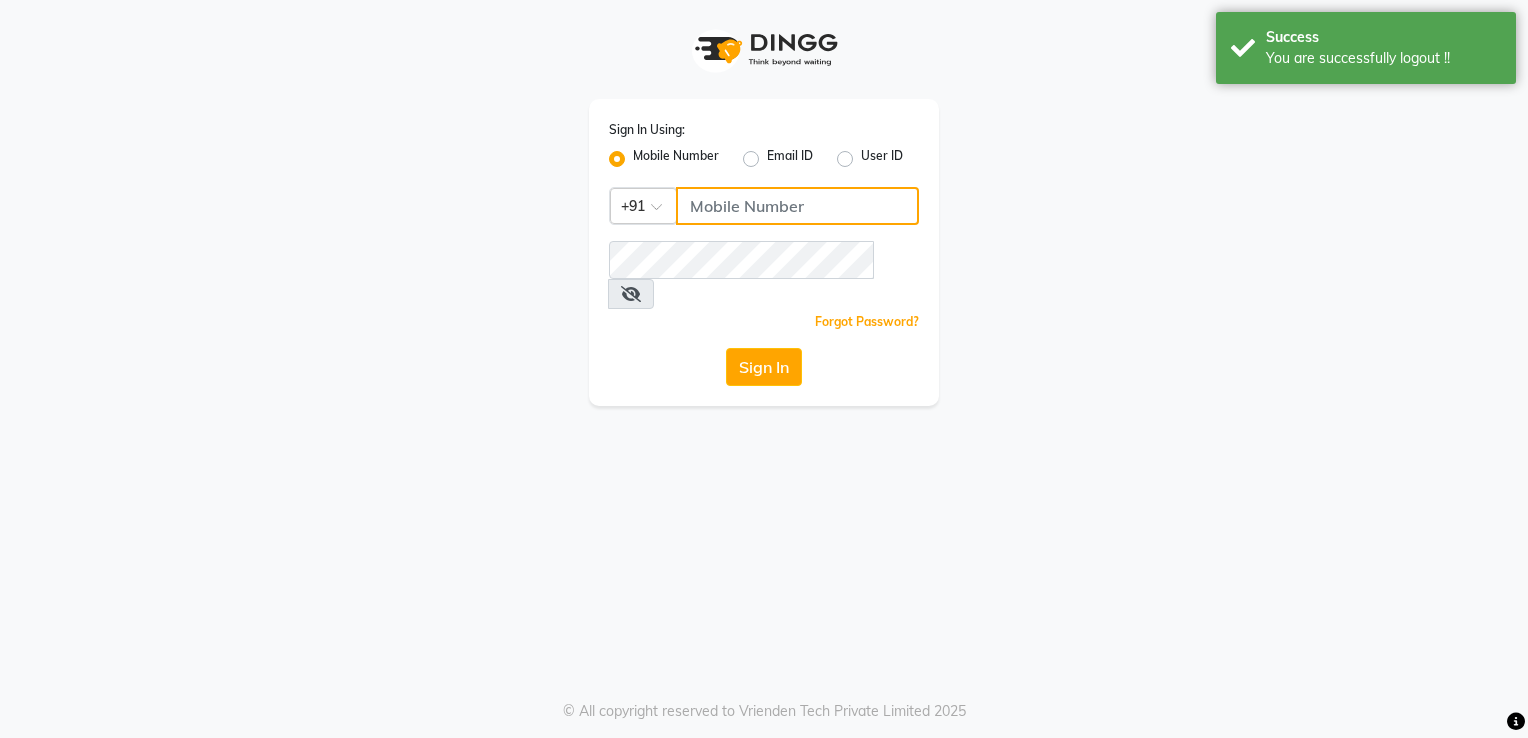 click 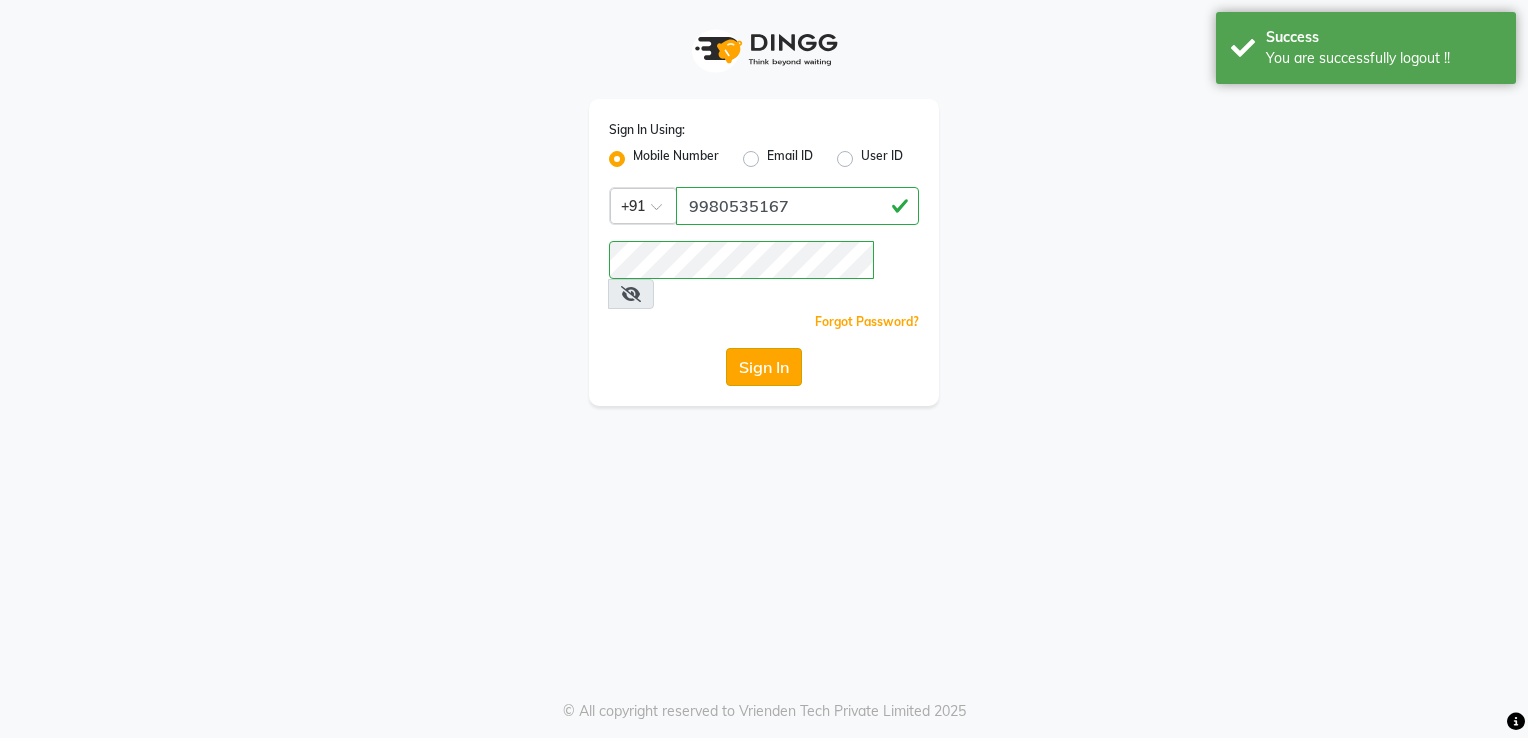 click on "Sign In" 